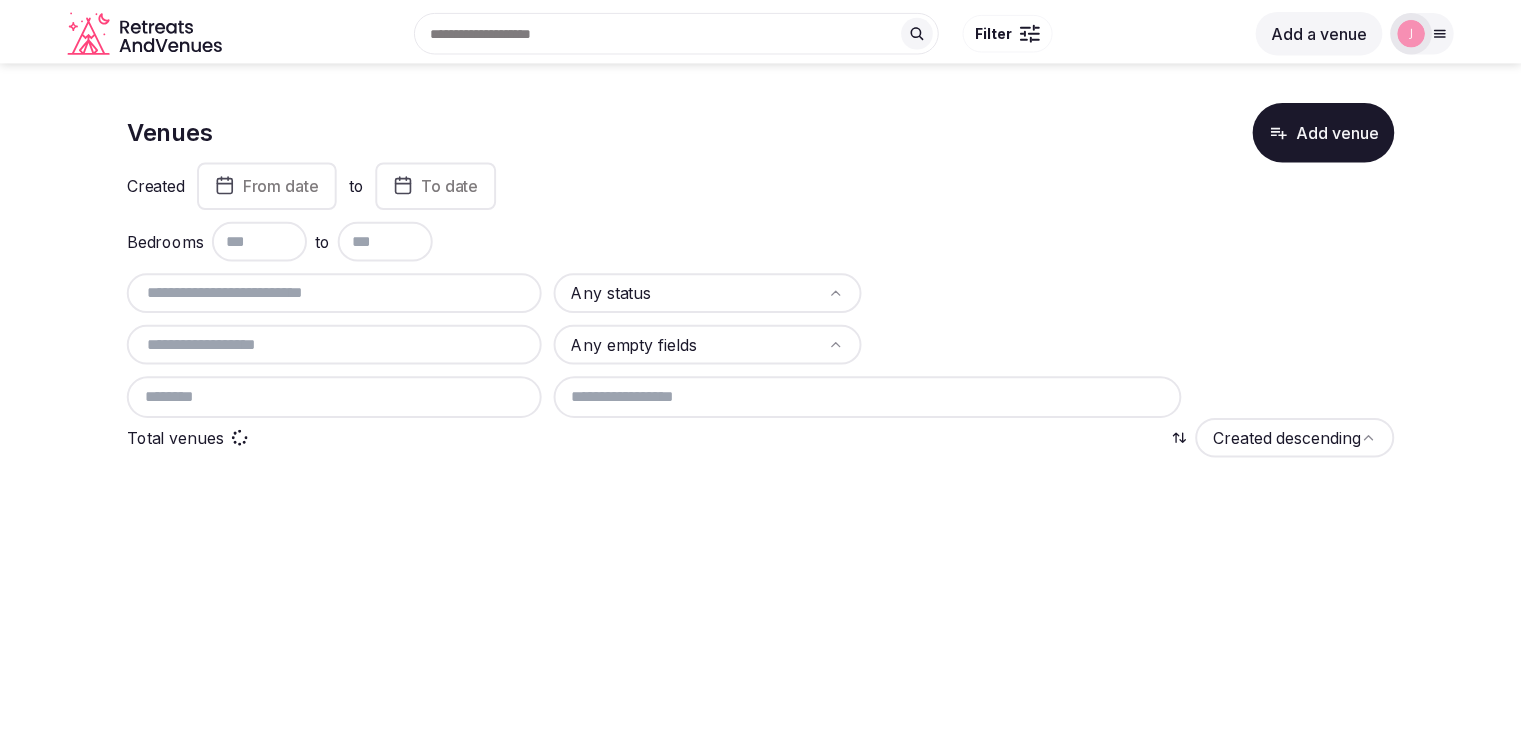 scroll, scrollTop: 0, scrollLeft: 0, axis: both 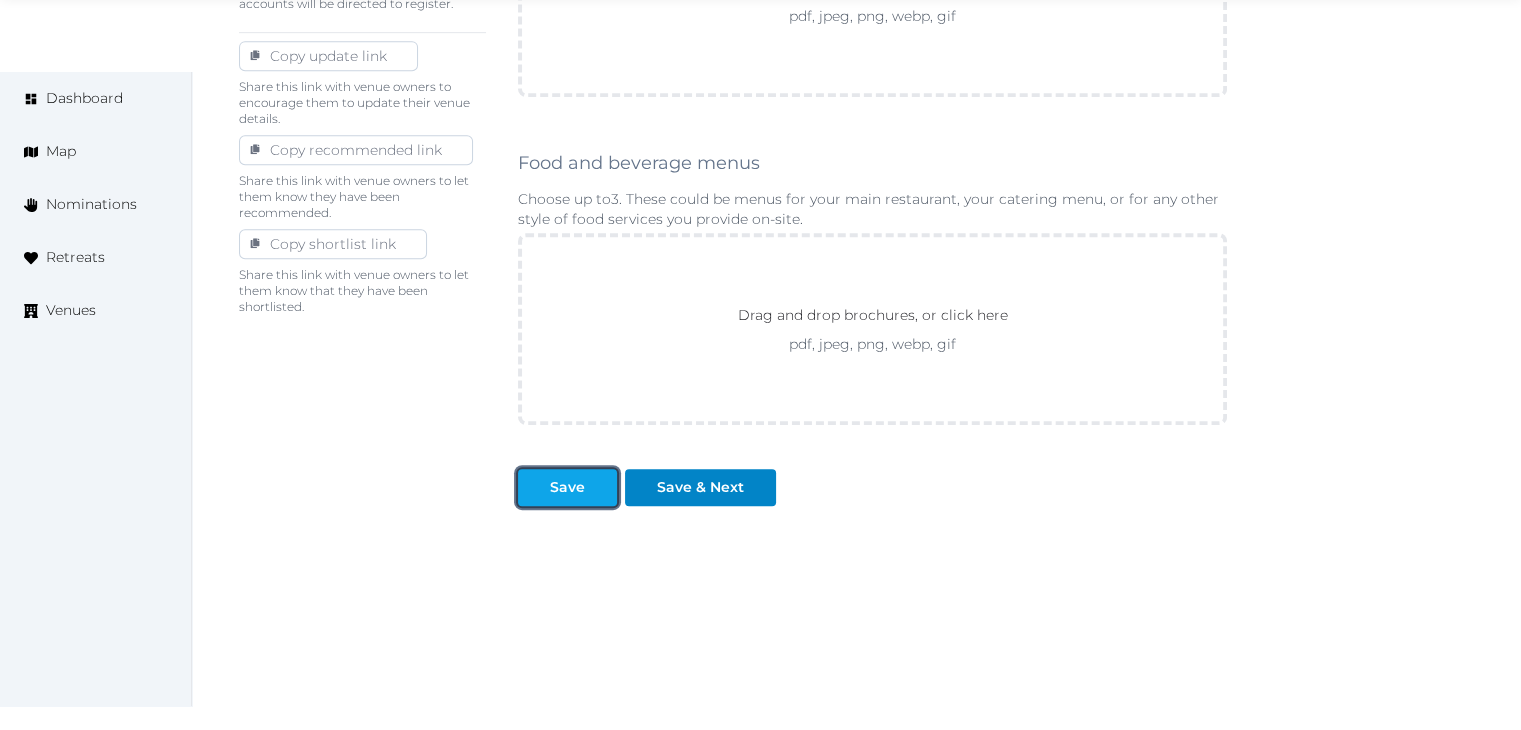 click on "Save" at bounding box center [567, 487] 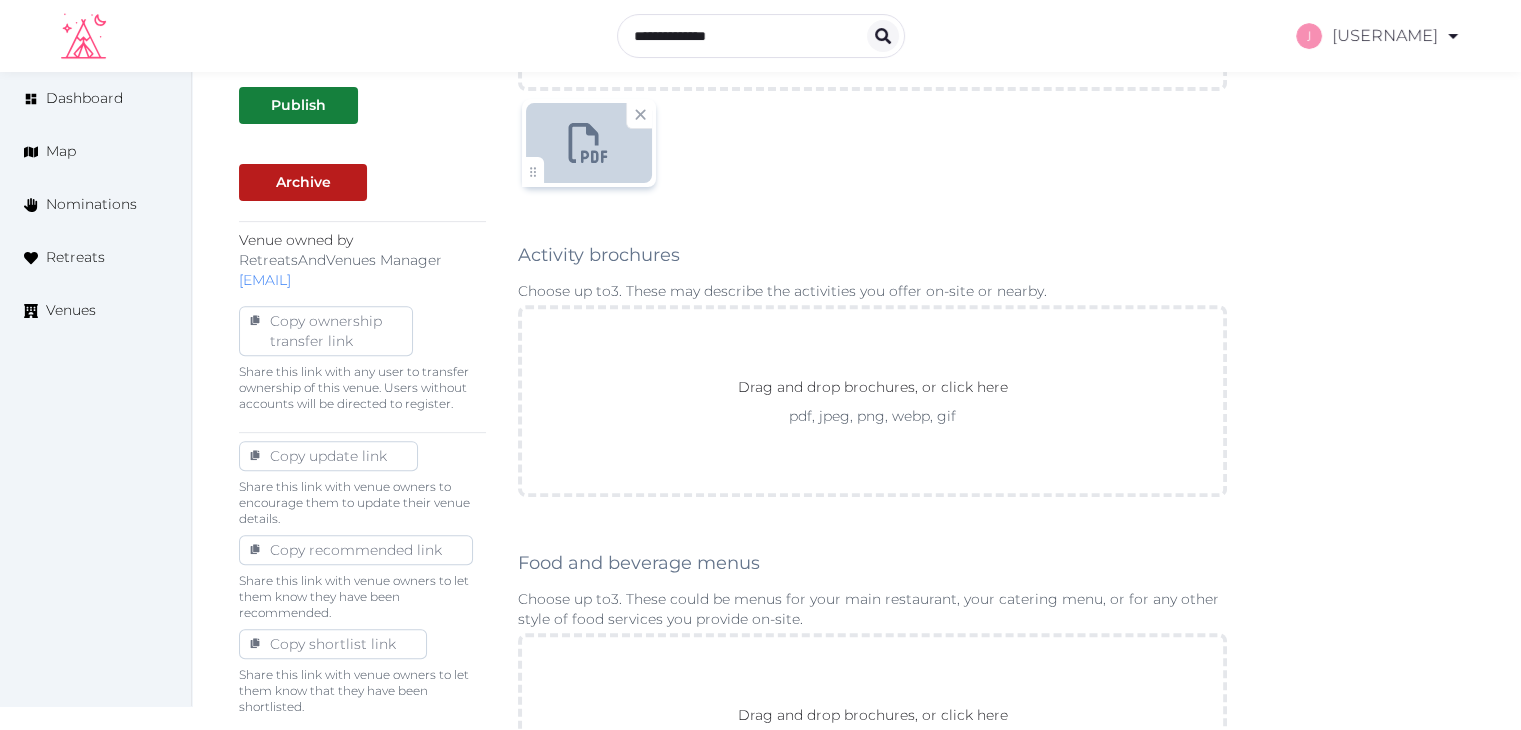 scroll, scrollTop: 1111, scrollLeft: 0, axis: vertical 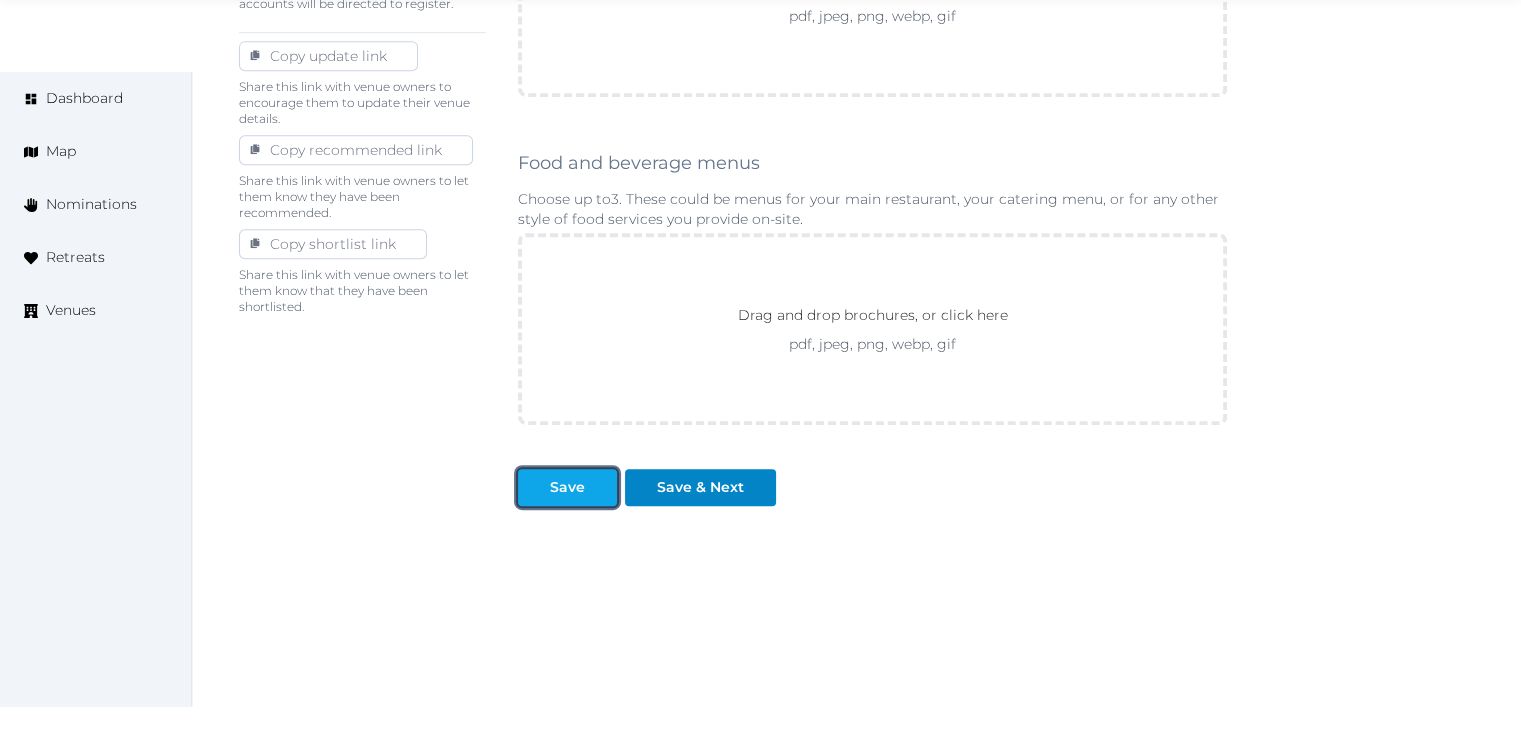click on "Save" at bounding box center (567, 487) 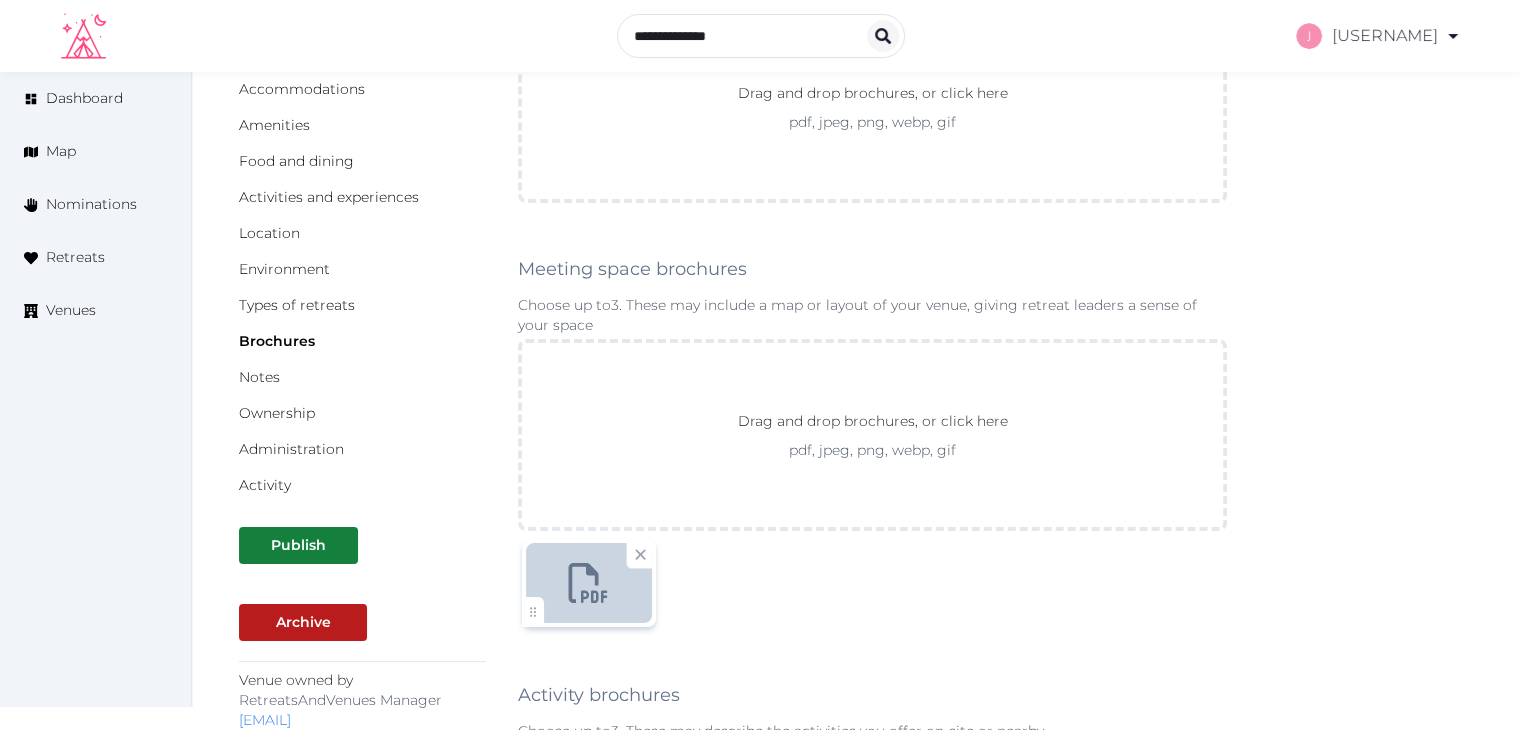 scroll, scrollTop: 0, scrollLeft: 0, axis: both 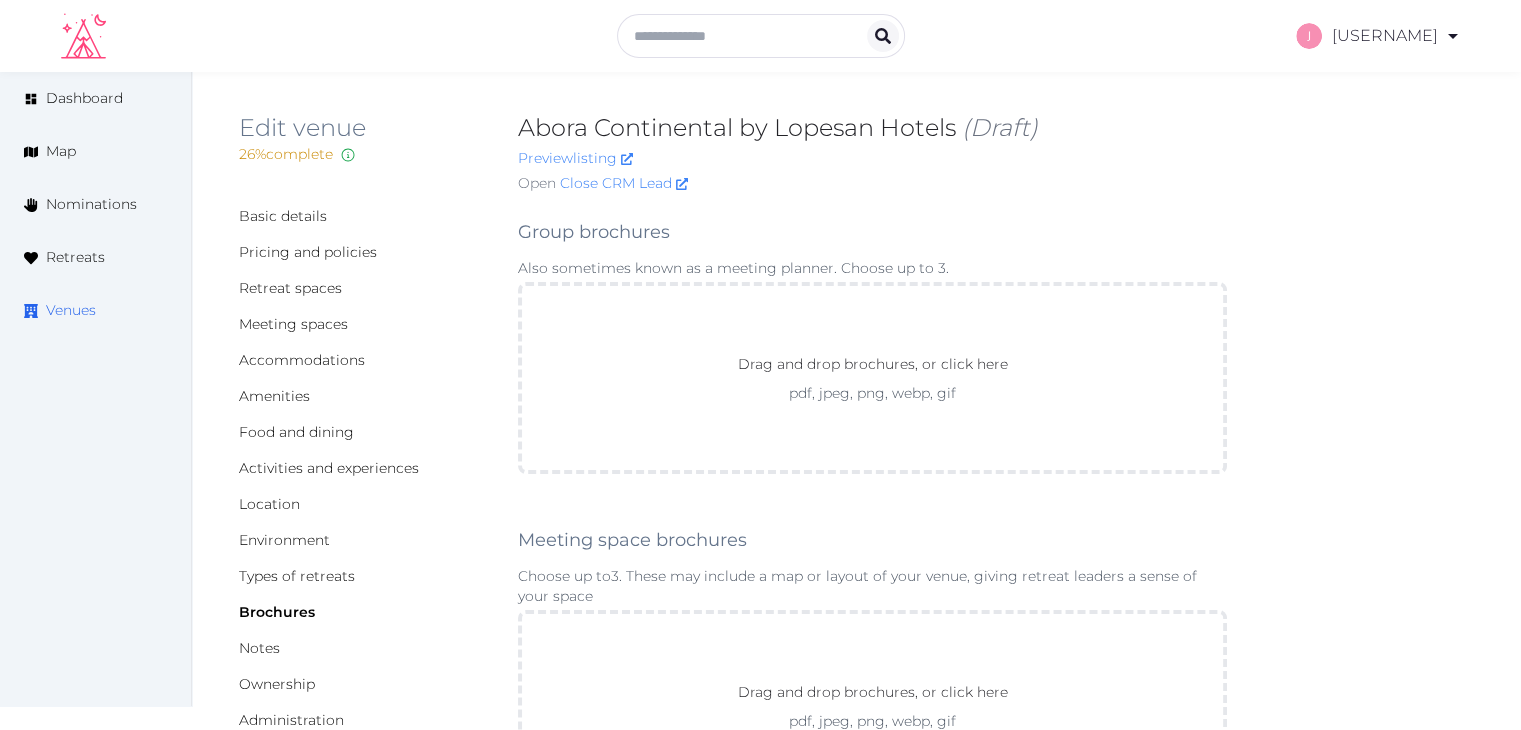 click on "Venues" at bounding box center (71, 310) 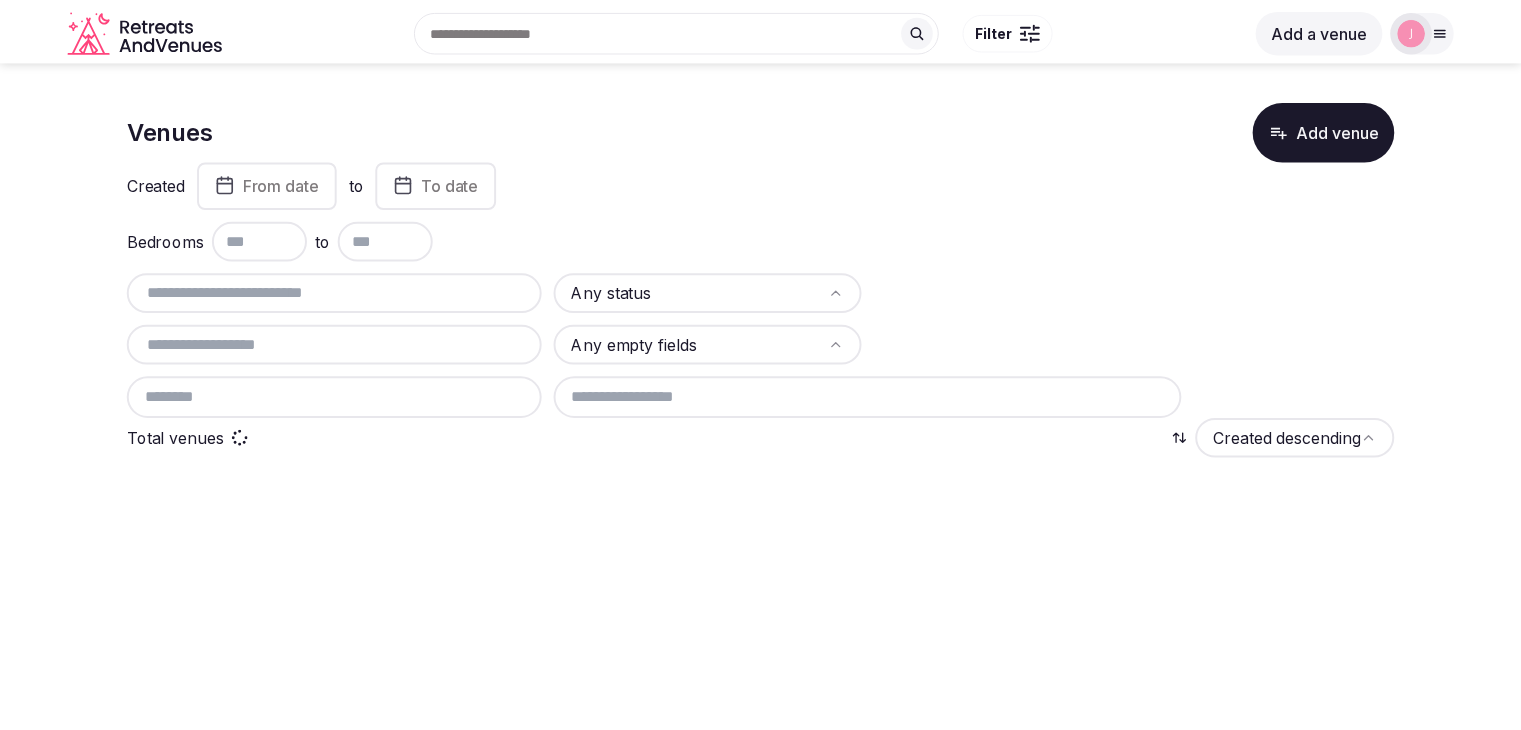 scroll, scrollTop: 0, scrollLeft: 0, axis: both 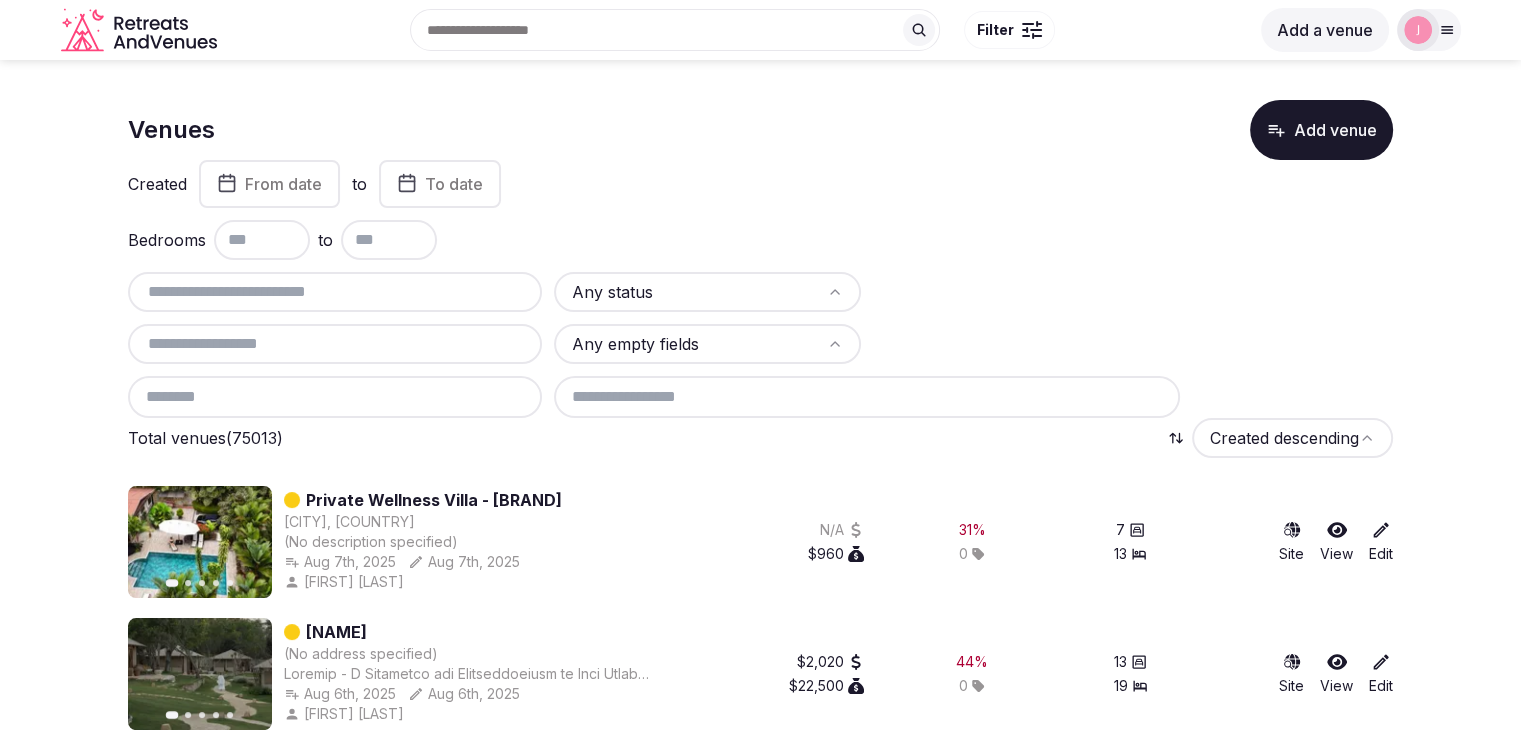 click at bounding box center [335, 292] 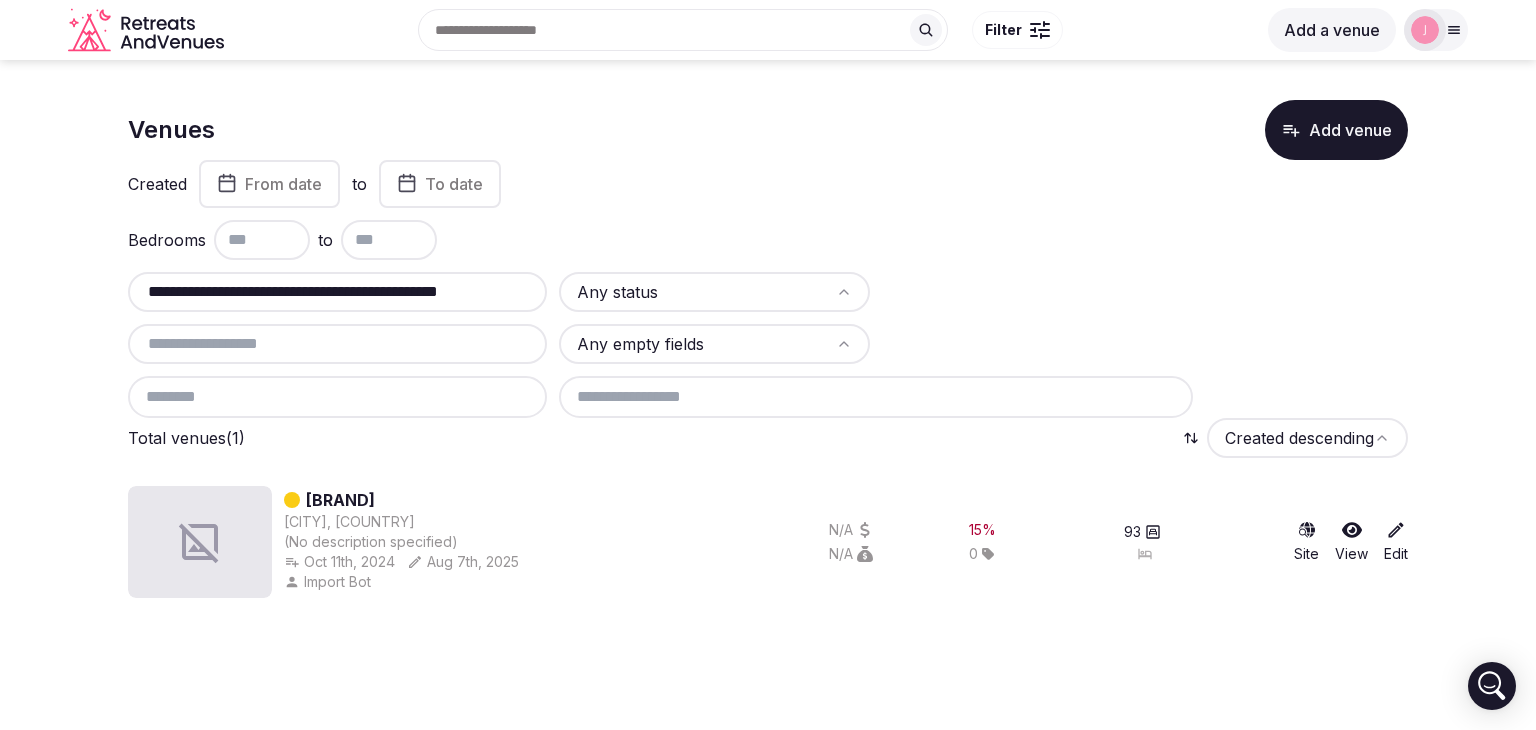 scroll, scrollTop: 0, scrollLeft: 98, axis: horizontal 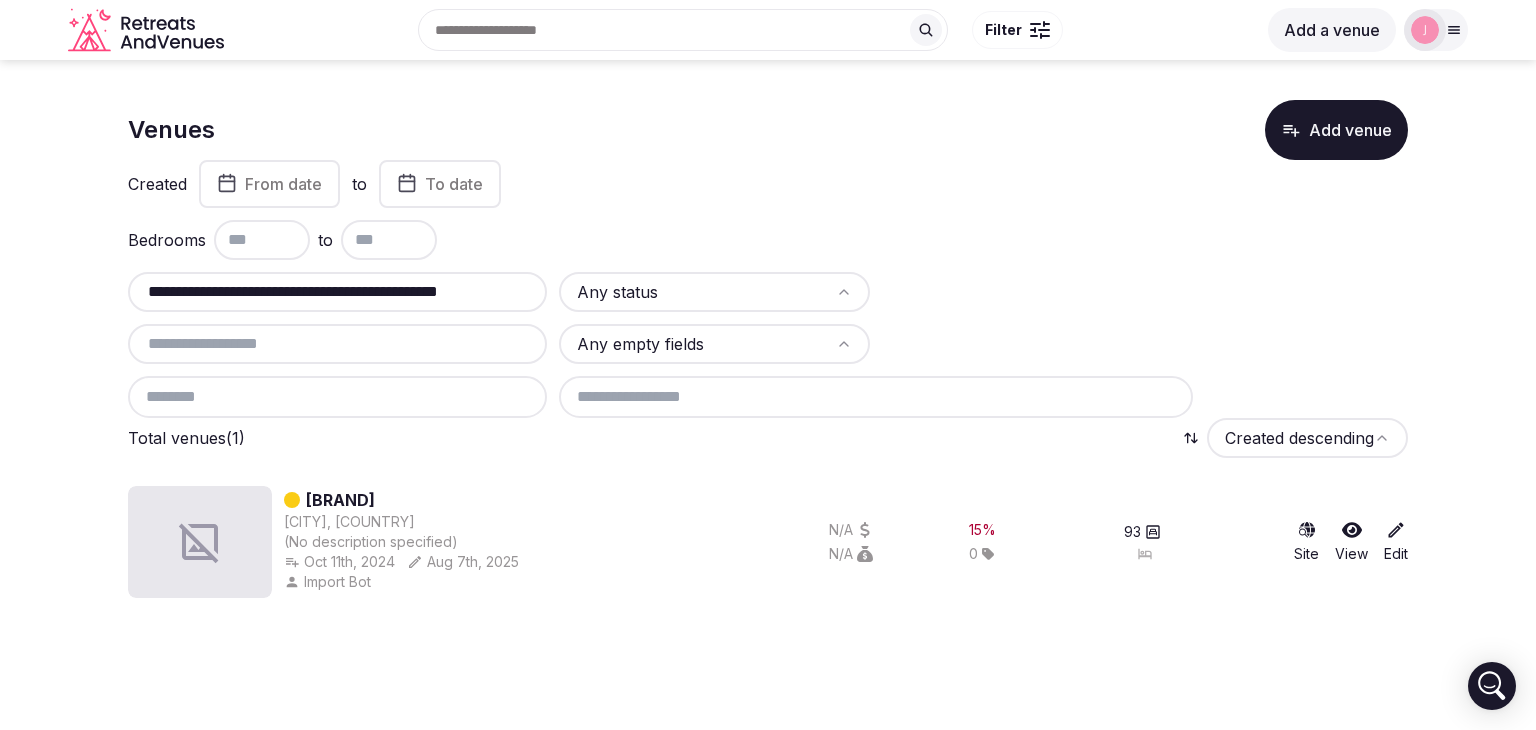 type on "**********" 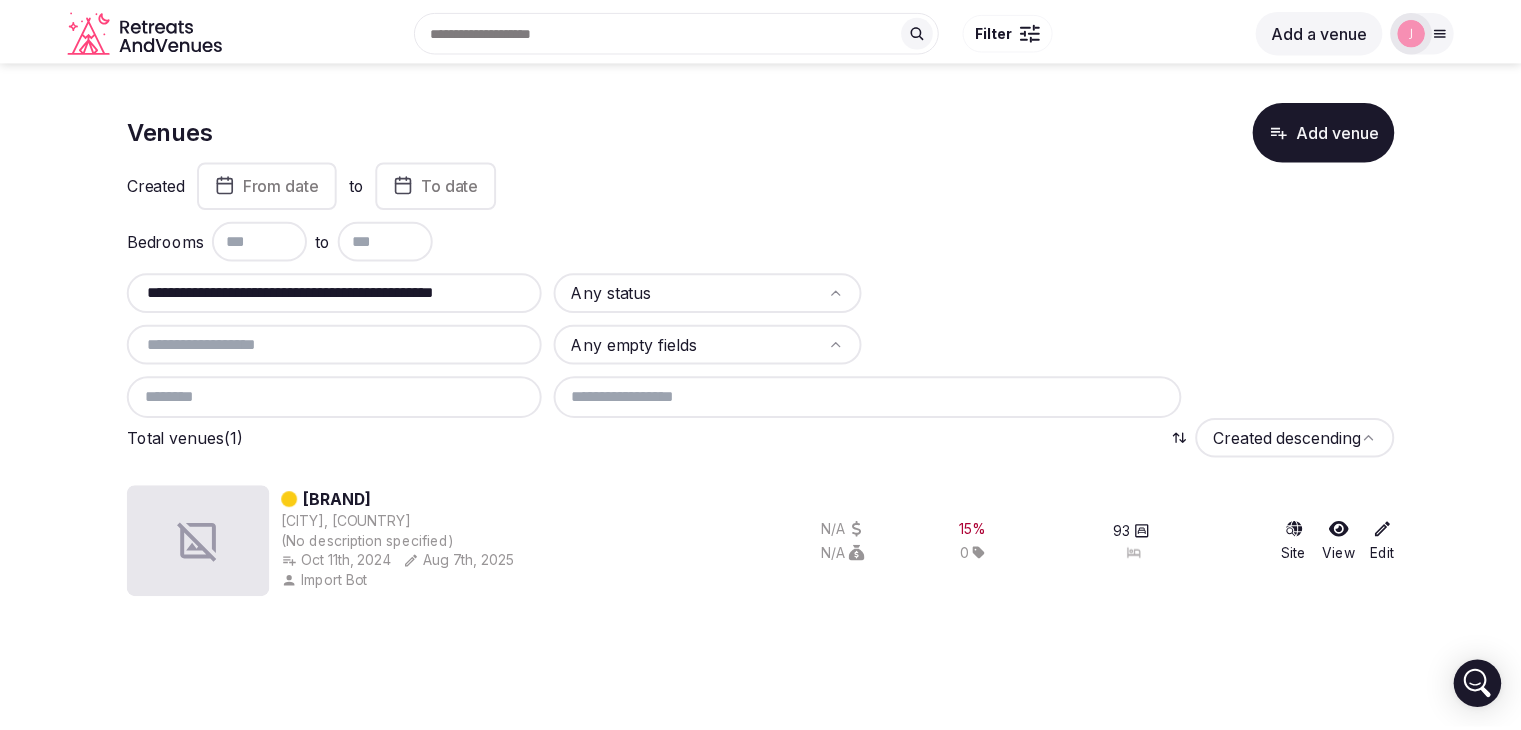 scroll, scrollTop: 0, scrollLeft: 0, axis: both 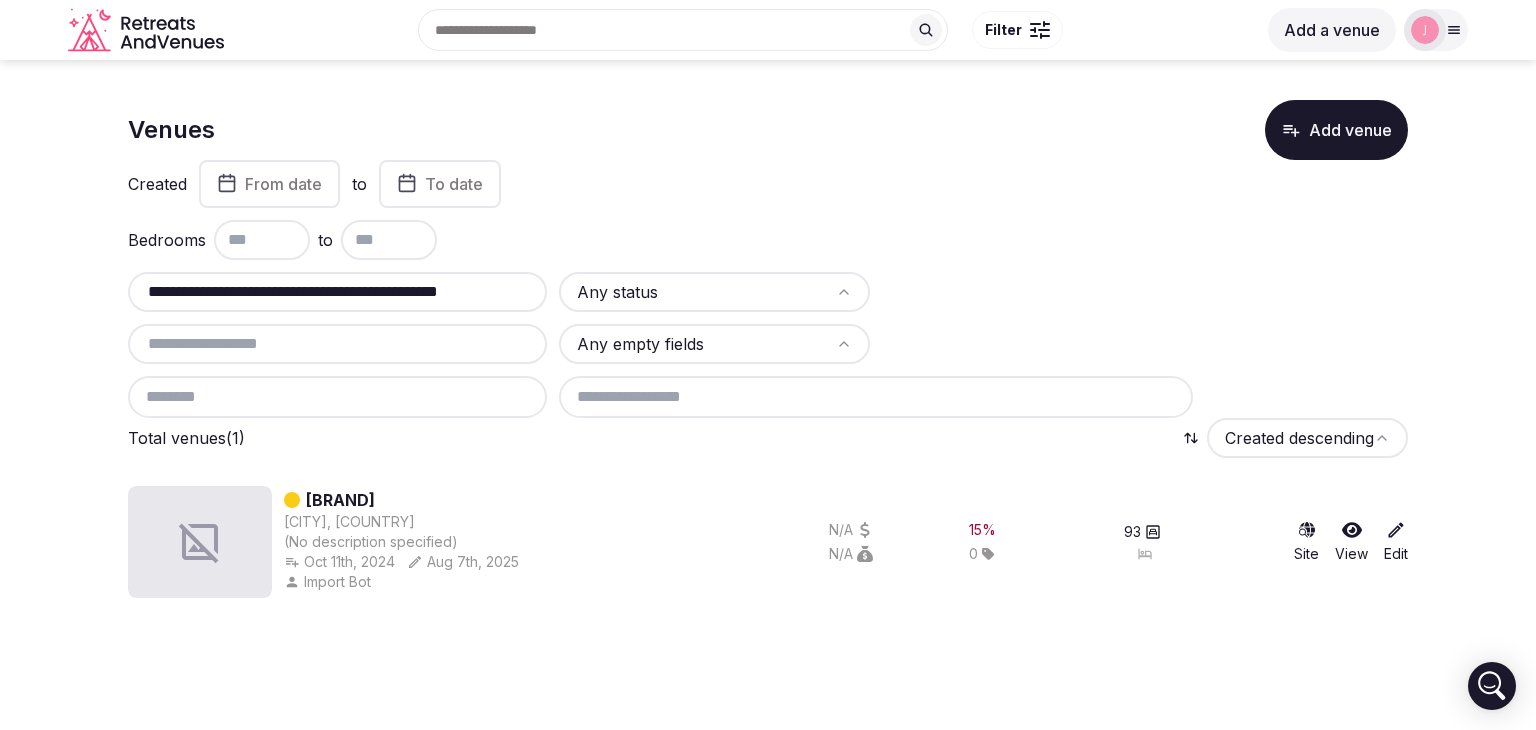 click on "**********" at bounding box center [337, 292] 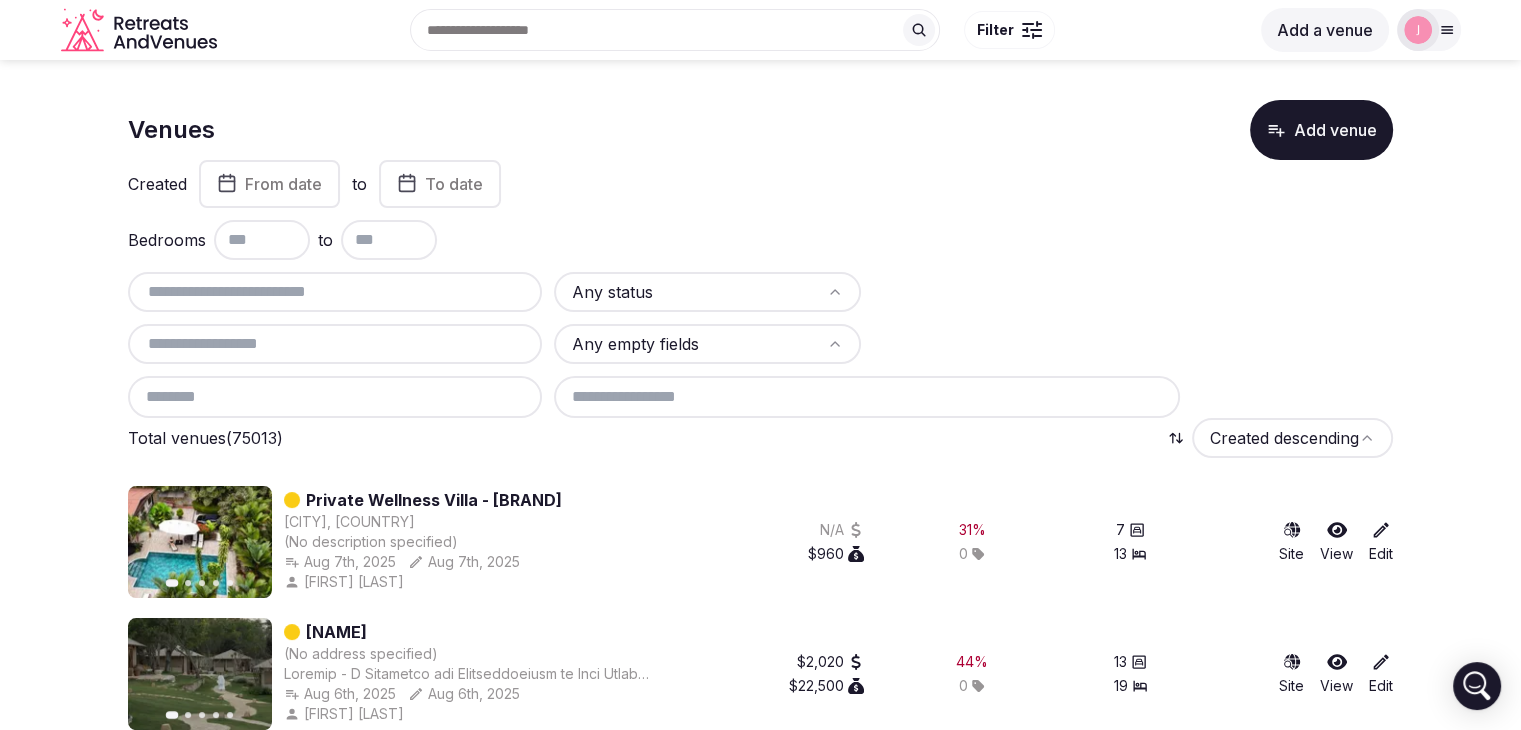 click at bounding box center (335, 292) 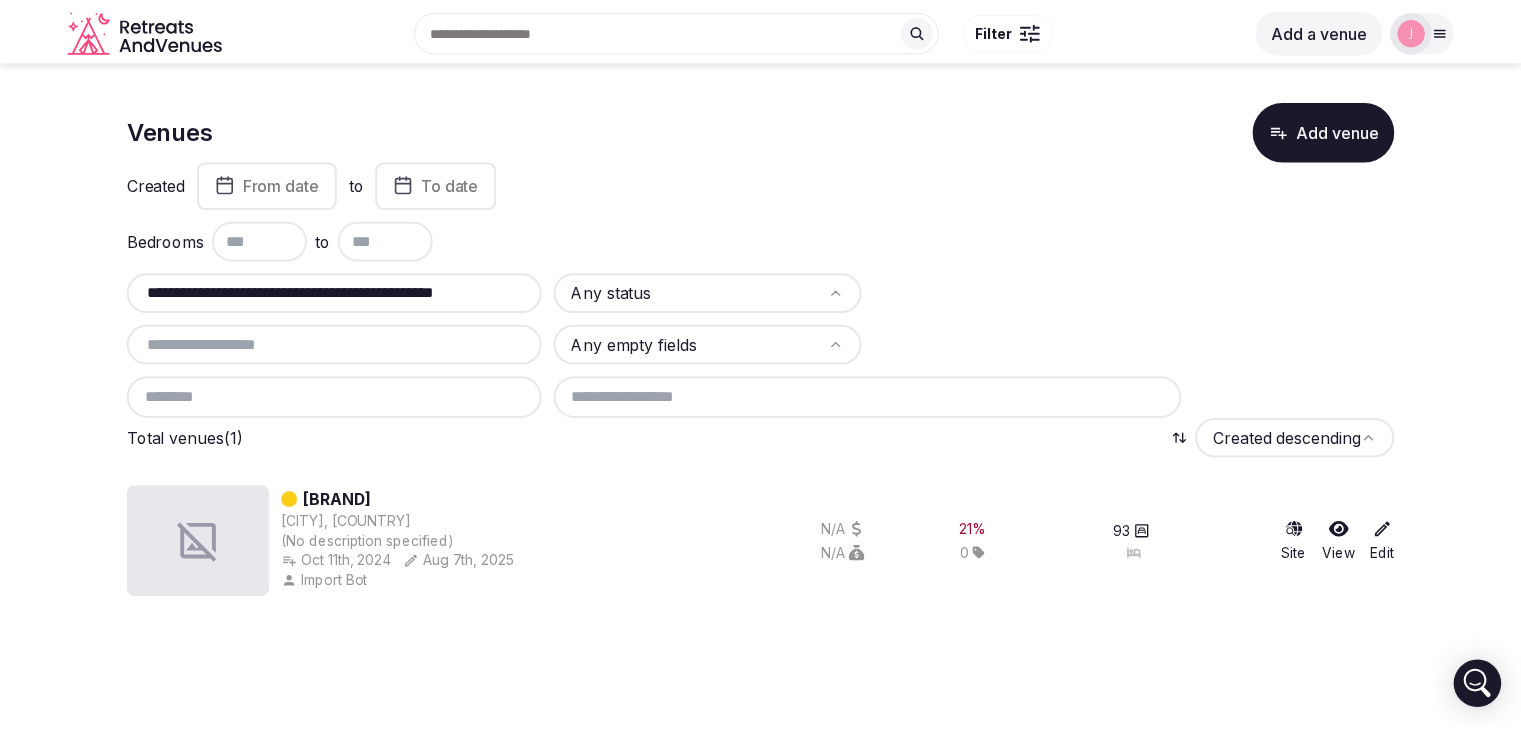 scroll, scrollTop: 0, scrollLeft: 0, axis: both 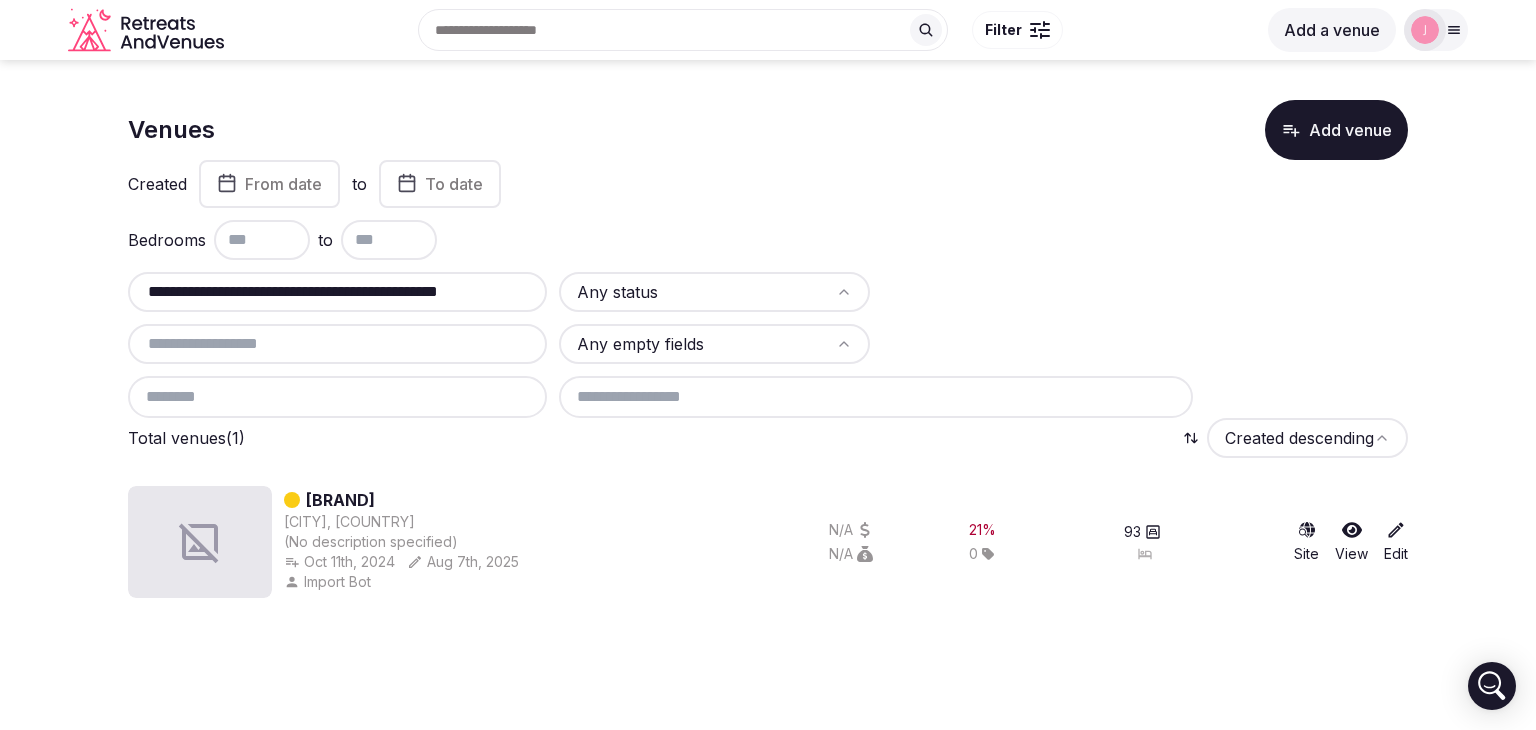 click on "**********" at bounding box center (337, 292) 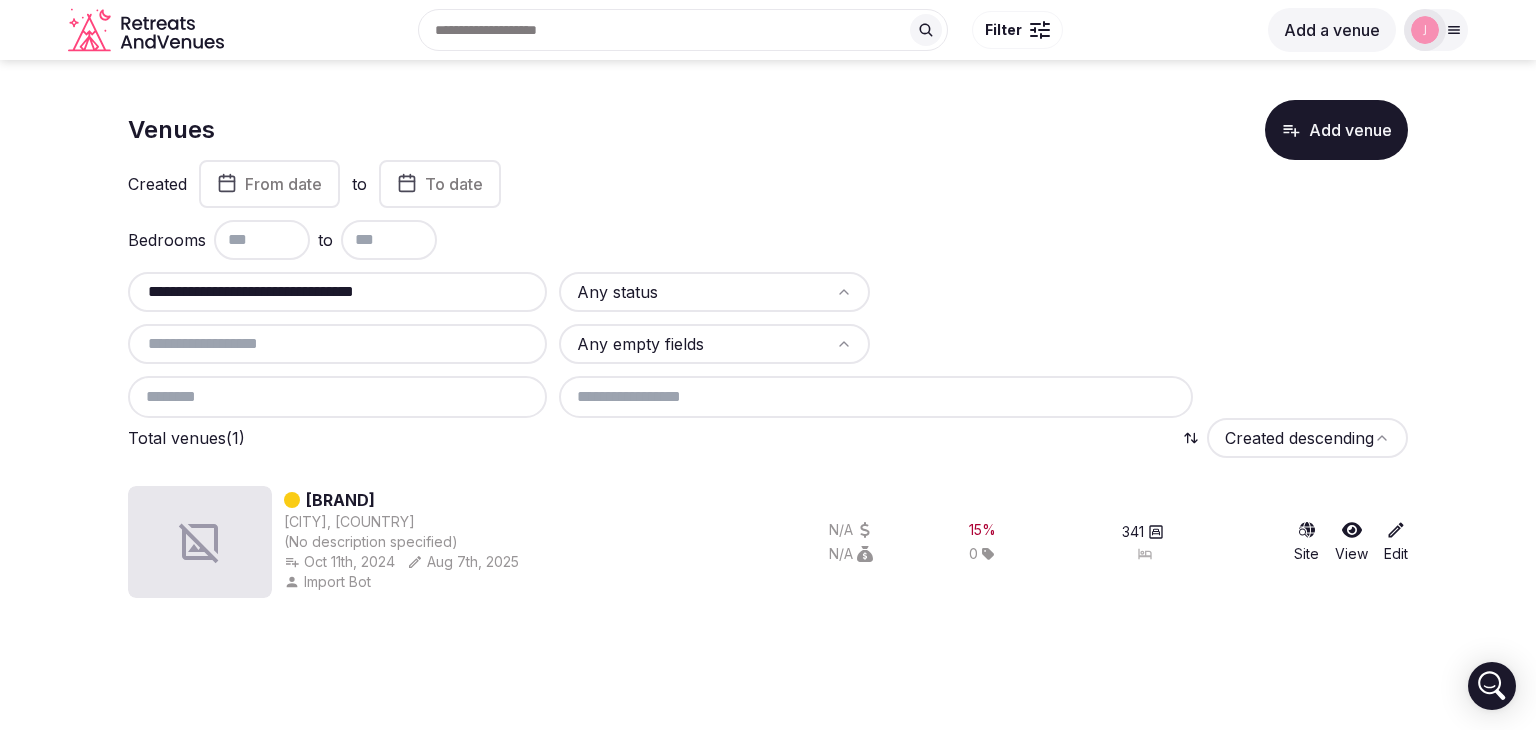 type on "**********" 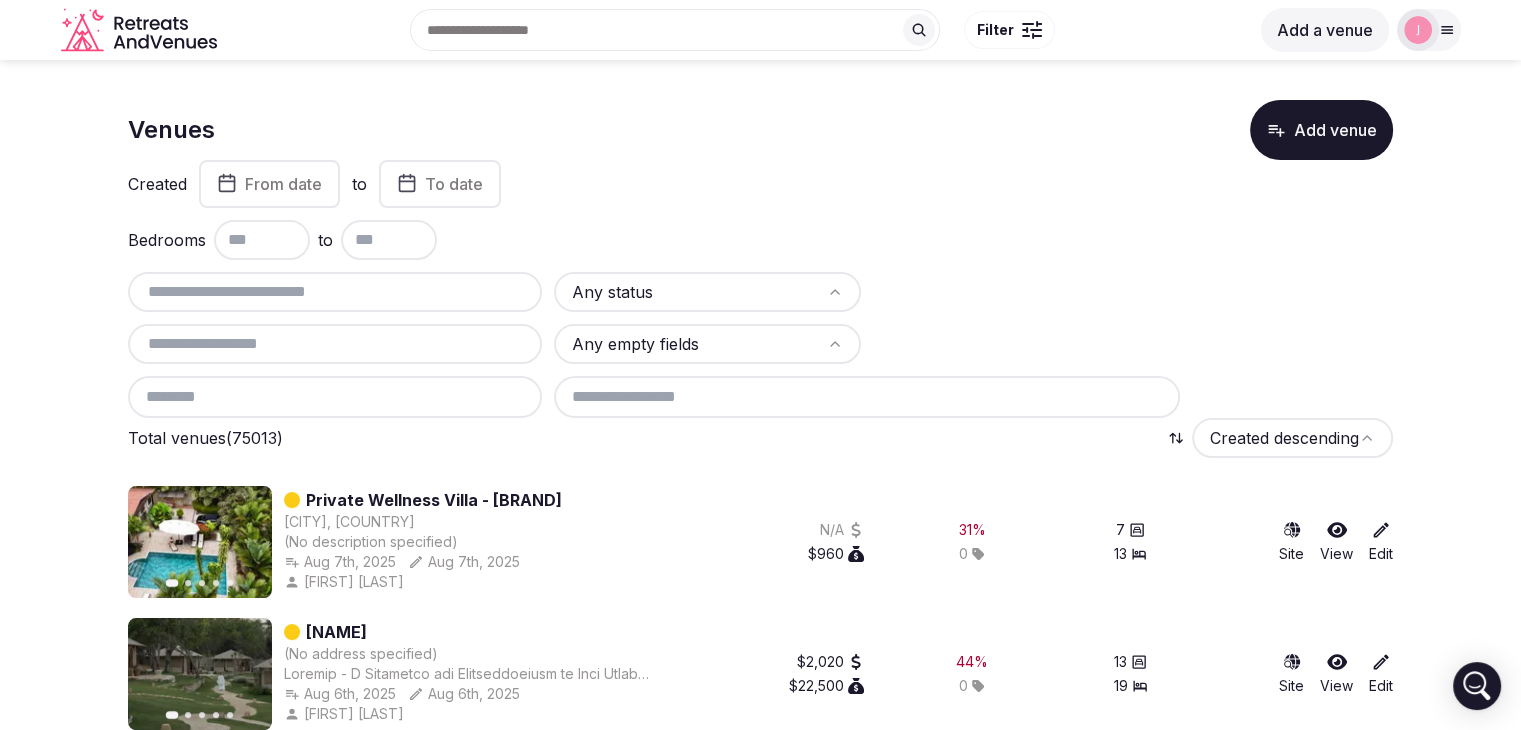 click at bounding box center (335, 292) 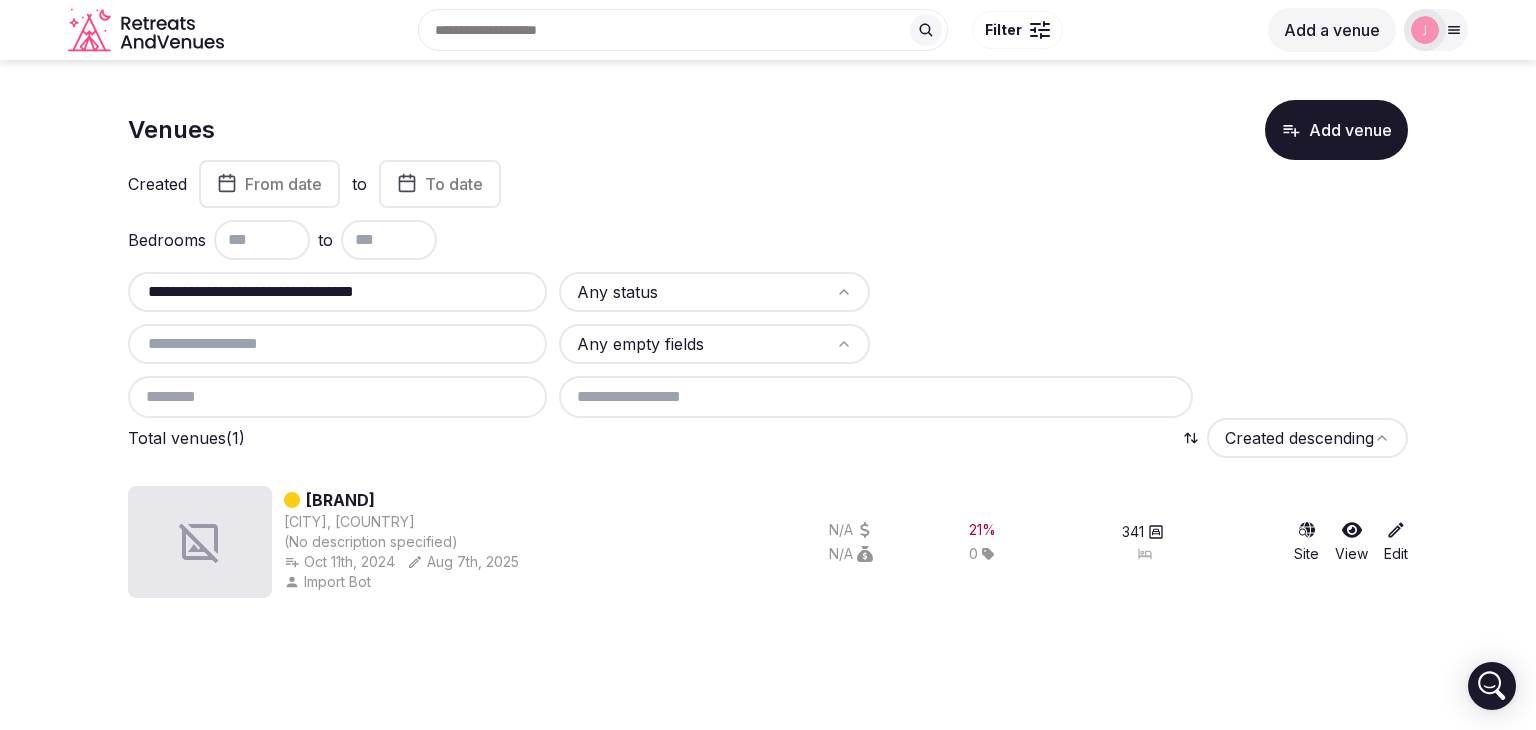 drag, startPoint x: 442, startPoint y: 293, endPoint x: 124, endPoint y: 289, distance: 318.02515 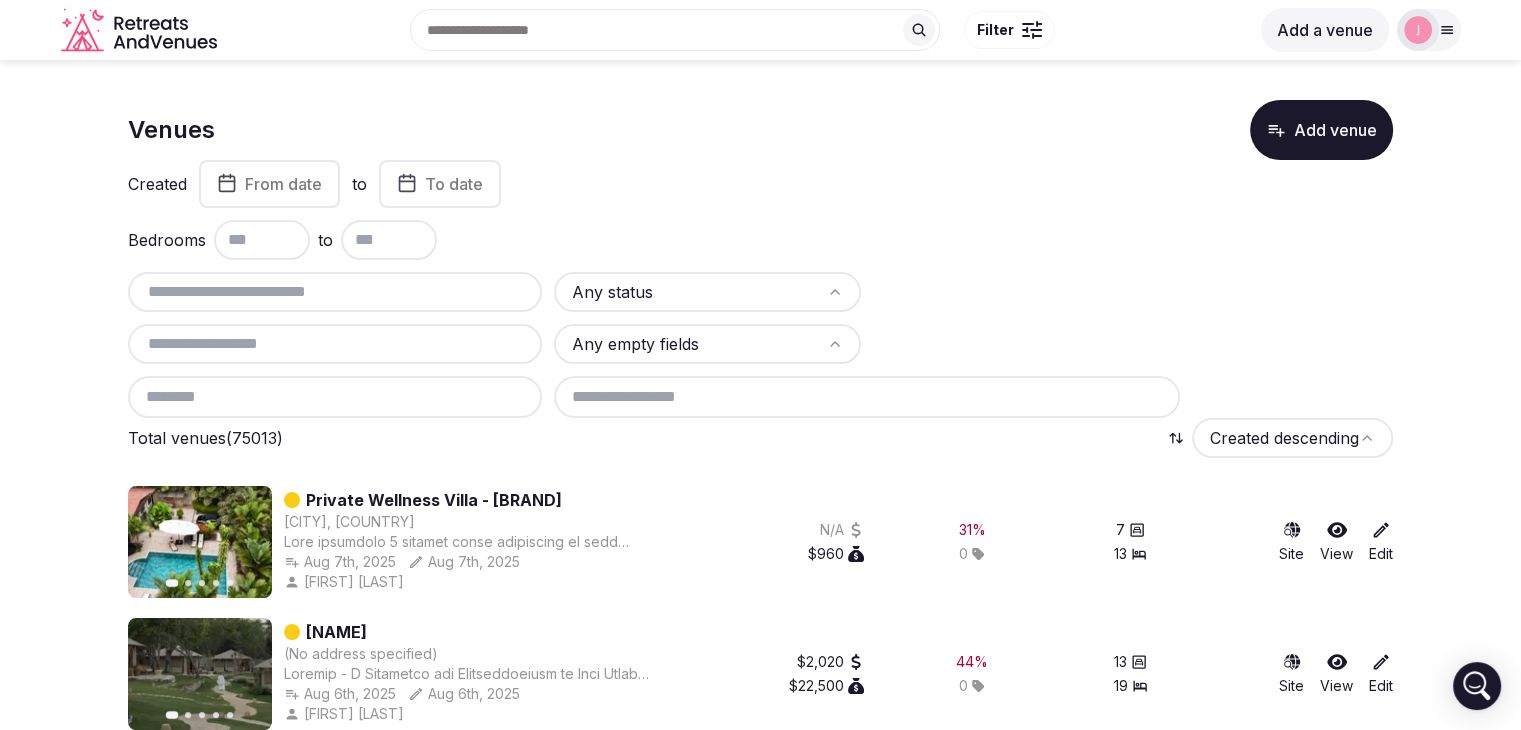click at bounding box center [335, 292] 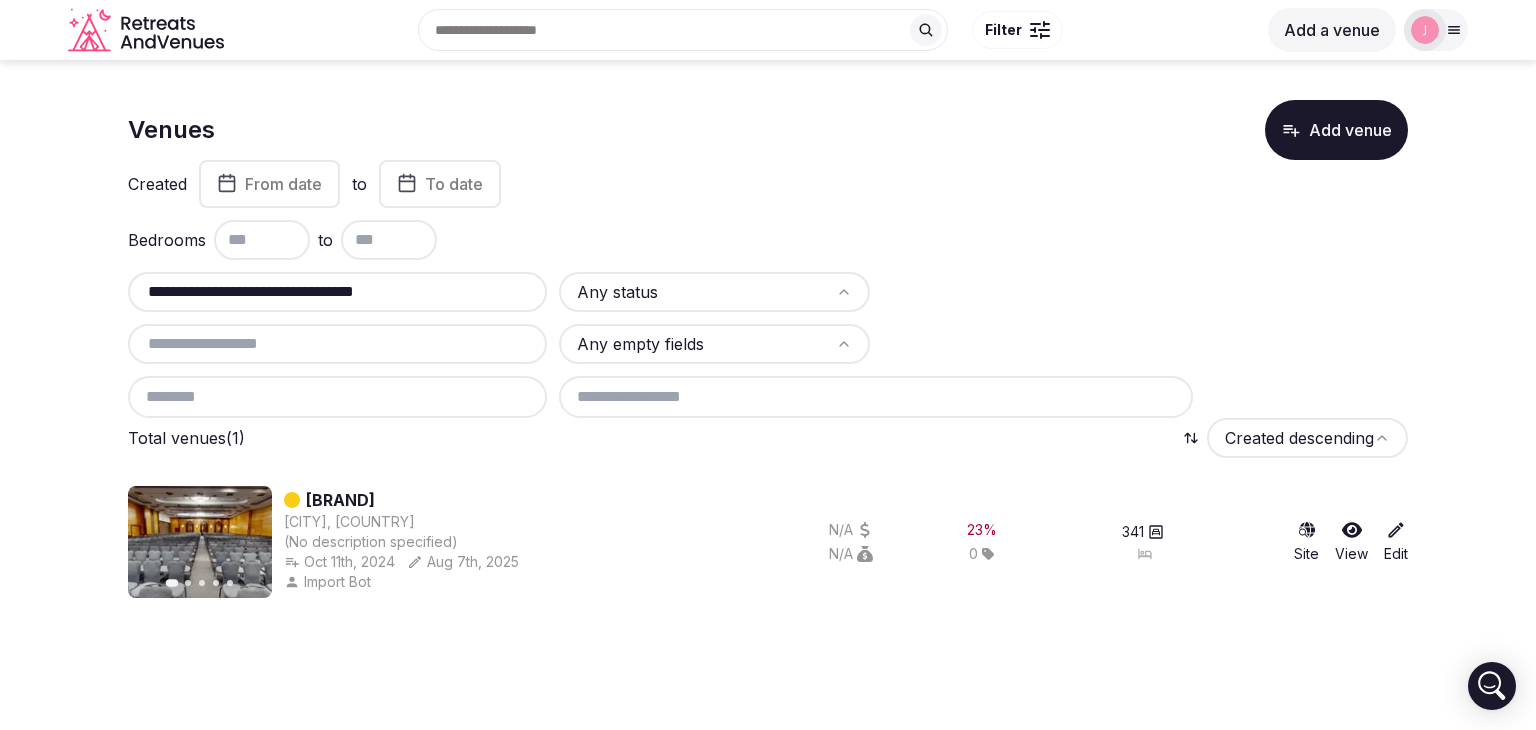 click on "**********" at bounding box center (337, 292) 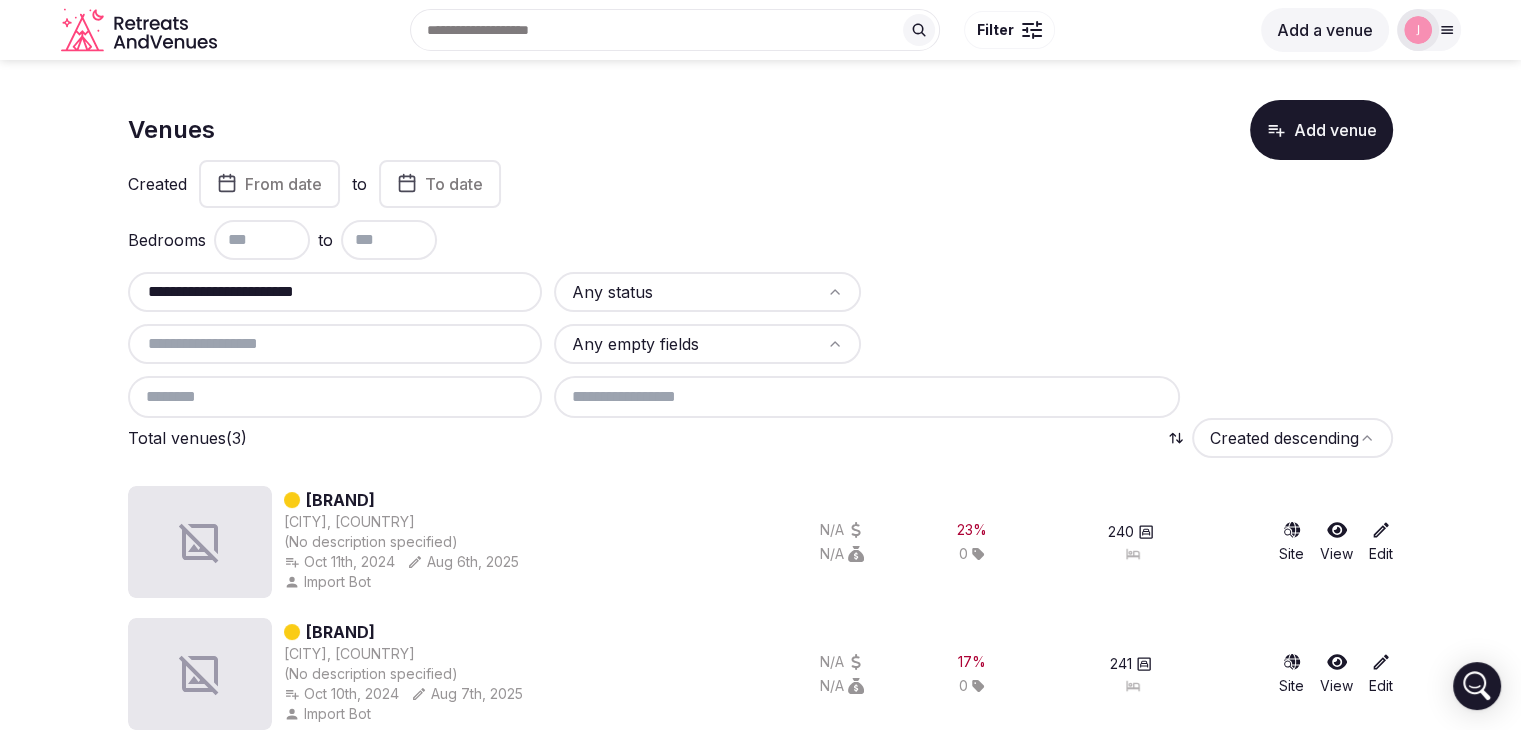 drag, startPoint x: 378, startPoint y: 289, endPoint x: 0, endPoint y: 295, distance: 378.0476 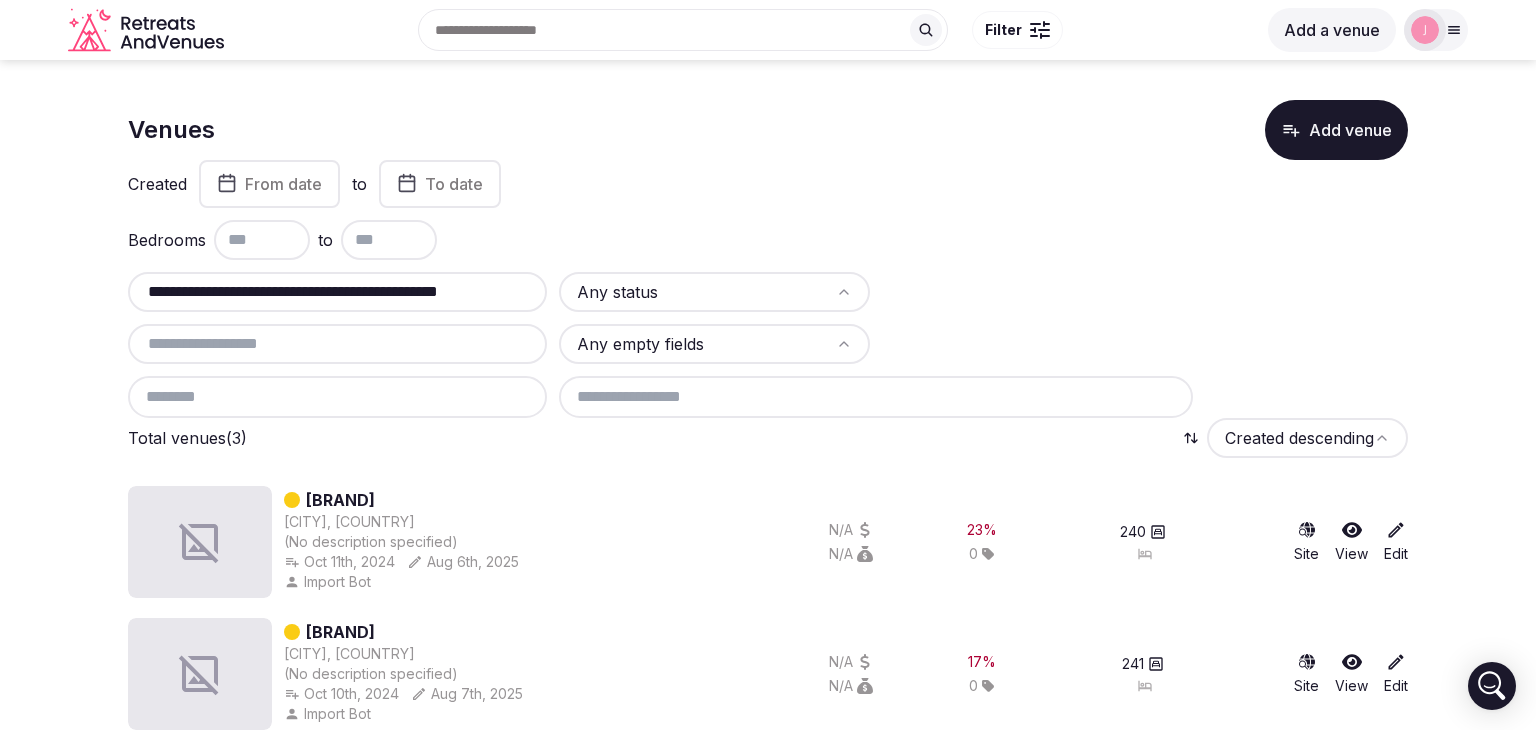 scroll, scrollTop: 0, scrollLeft: 65, axis: horizontal 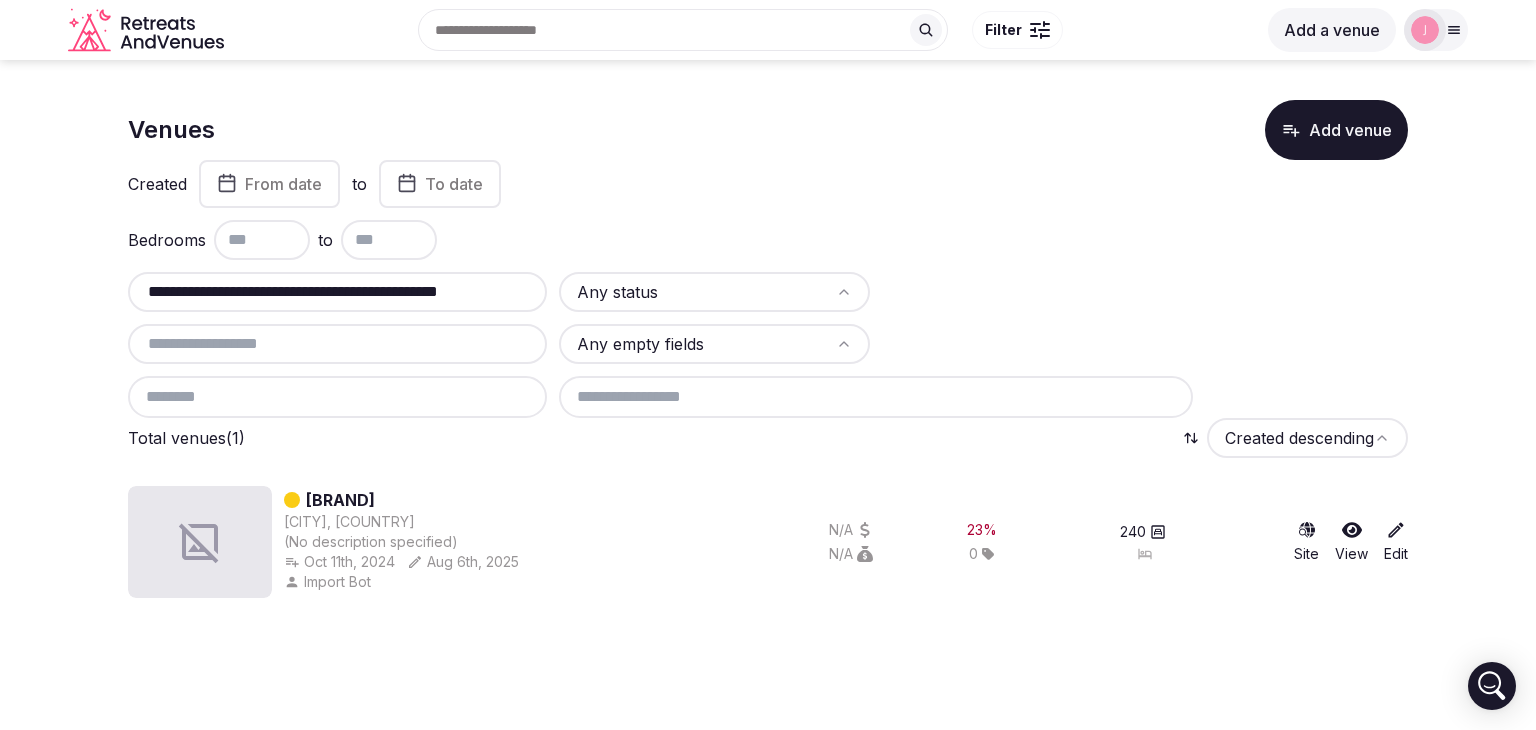 type on "**********" 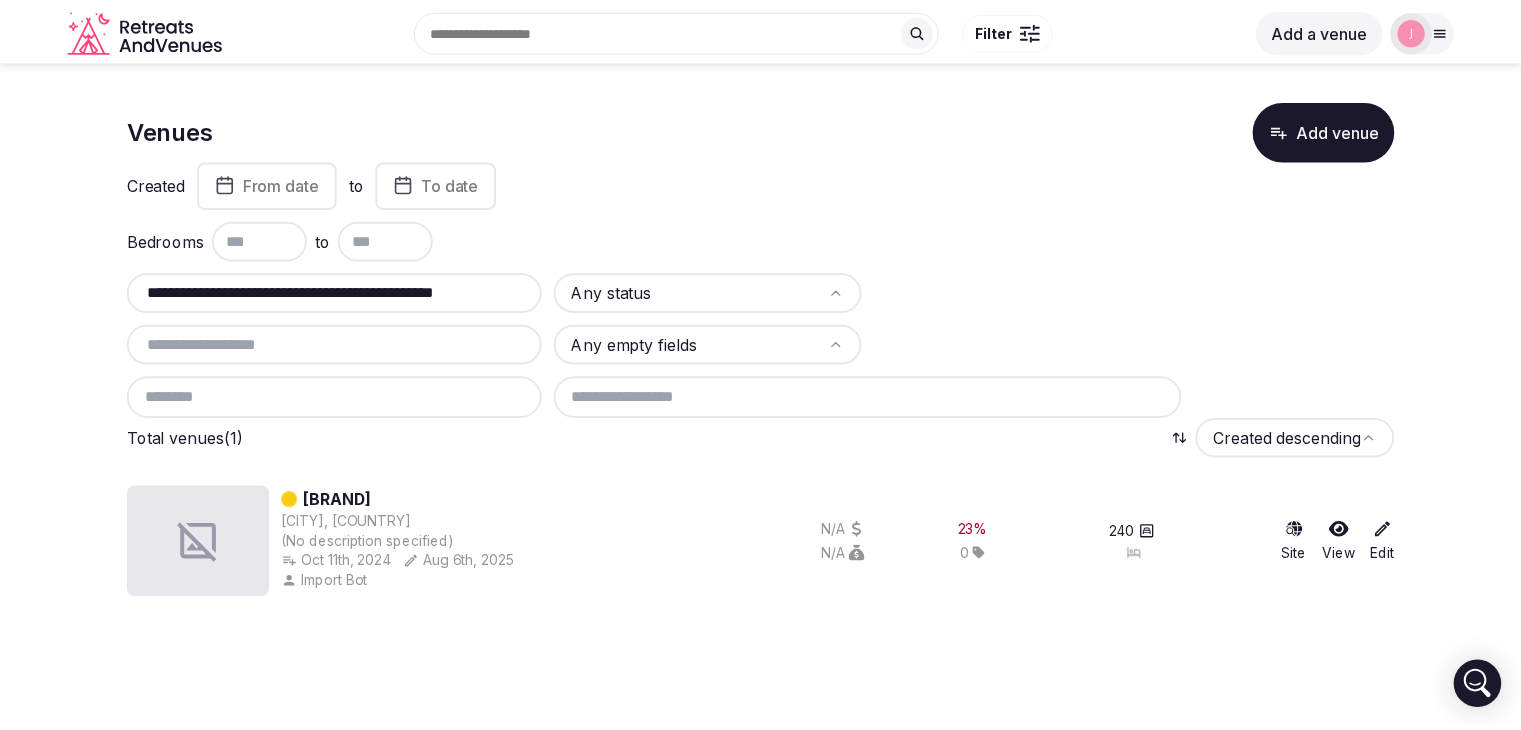 scroll, scrollTop: 0, scrollLeft: 0, axis: both 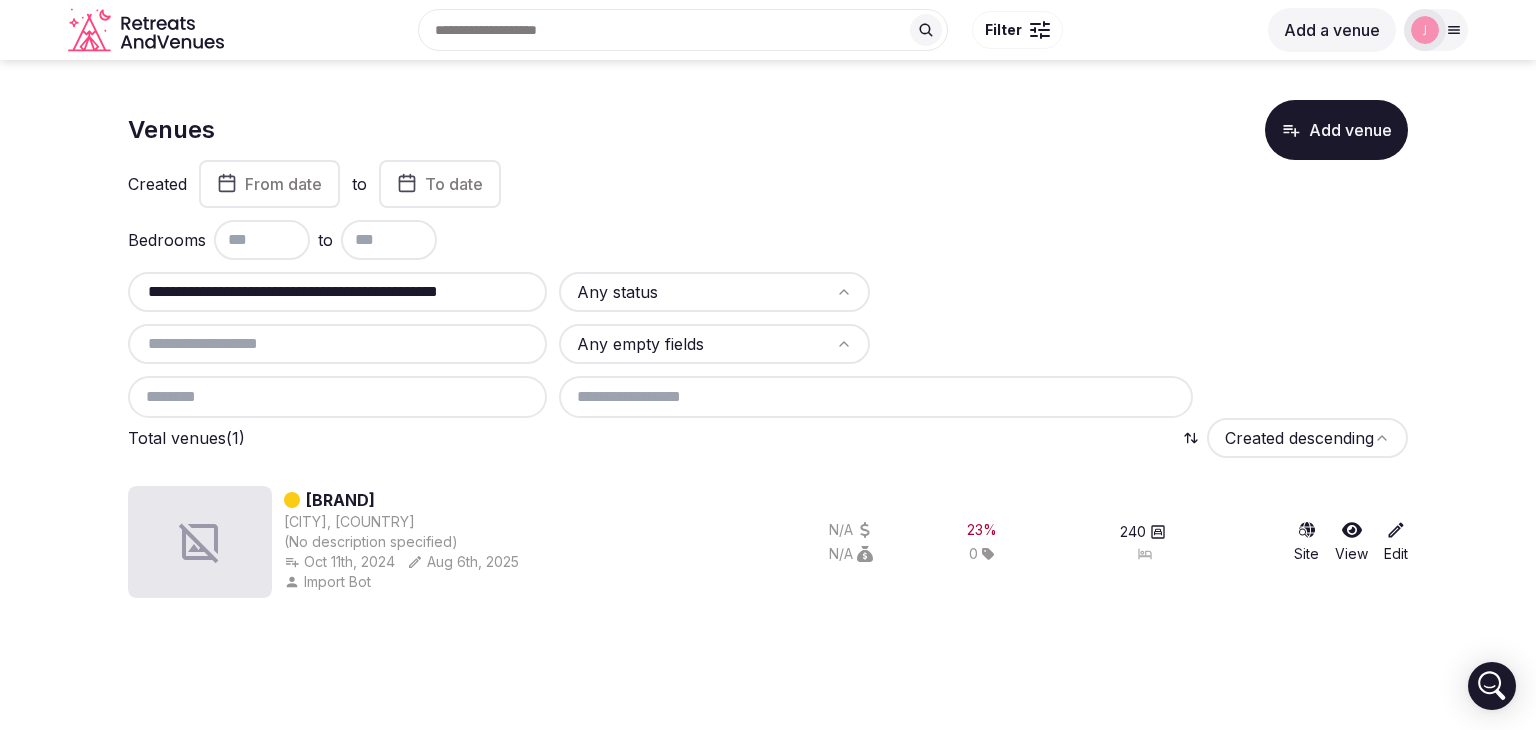 click on "**********" at bounding box center (337, 292) 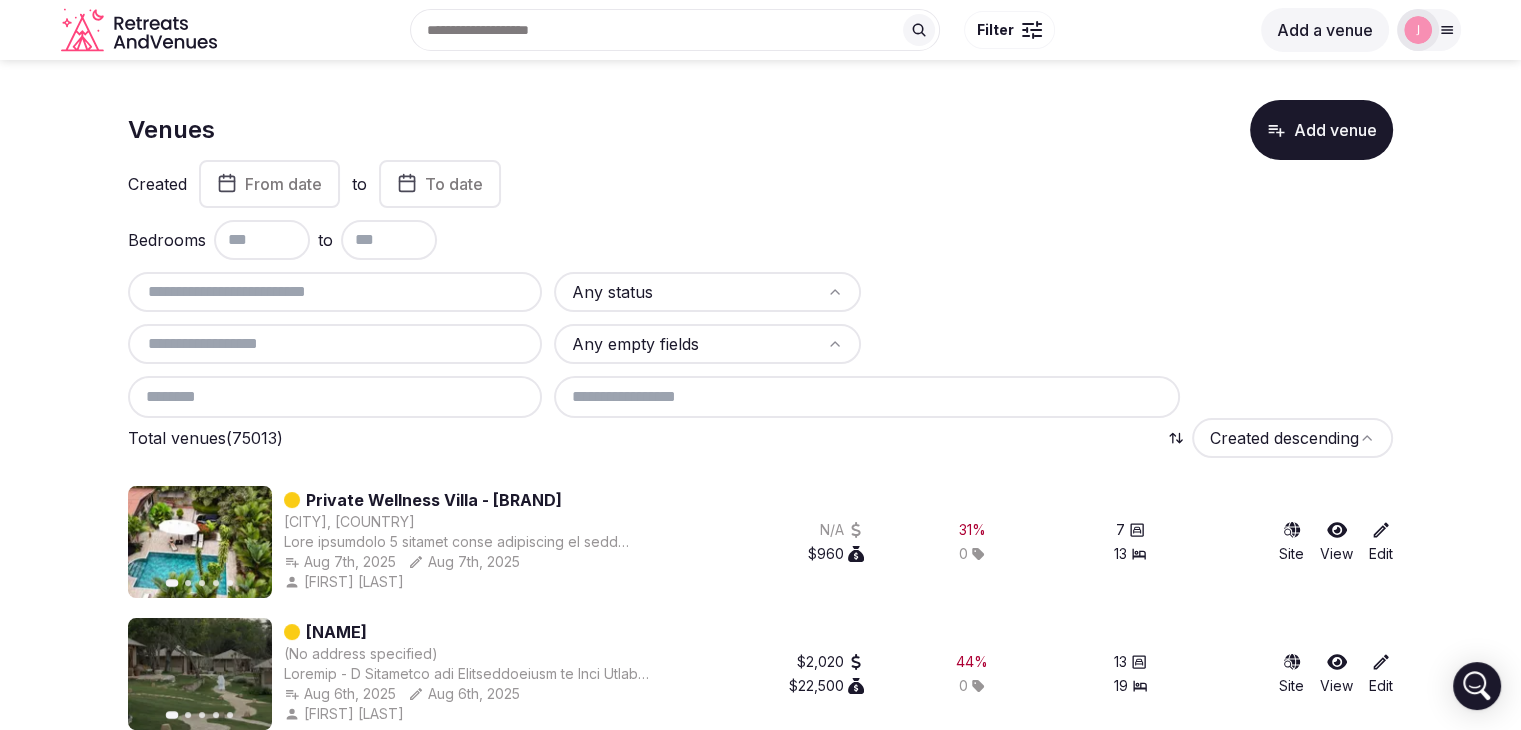 click at bounding box center [335, 292] 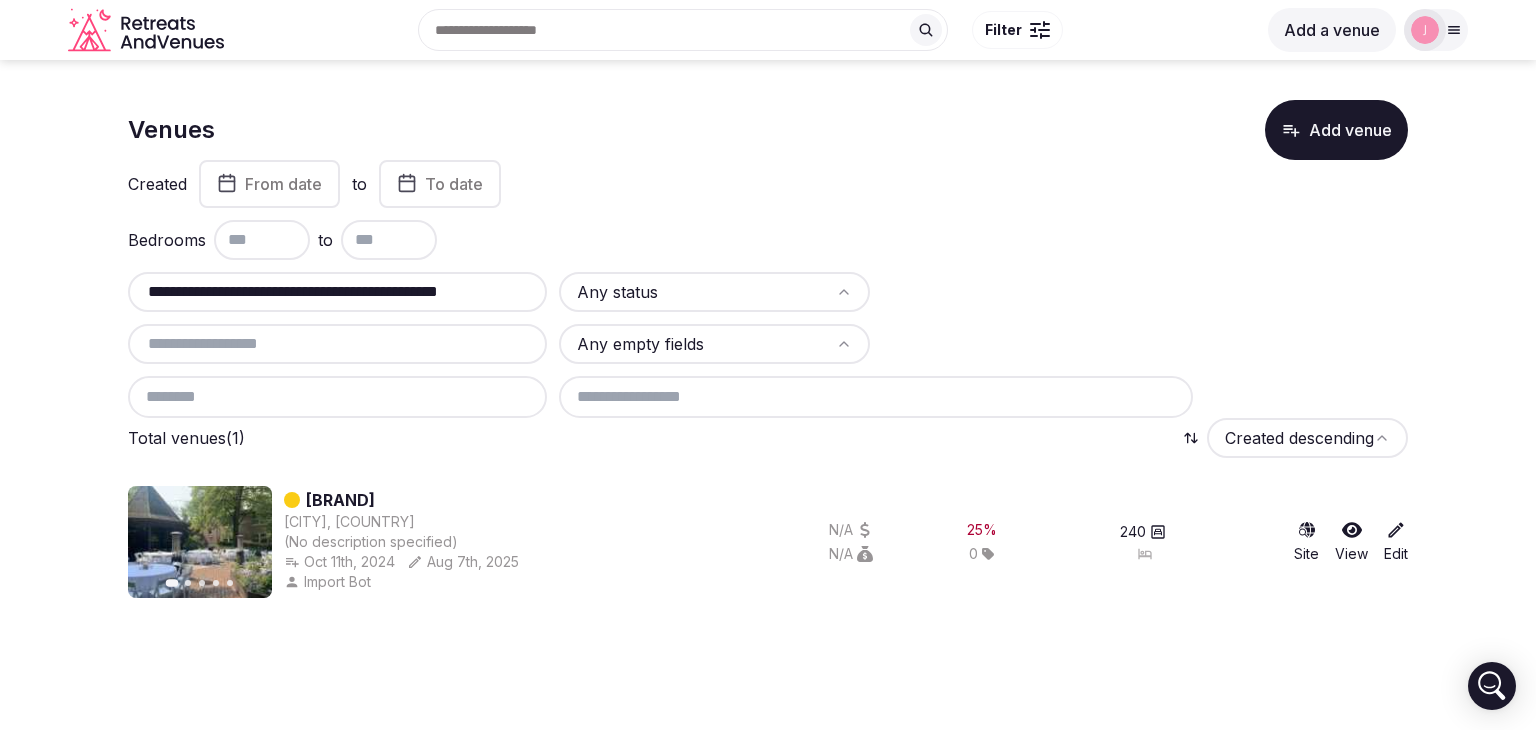 scroll, scrollTop: 0, scrollLeft: 0, axis: both 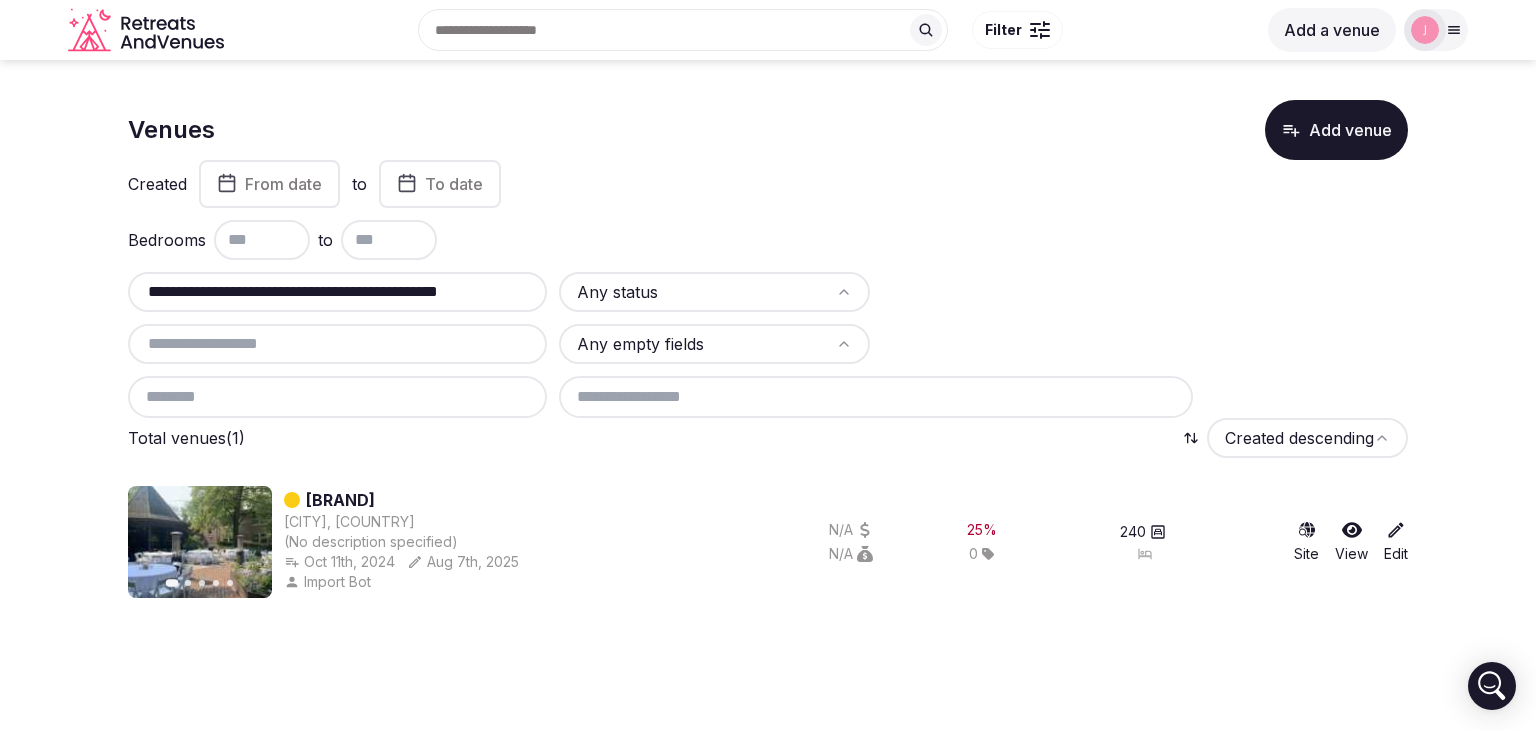 click on "**********" at bounding box center [337, 292] 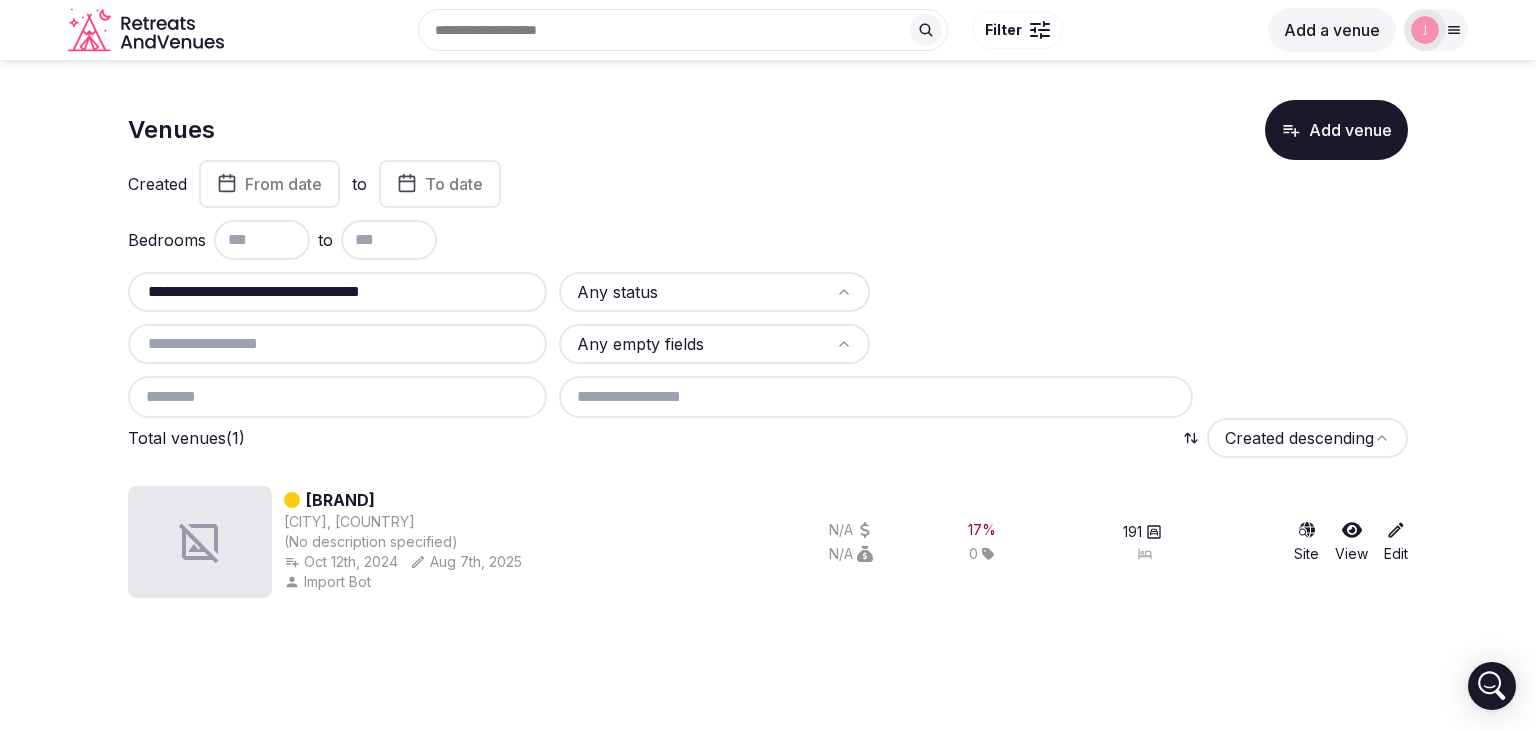 click on "**********" at bounding box center [337, 292] 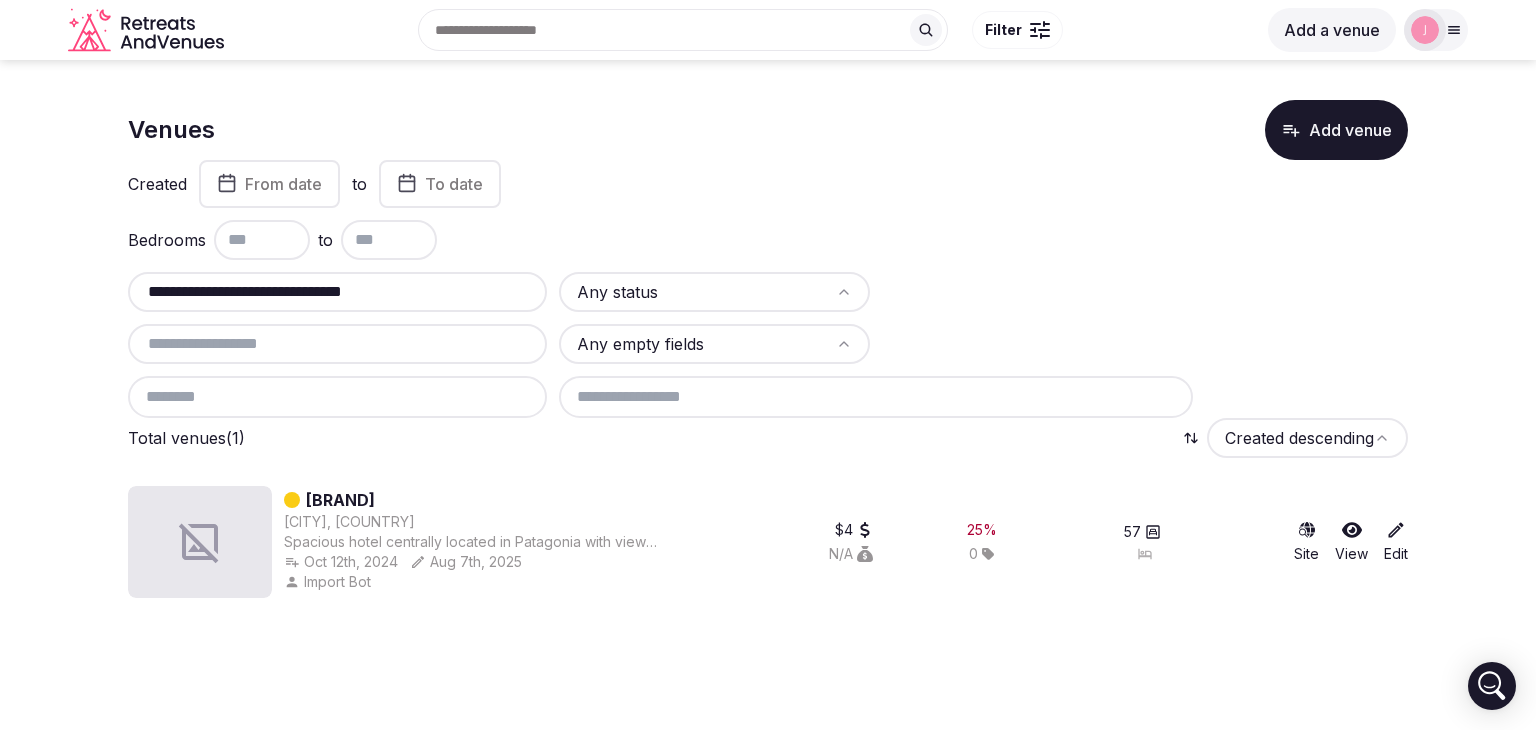 drag, startPoint x: 445, startPoint y: 282, endPoint x: 80, endPoint y: 294, distance: 365.1972 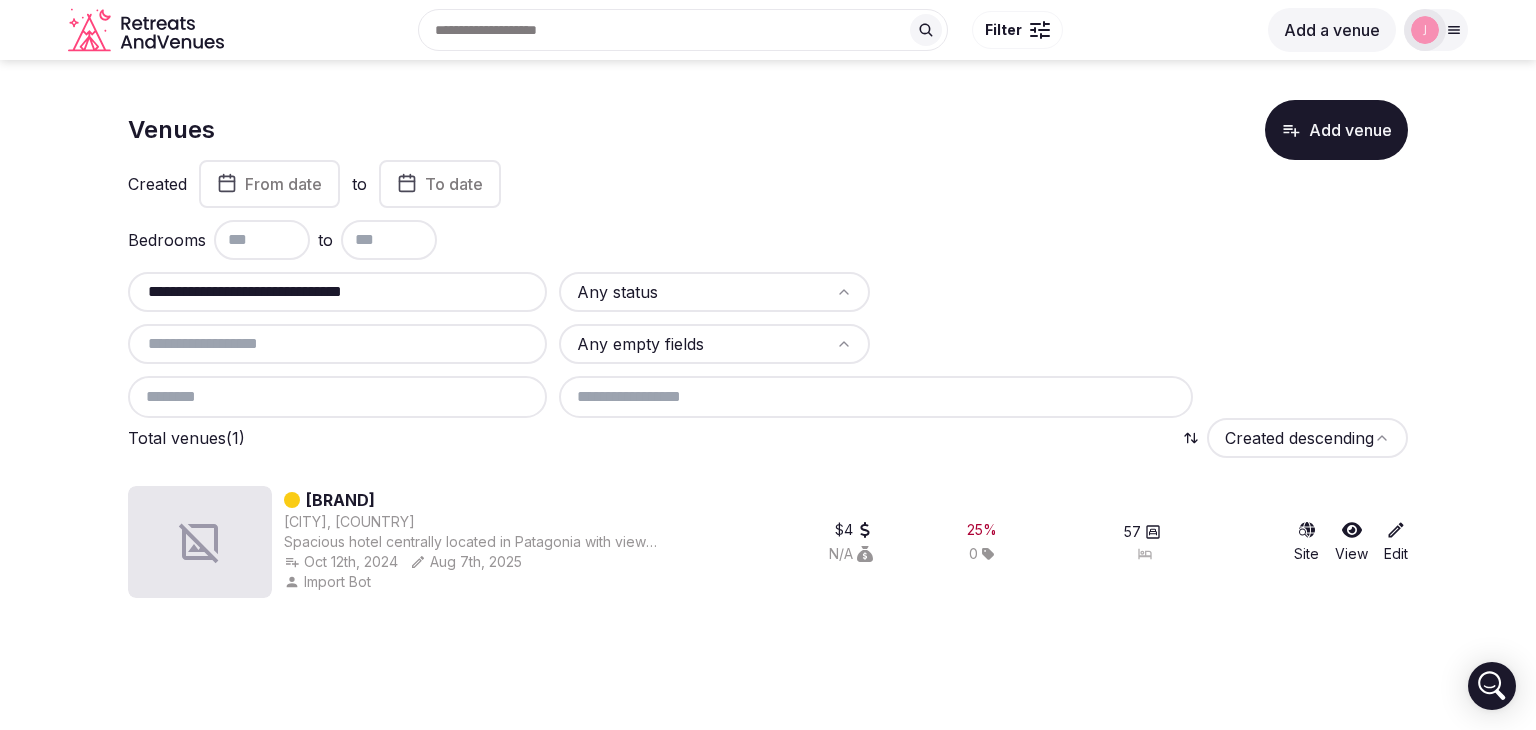 paste 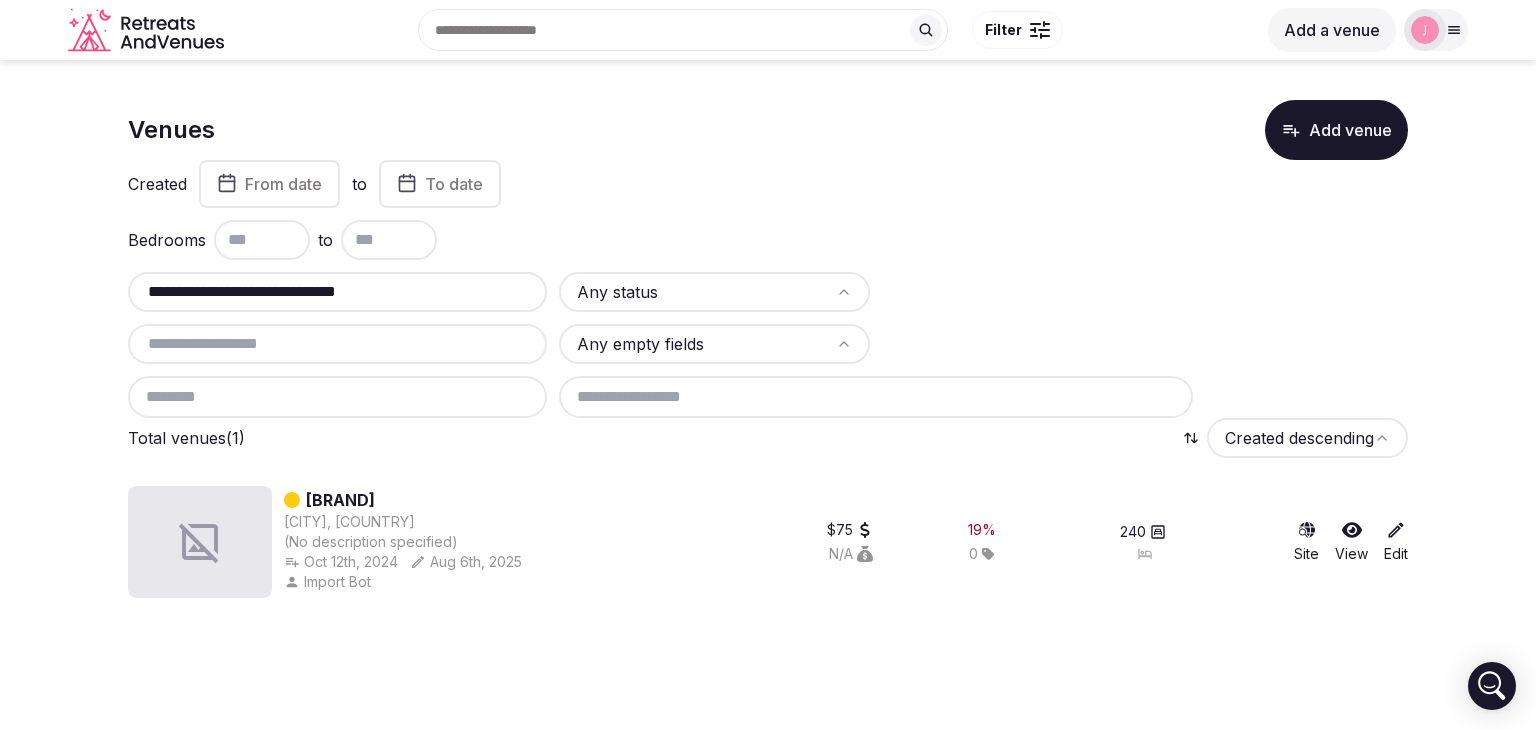 type on "**********" 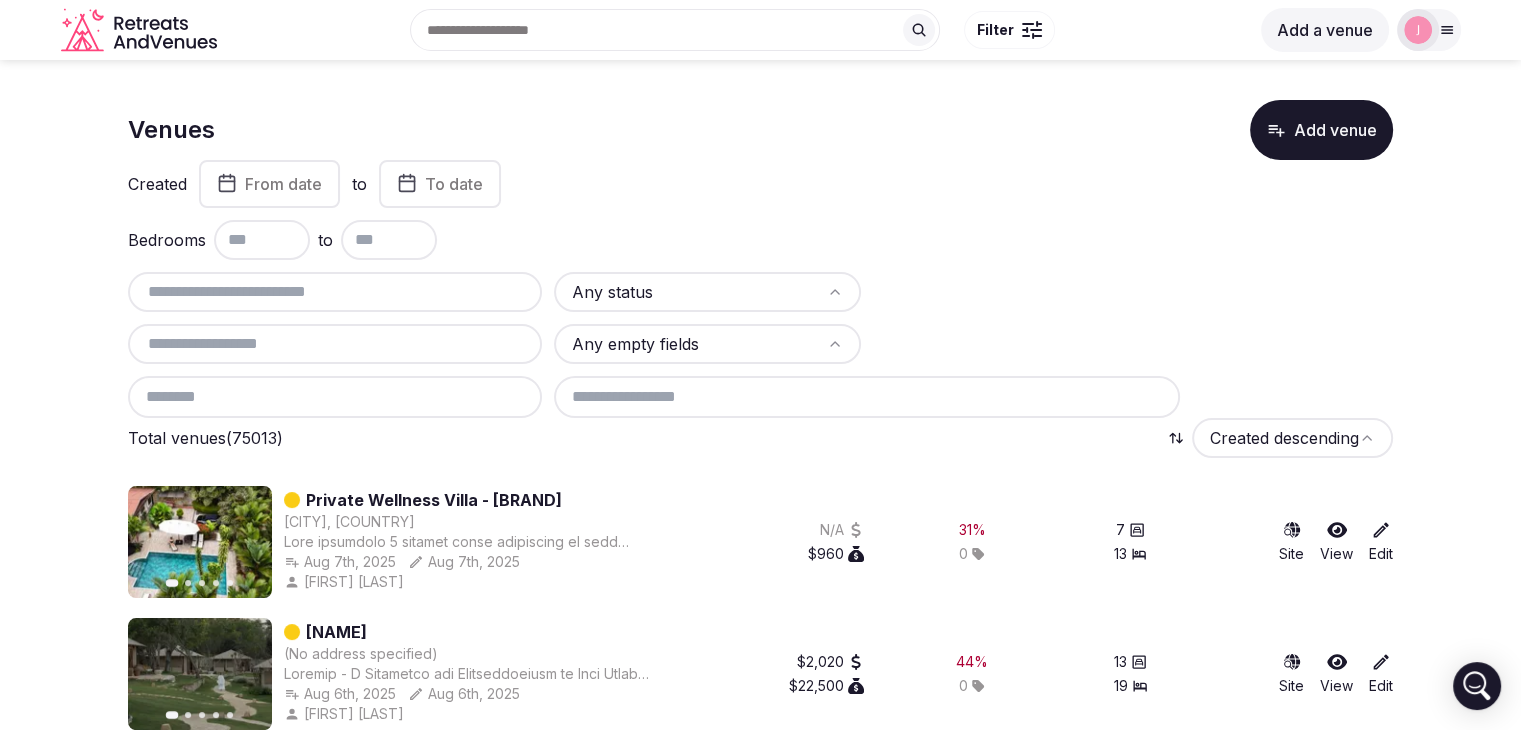 click at bounding box center (335, 292) 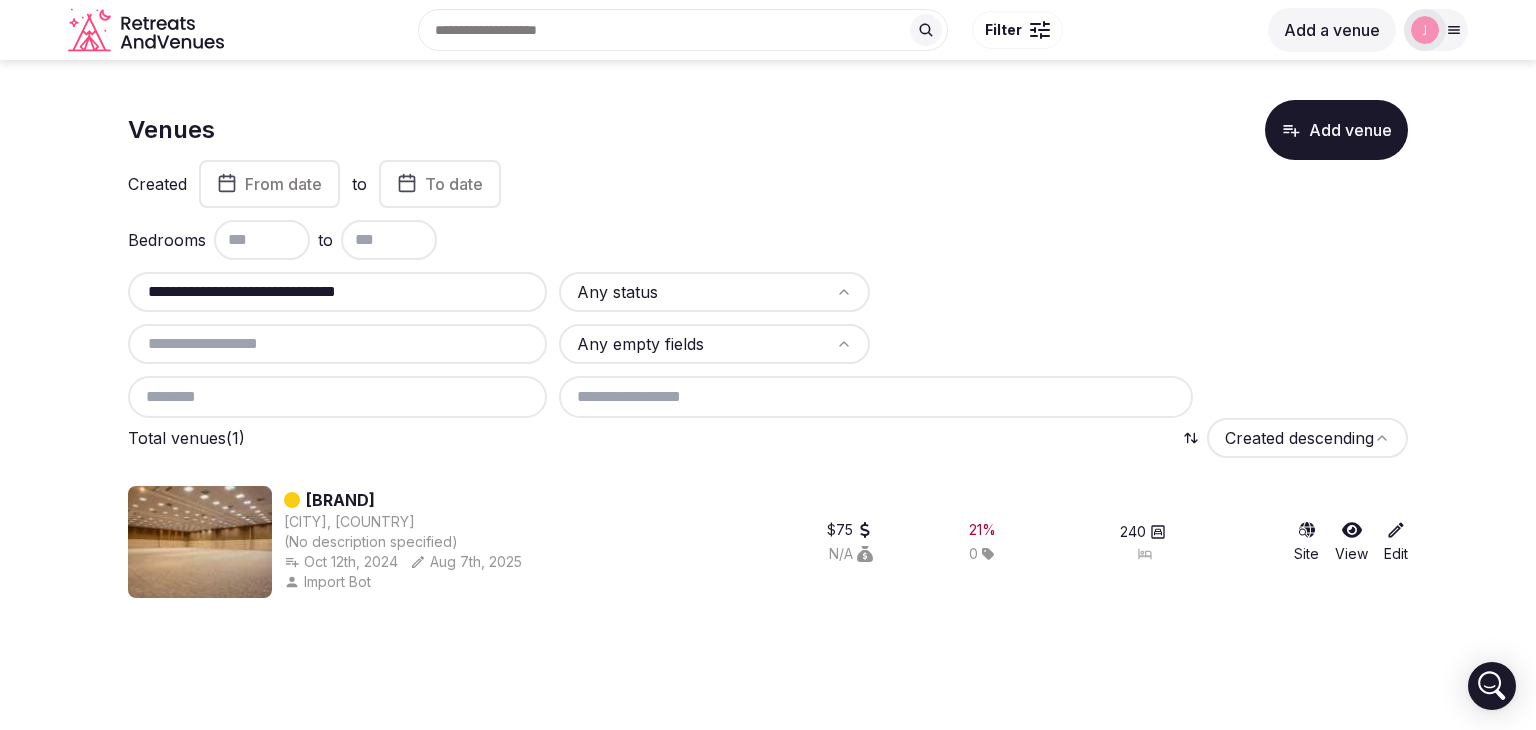 type on "**********" 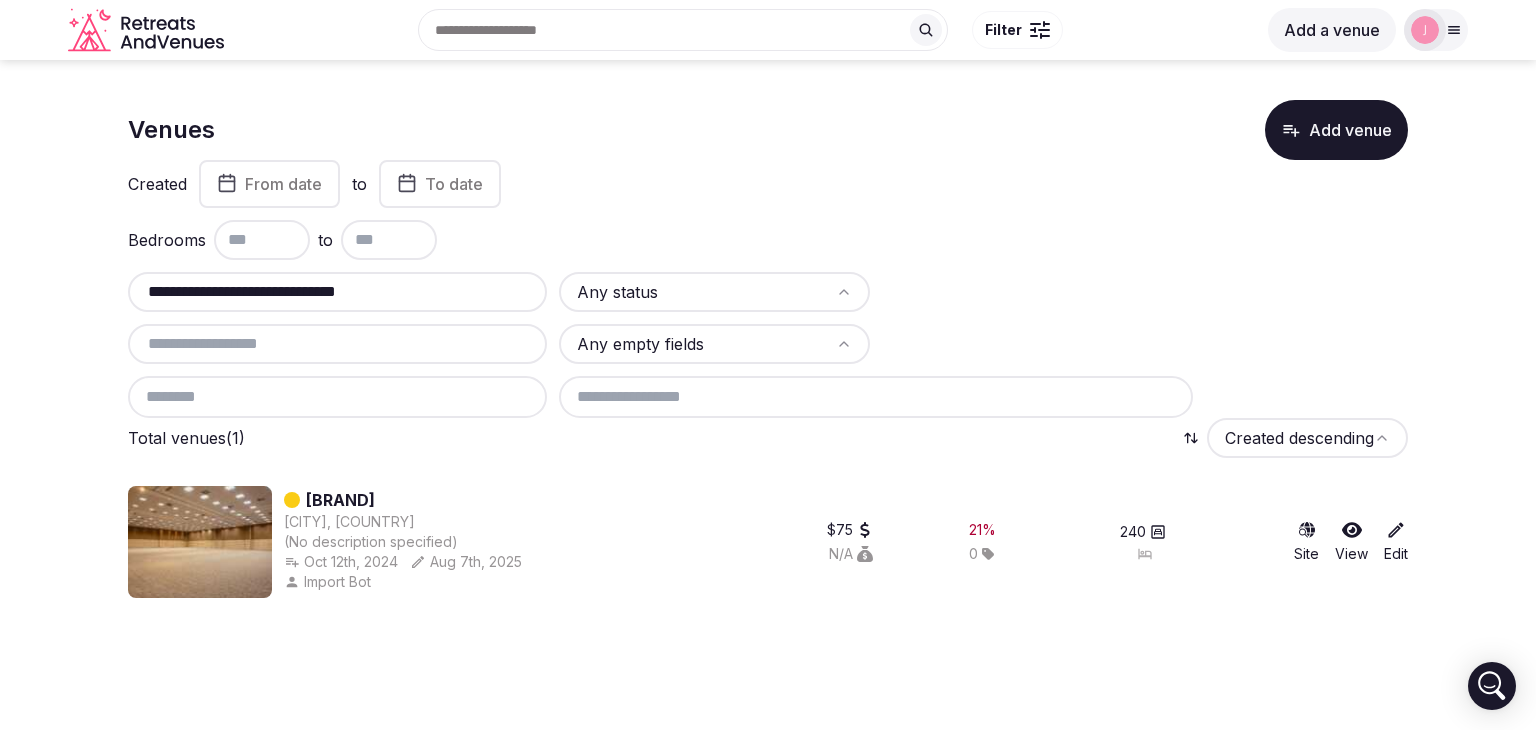click on "**********" at bounding box center [337, 292] 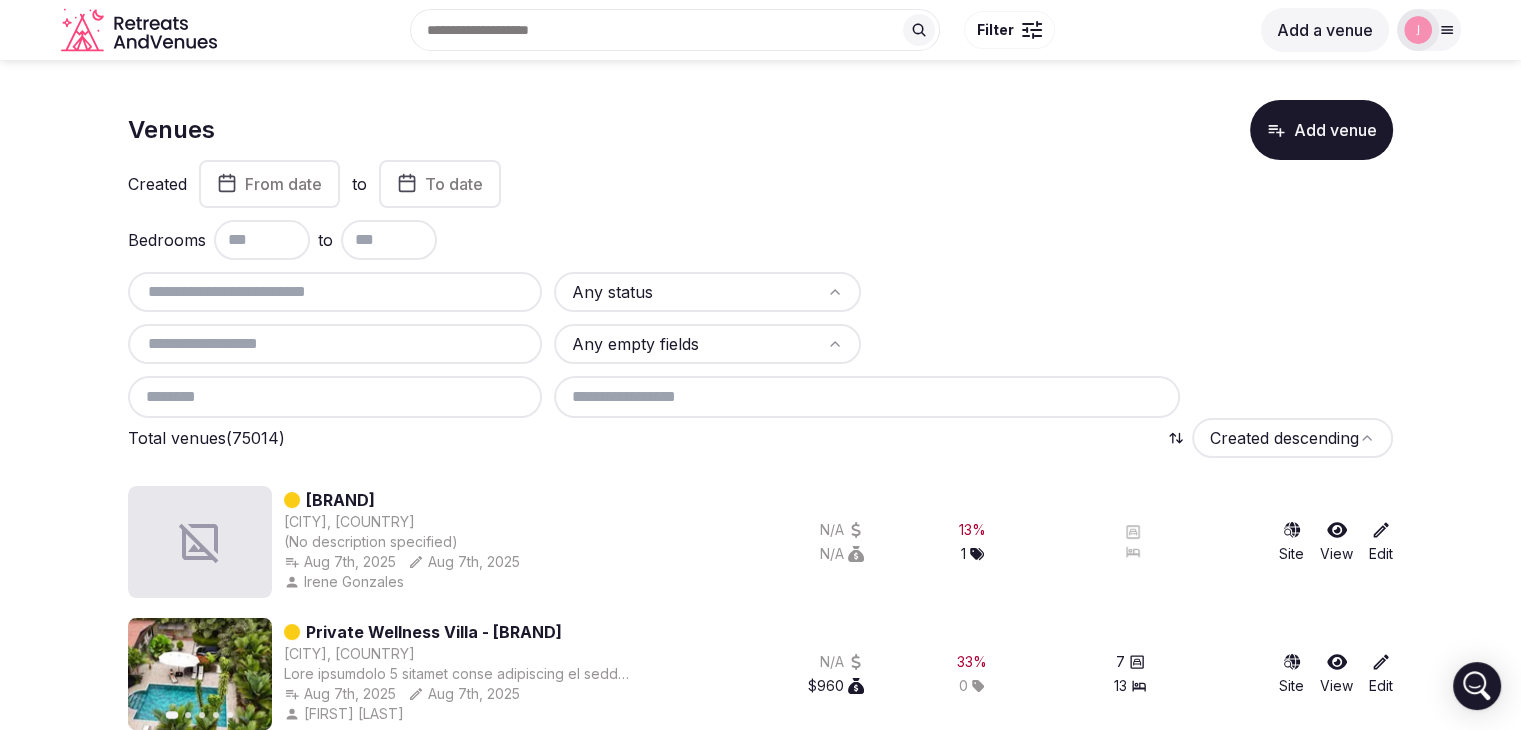 click at bounding box center (335, 292) 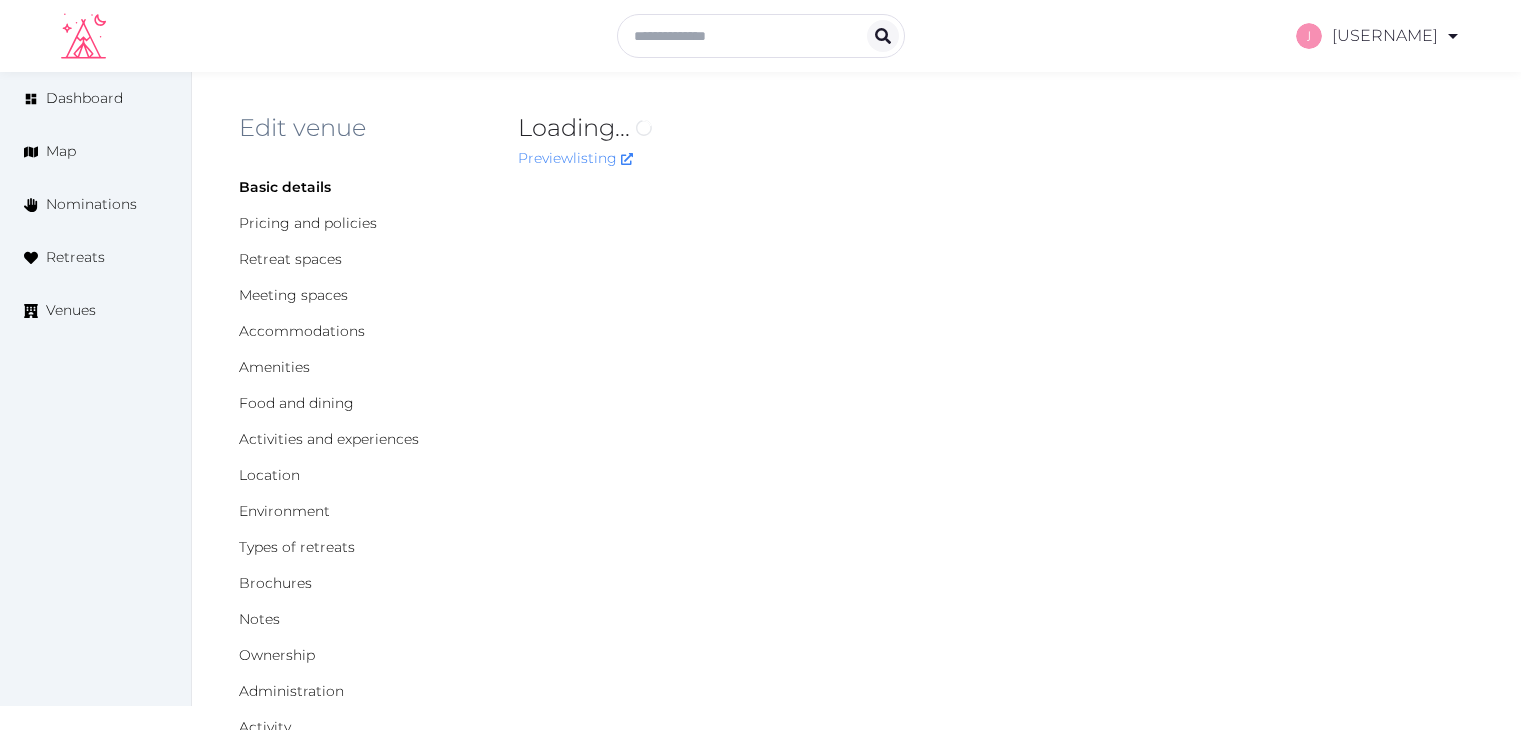 scroll, scrollTop: 0, scrollLeft: 0, axis: both 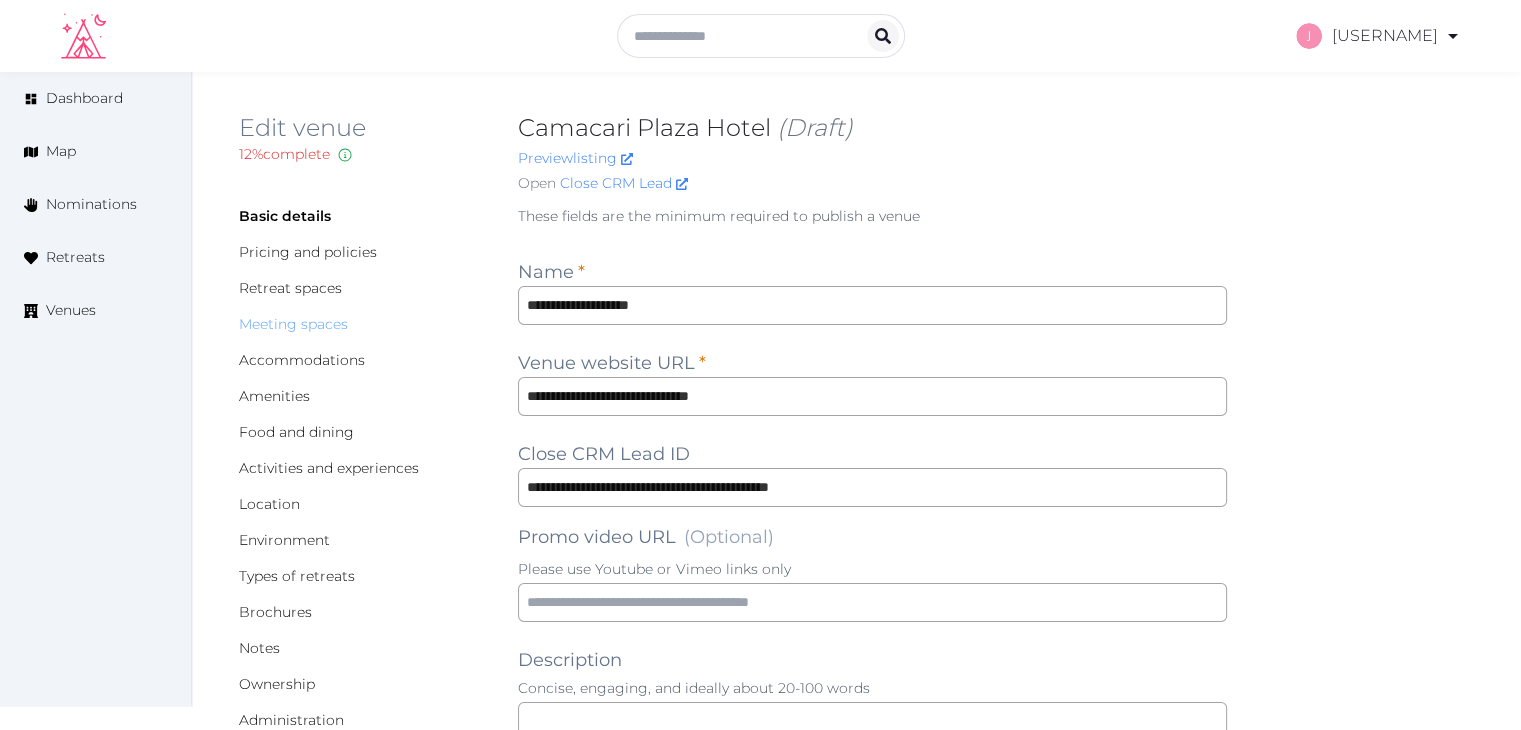 click on "Meeting spaces" at bounding box center [293, 324] 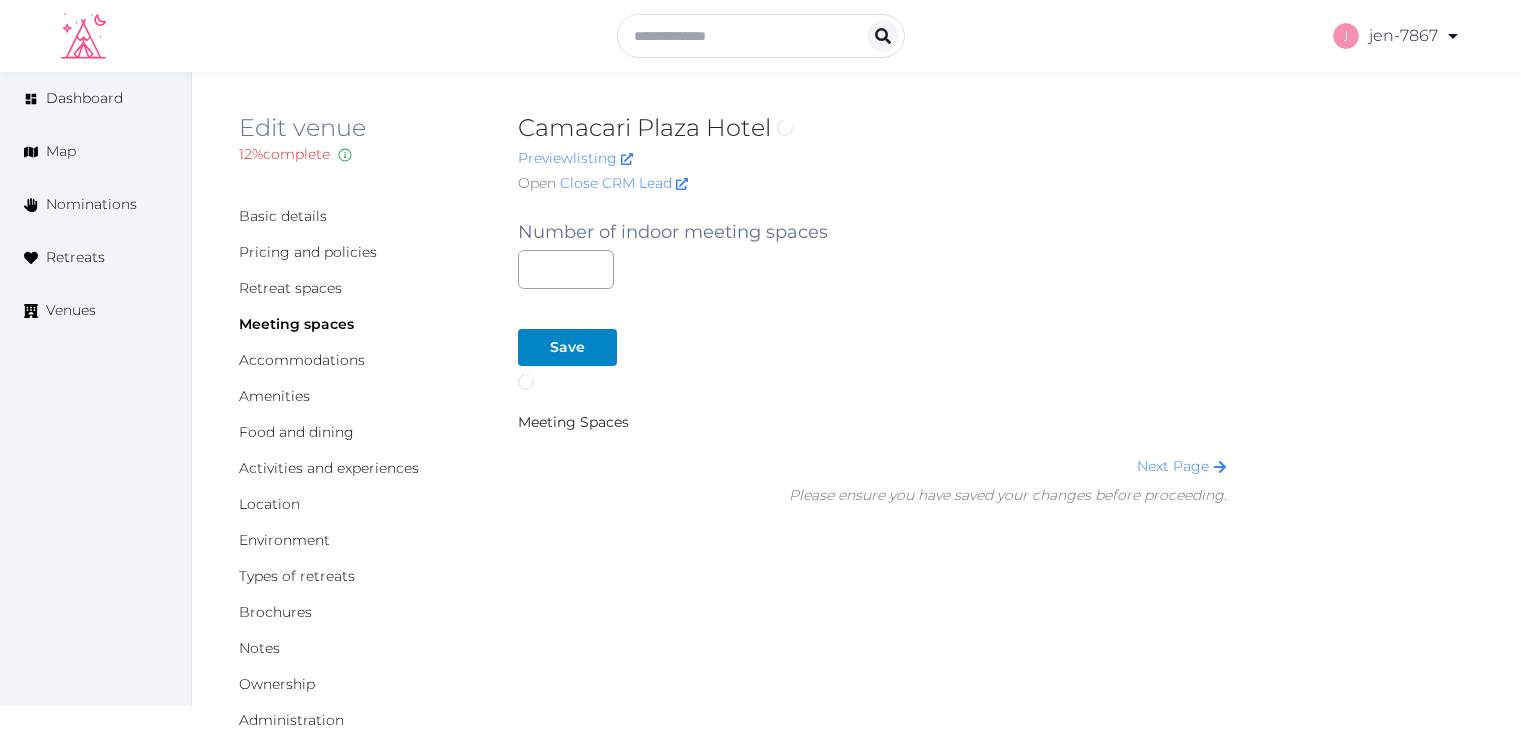 scroll, scrollTop: 0, scrollLeft: 0, axis: both 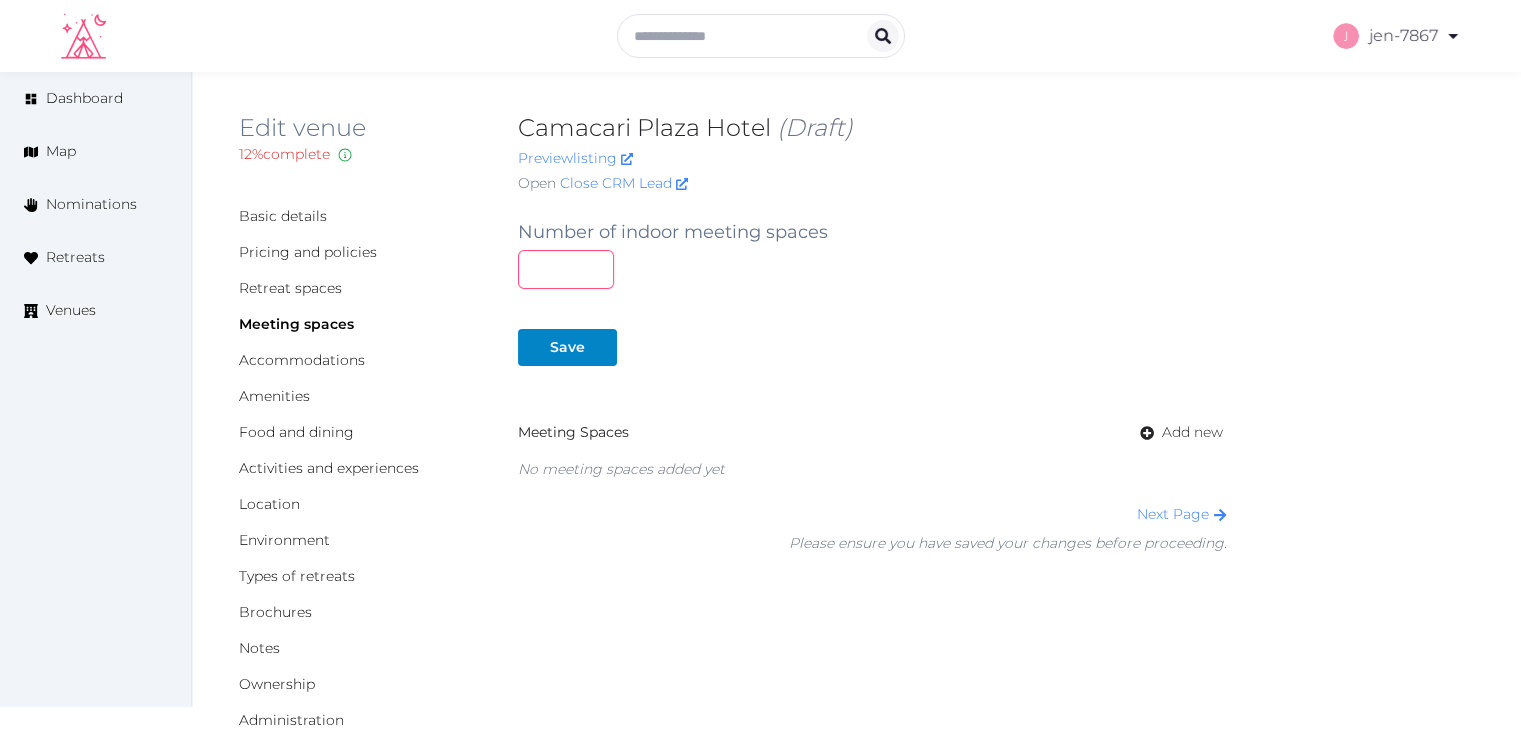 click at bounding box center [566, 269] 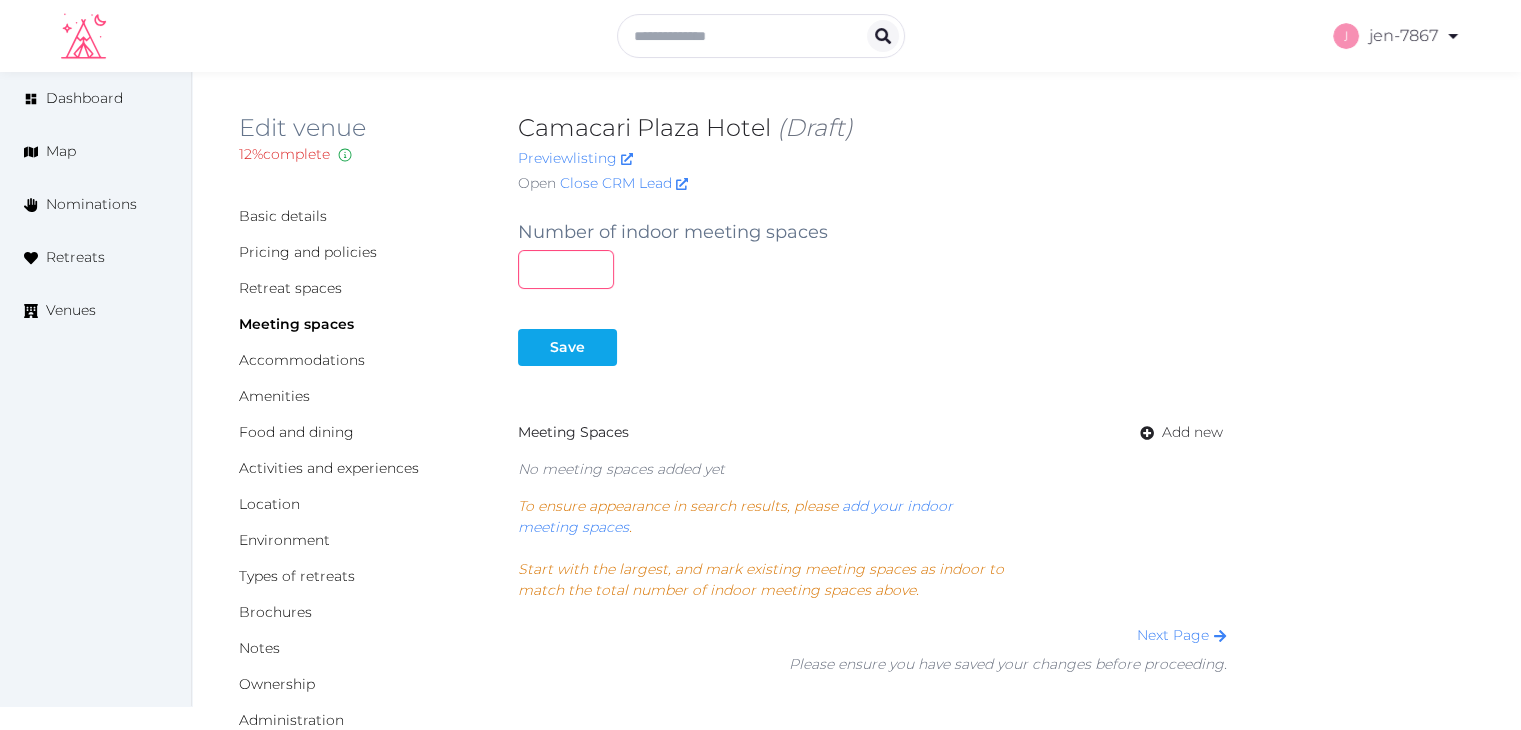 type on "*" 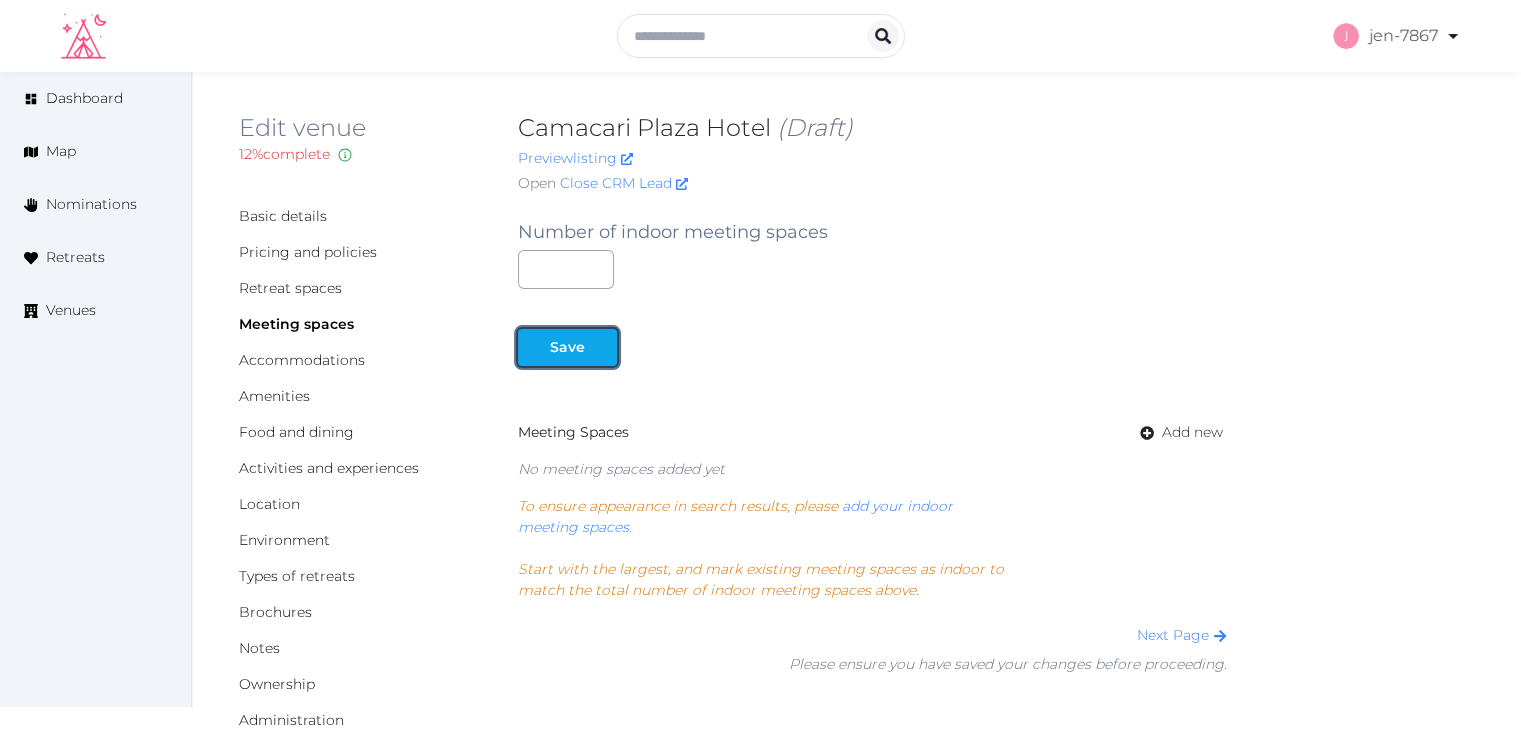 click on "Save" at bounding box center (567, 347) 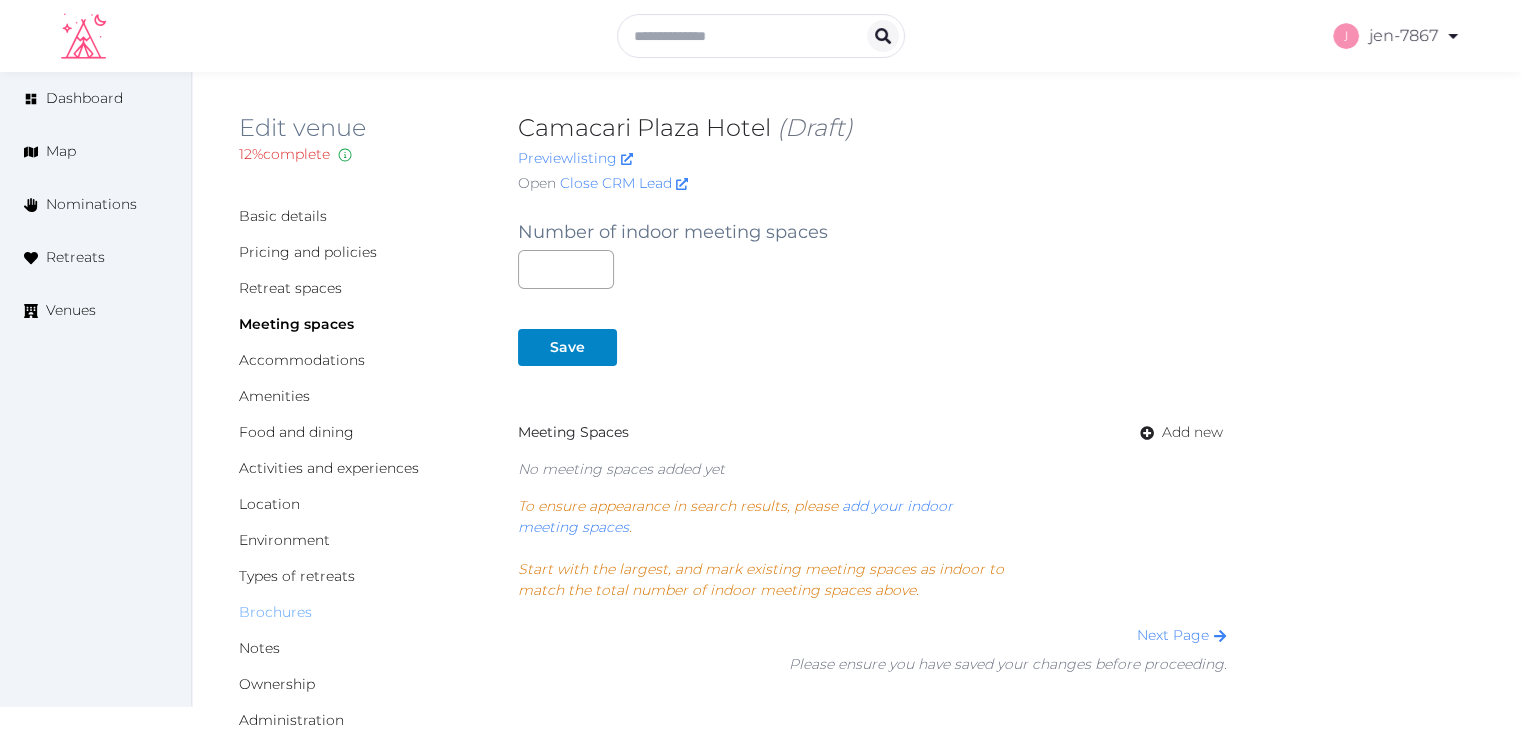 click on "Brochures" at bounding box center [275, 612] 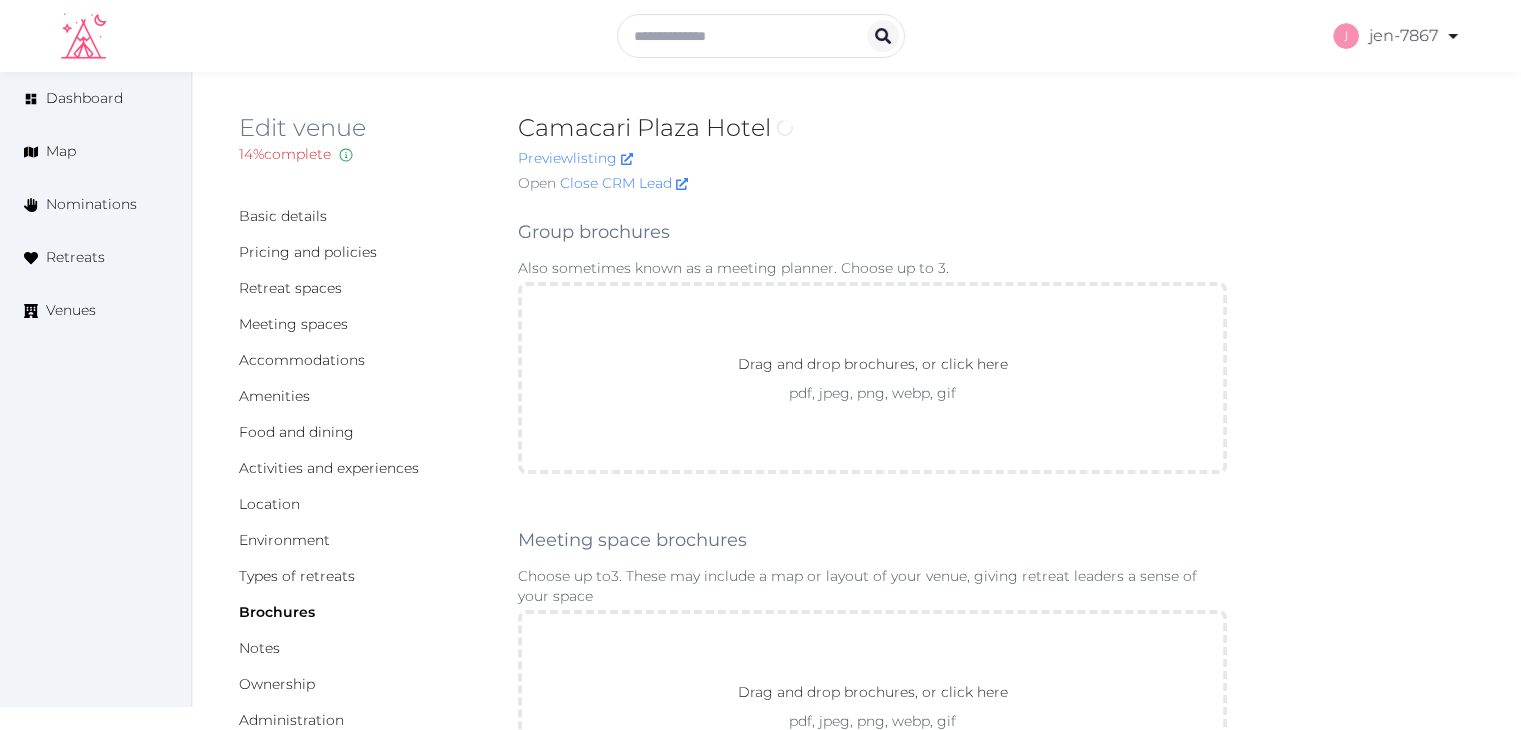 scroll, scrollTop: 100, scrollLeft: 0, axis: vertical 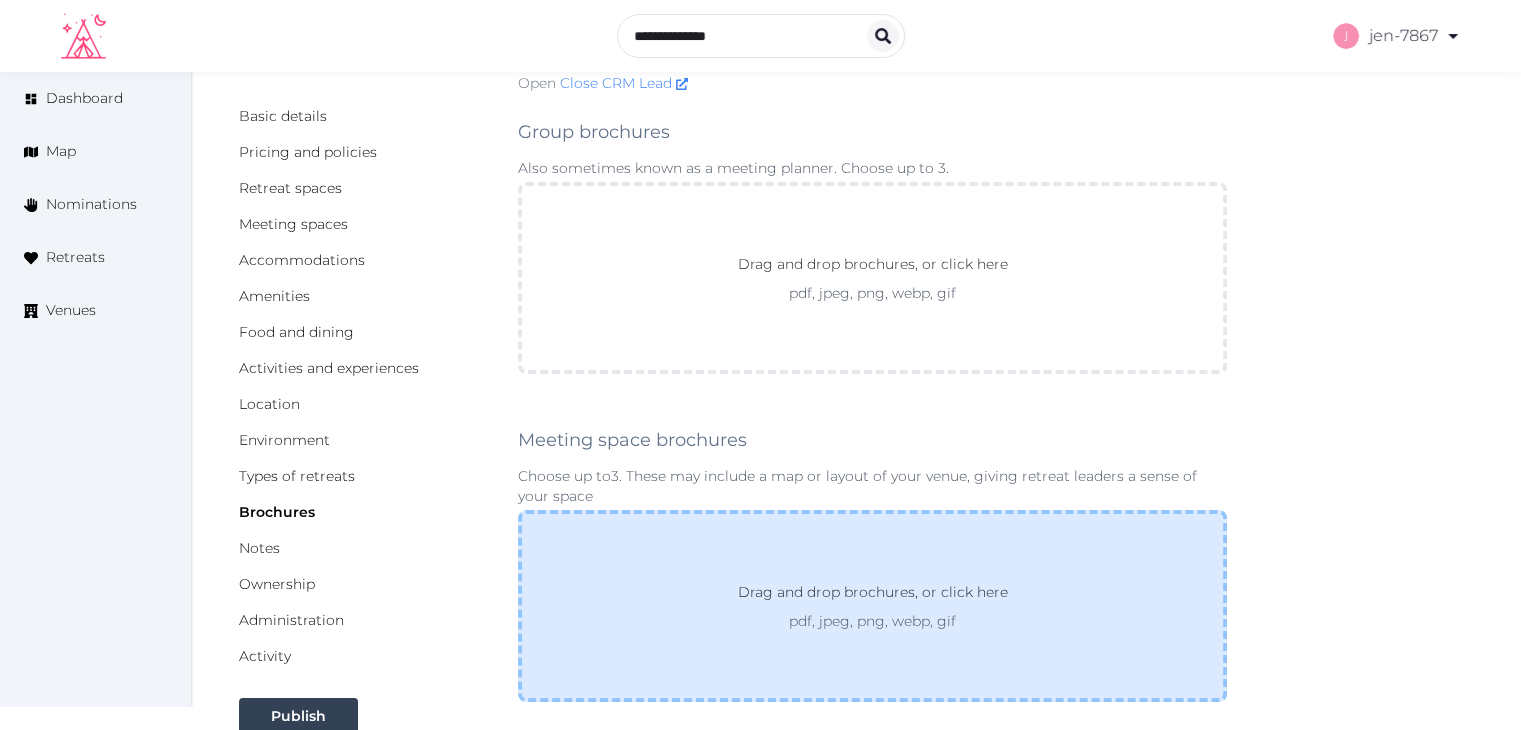click on "Drag and drop brochures, or click here pdf, jpeg, png, webp, gif" at bounding box center (872, 606) 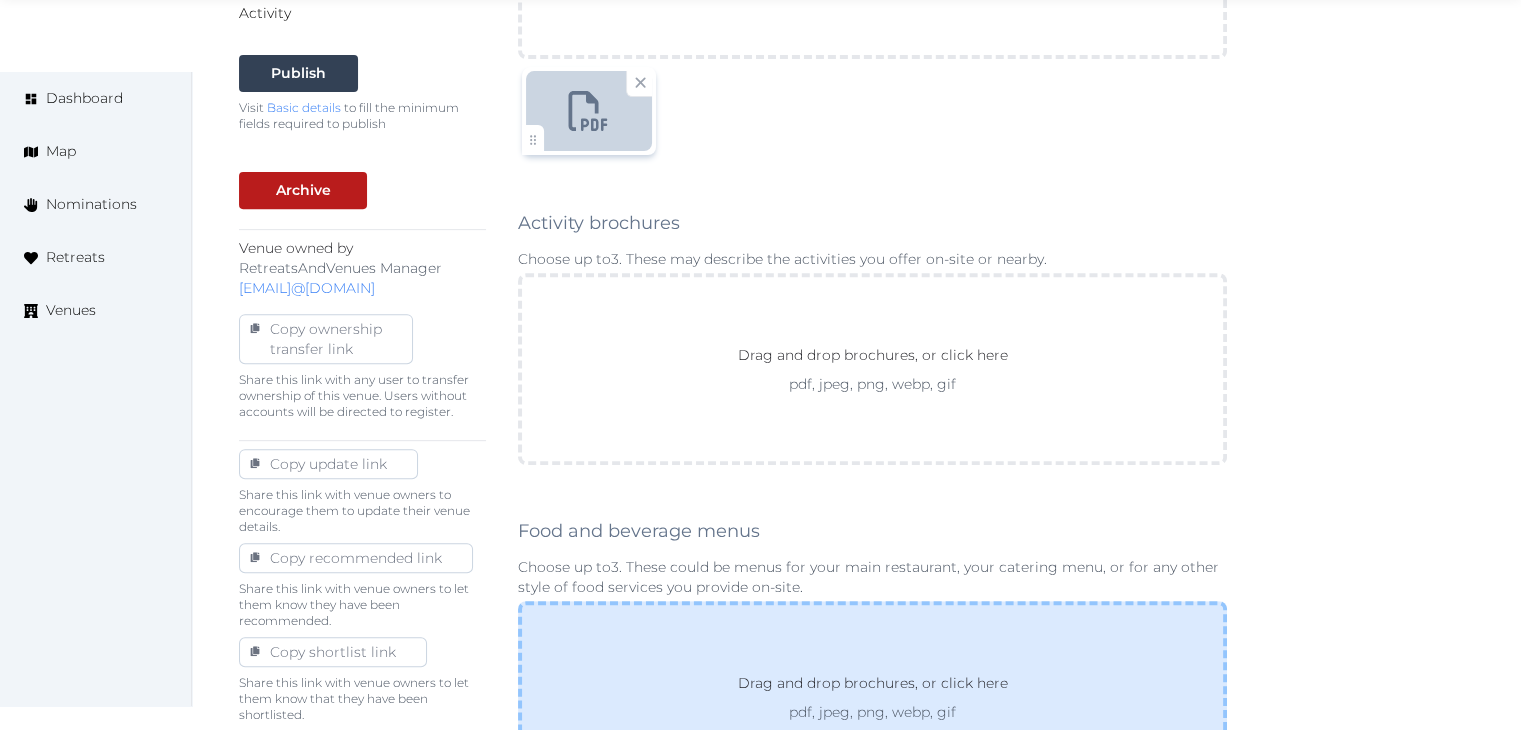 scroll, scrollTop: 1000, scrollLeft: 0, axis: vertical 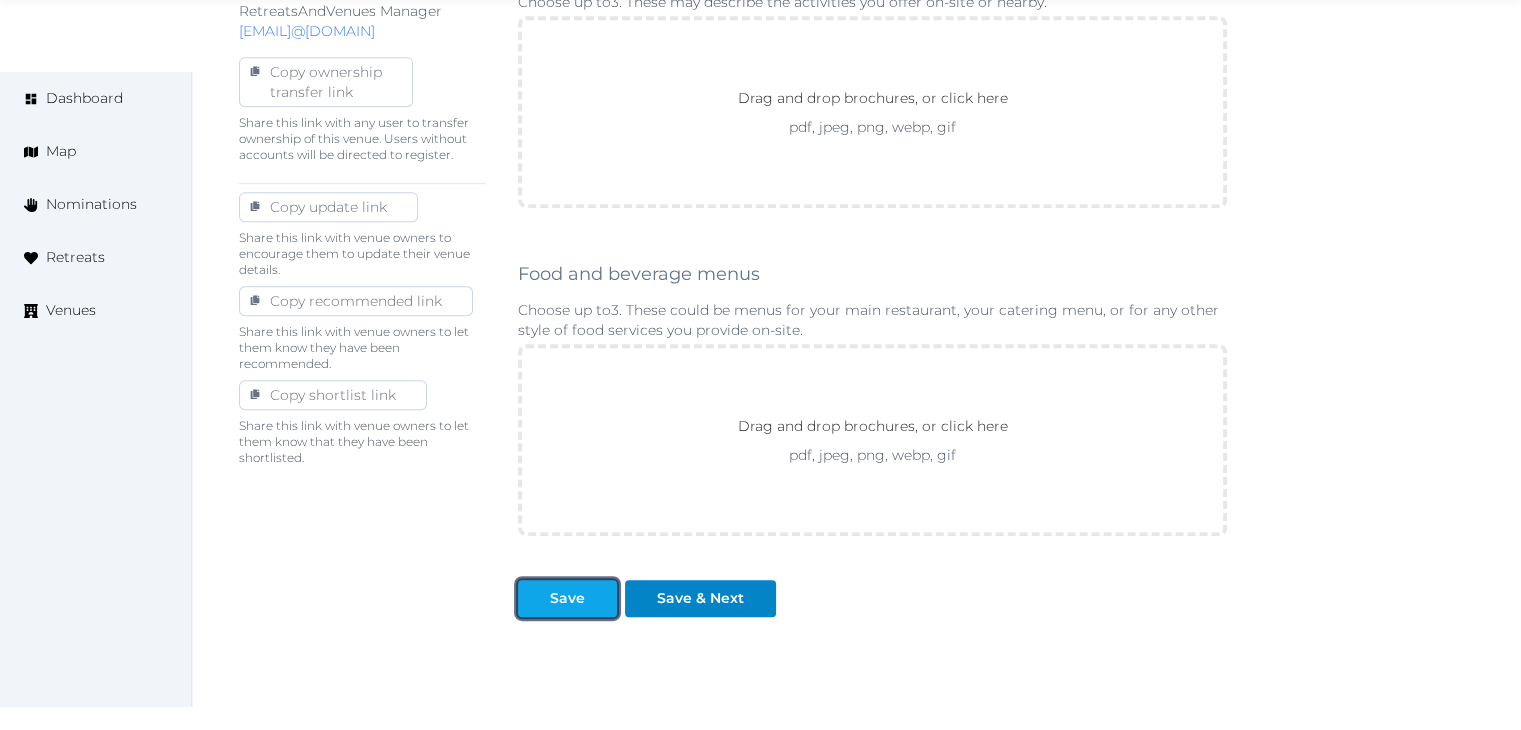 click on "Save" at bounding box center (567, 598) 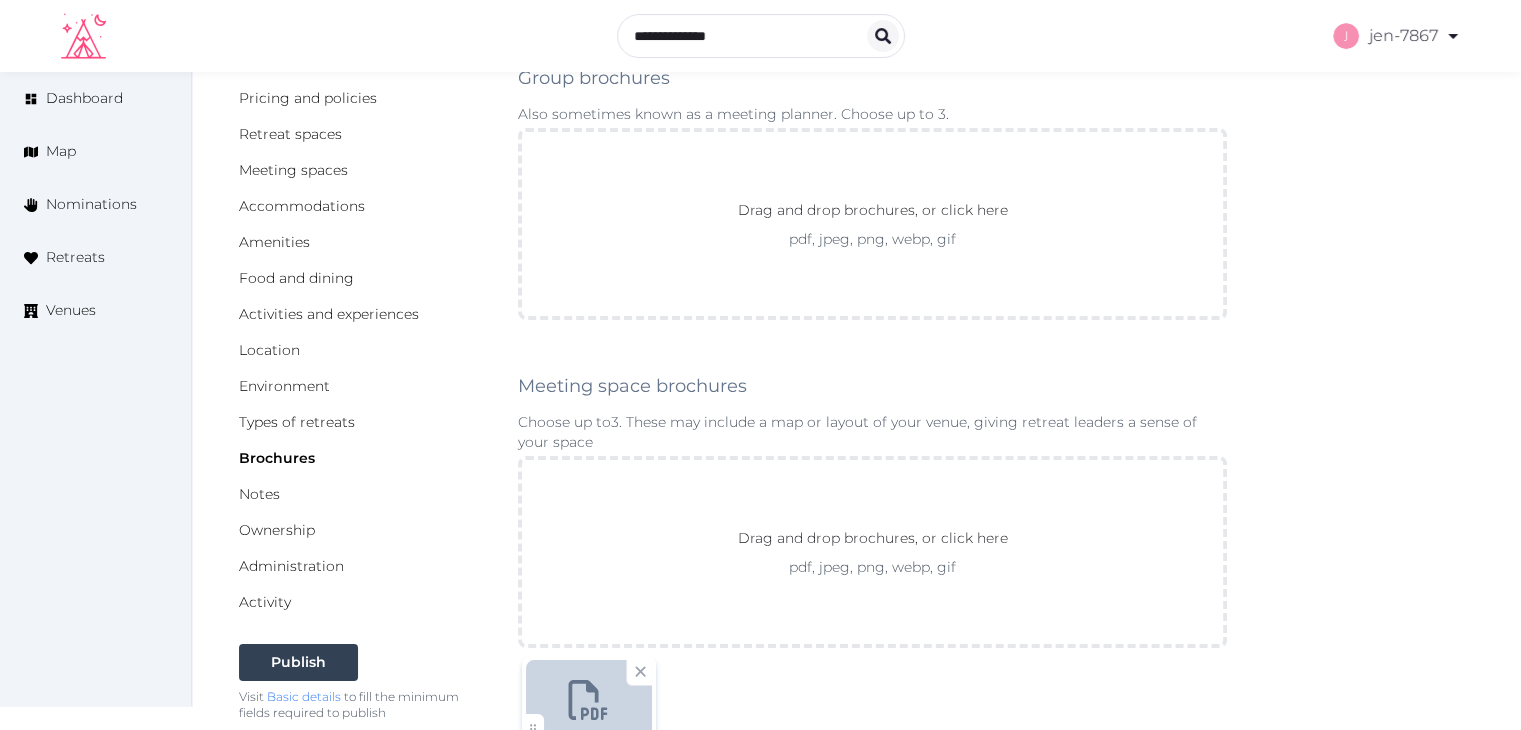 scroll, scrollTop: 0, scrollLeft: 0, axis: both 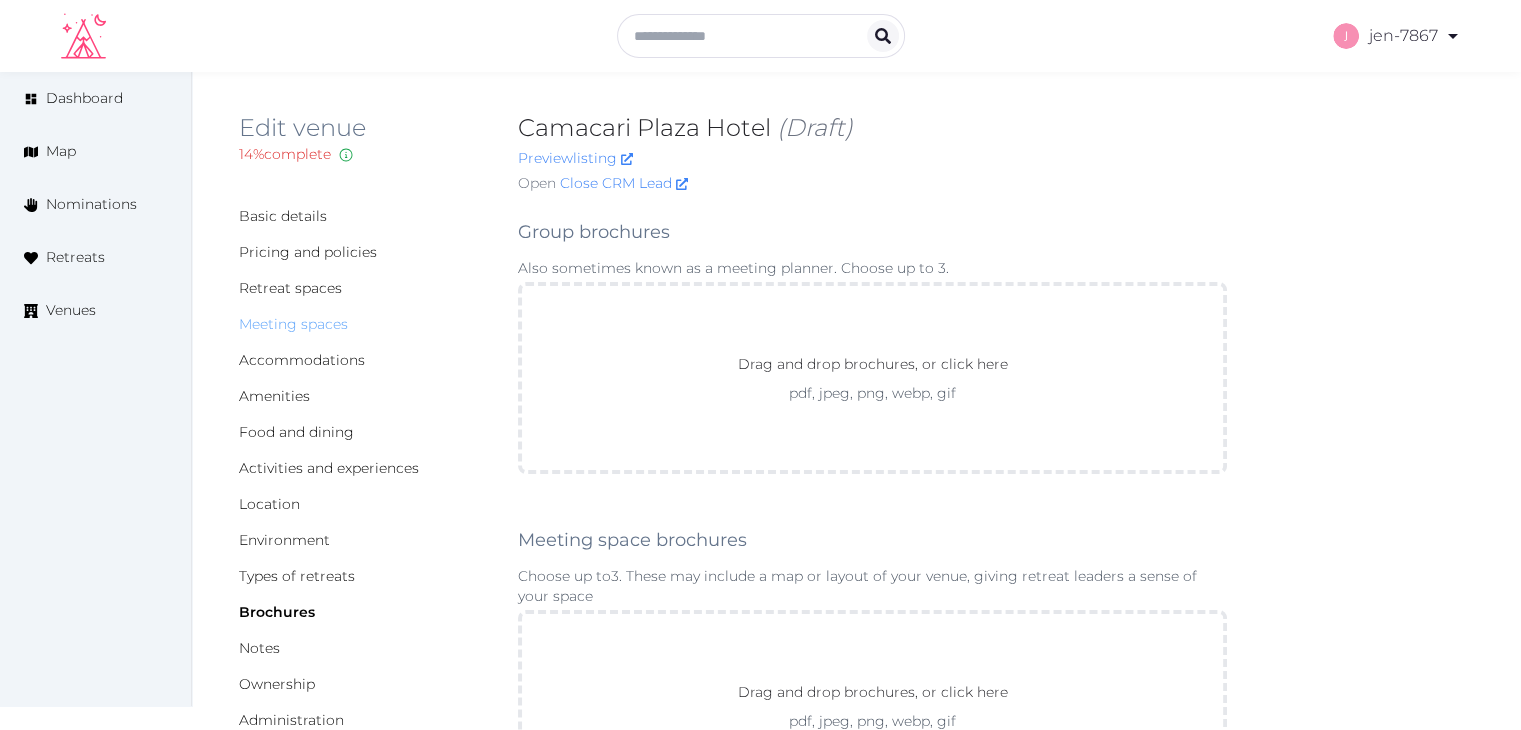 click on "Meeting spaces" at bounding box center (293, 324) 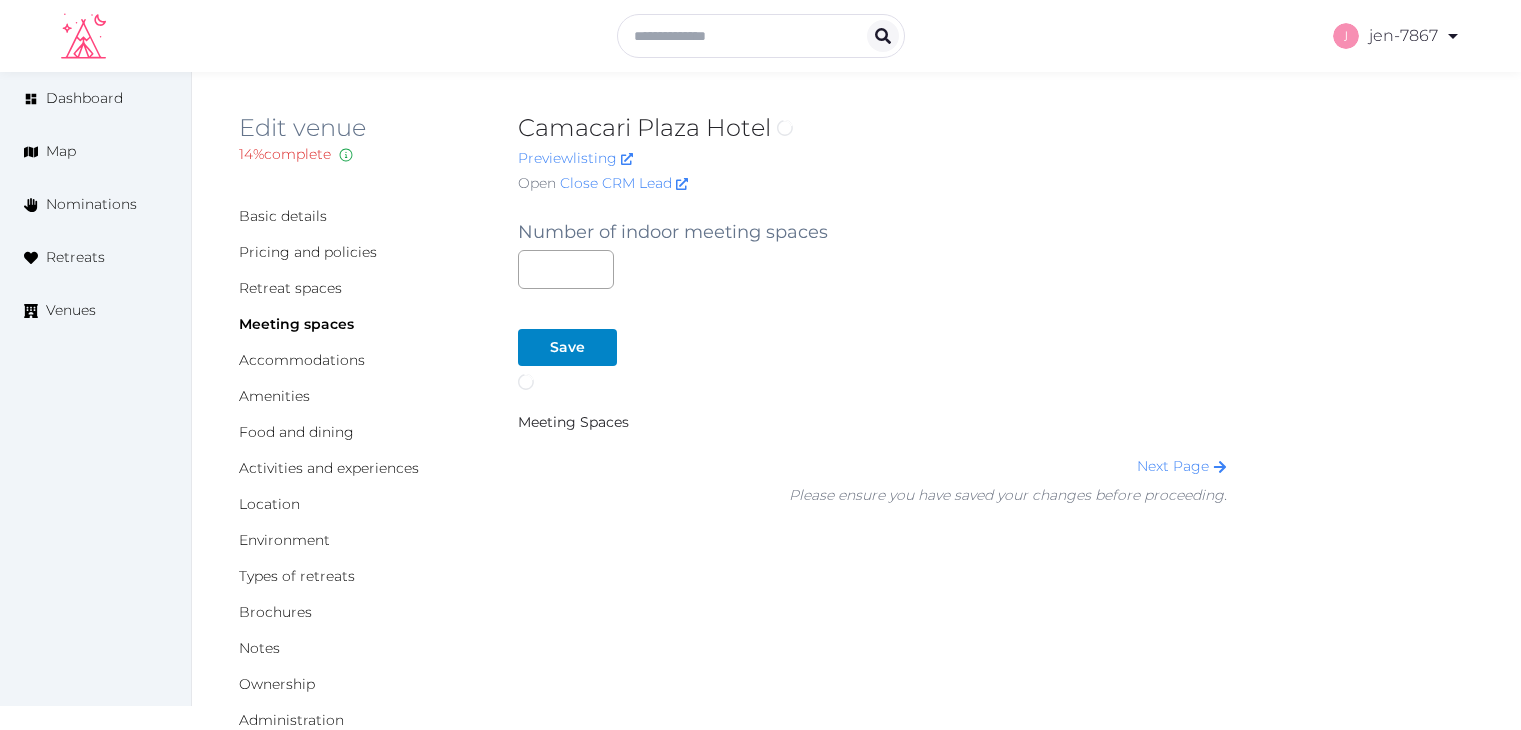 scroll, scrollTop: 0, scrollLeft: 0, axis: both 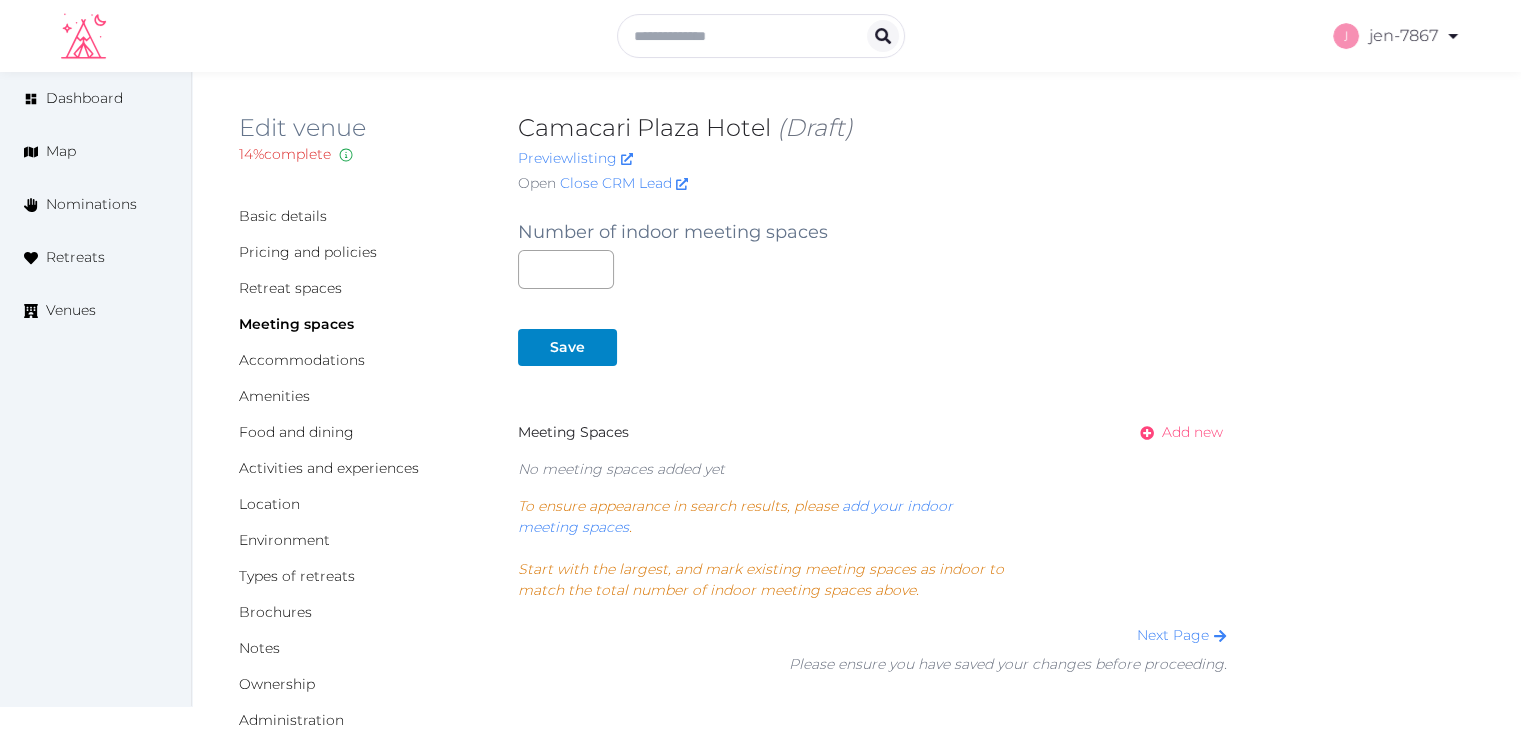 click on "Add new" at bounding box center (1192, 432) 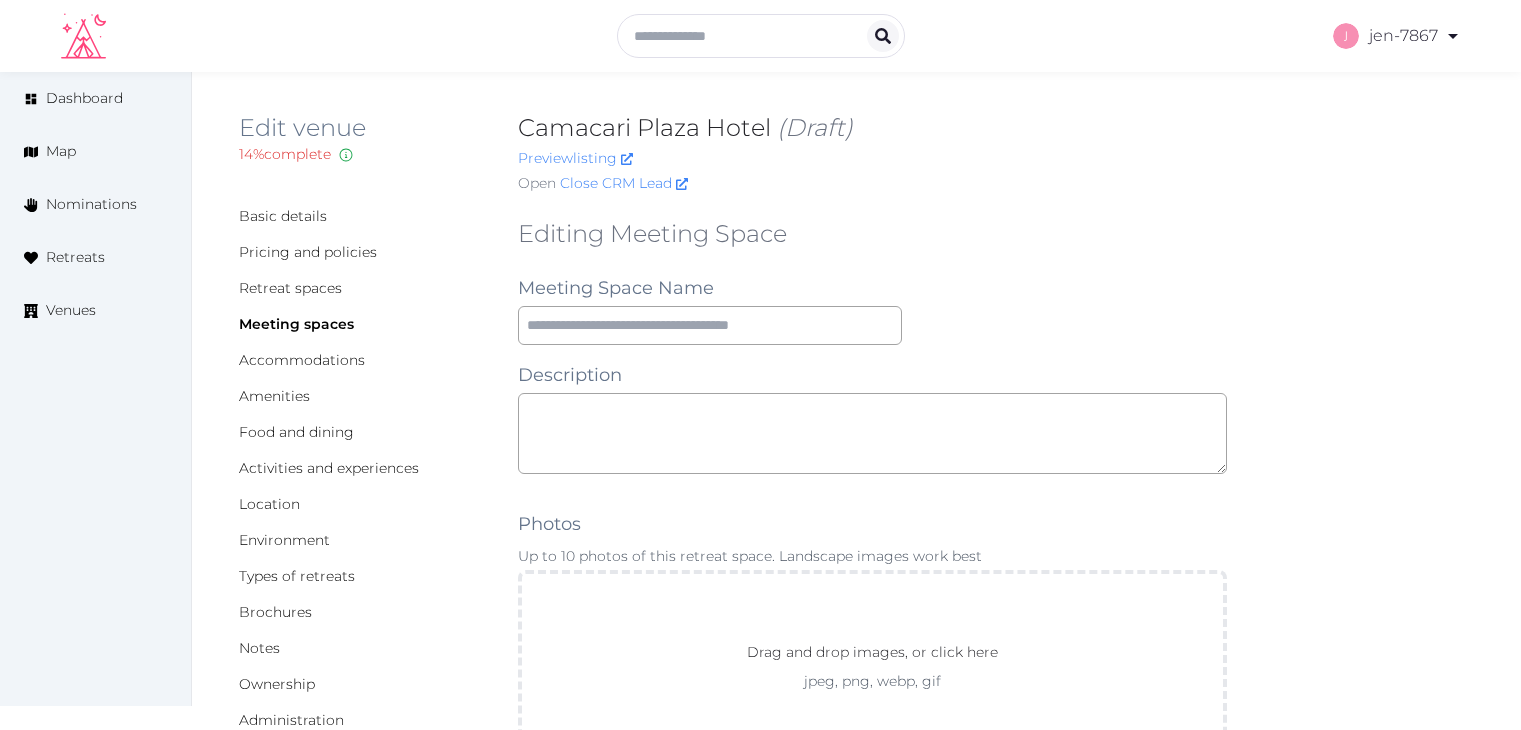 scroll, scrollTop: 0, scrollLeft: 0, axis: both 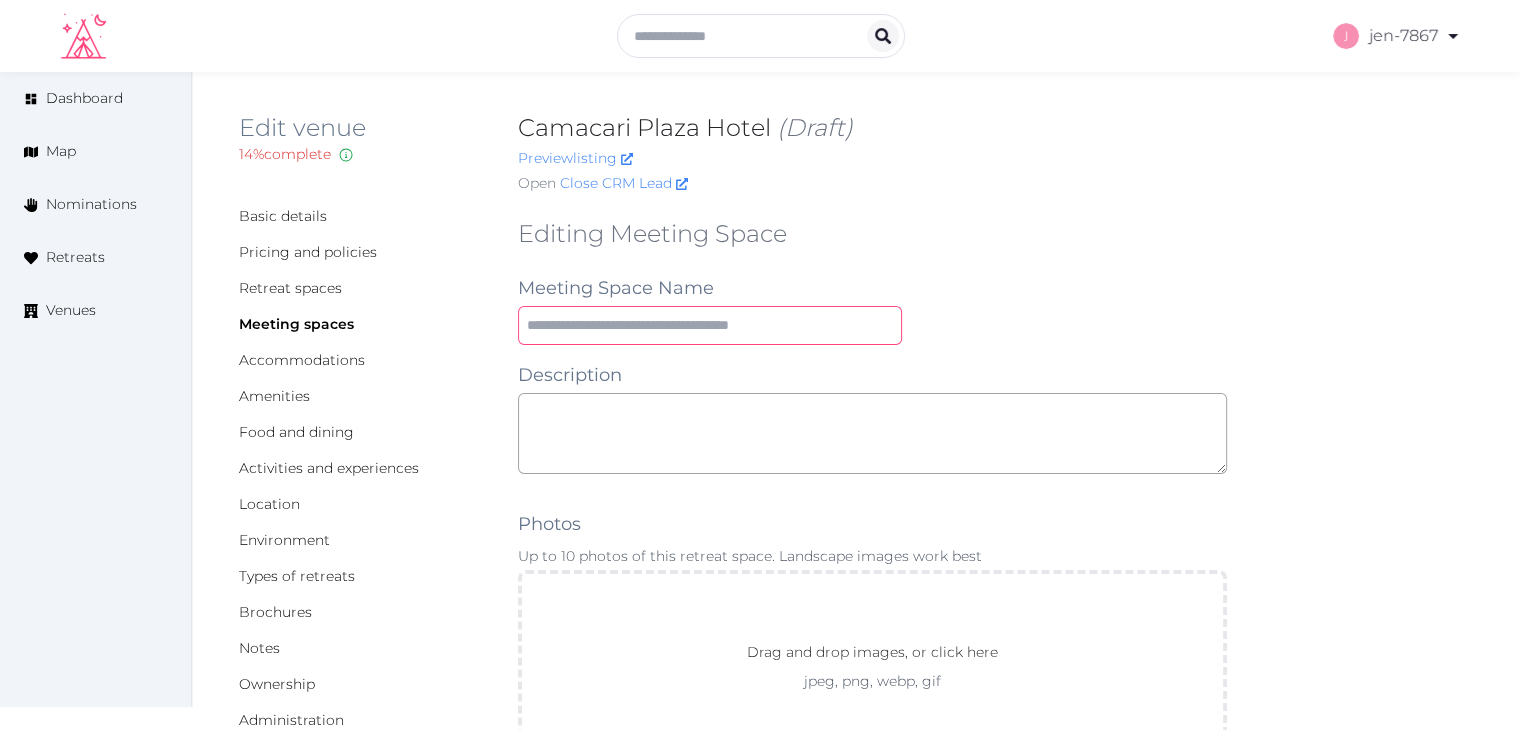 click at bounding box center (710, 325) 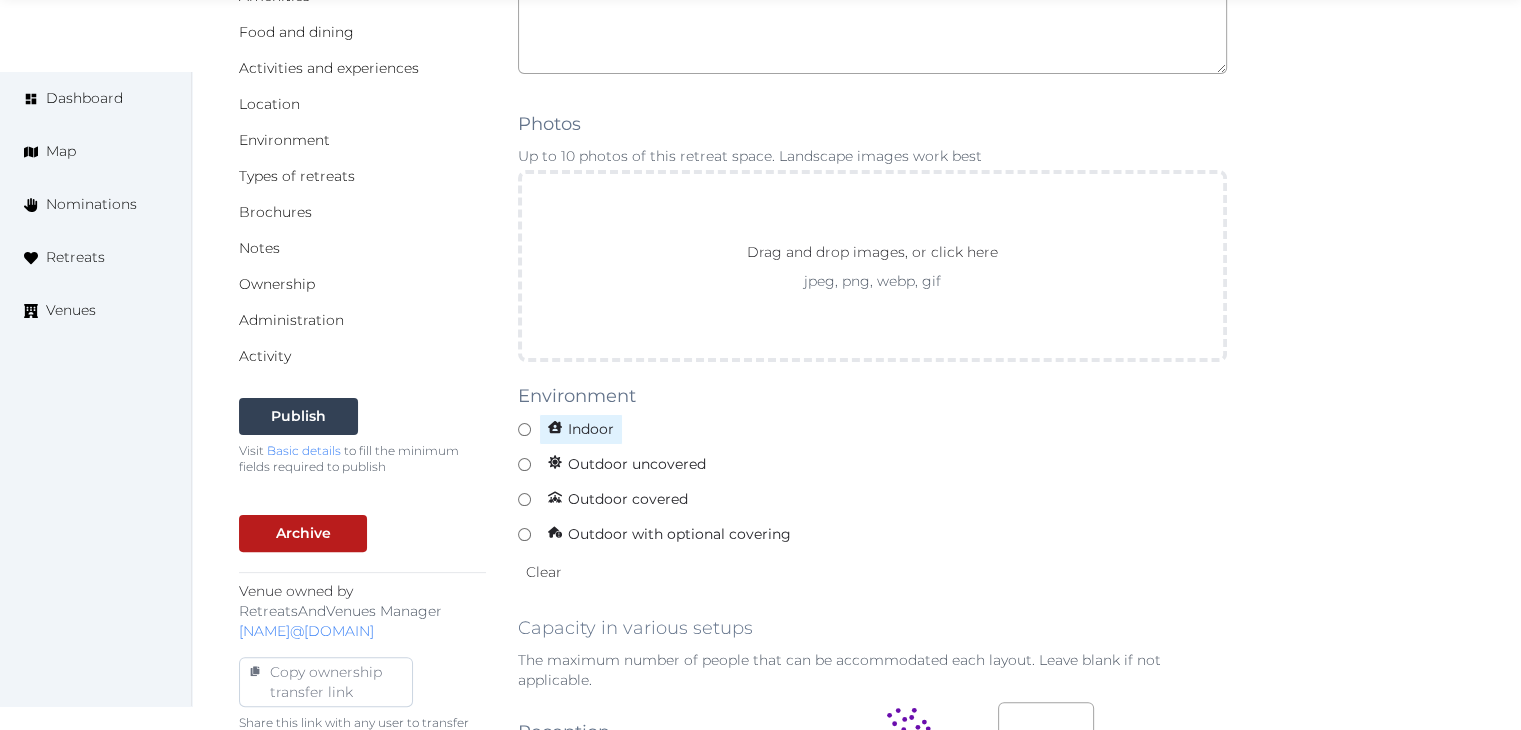 type on "**********" 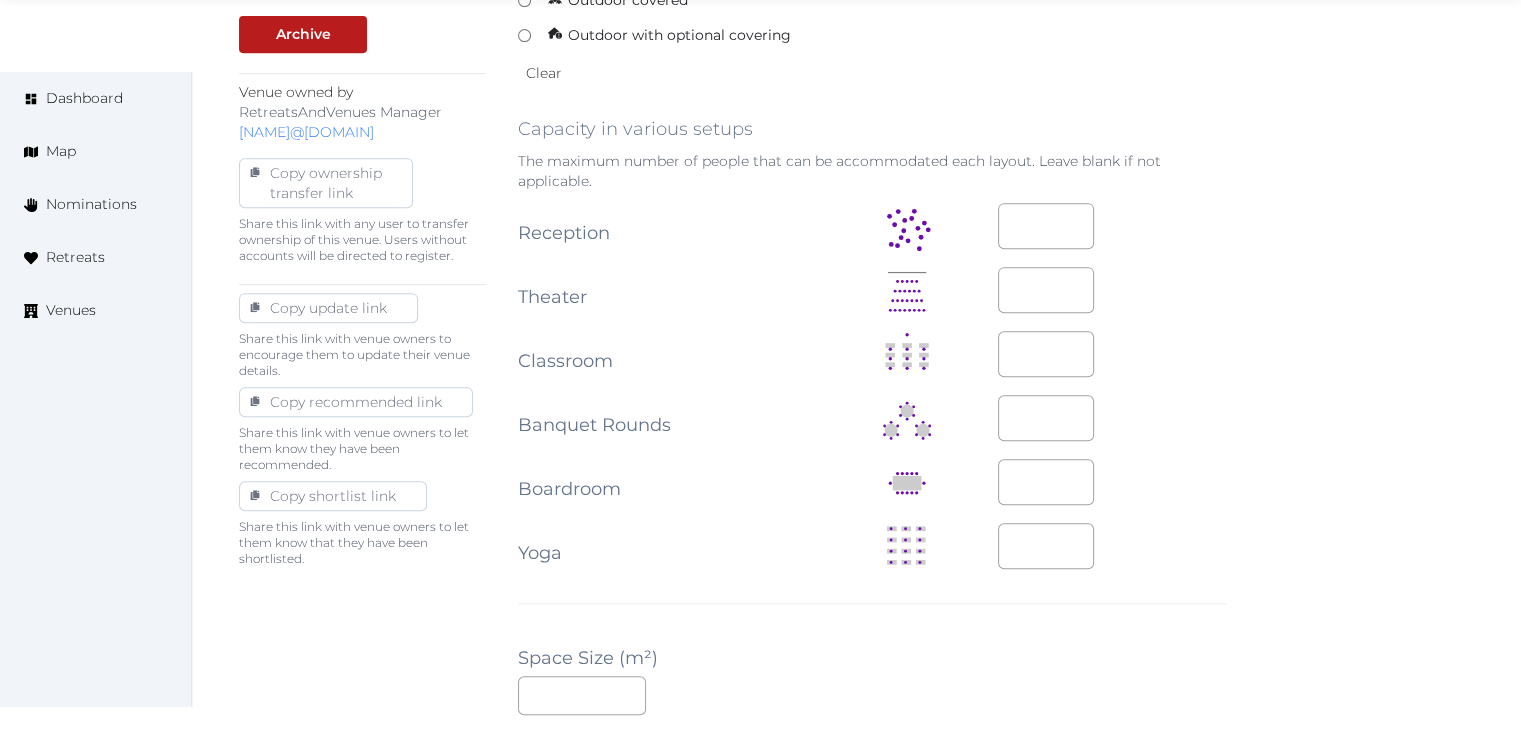 scroll, scrollTop: 900, scrollLeft: 0, axis: vertical 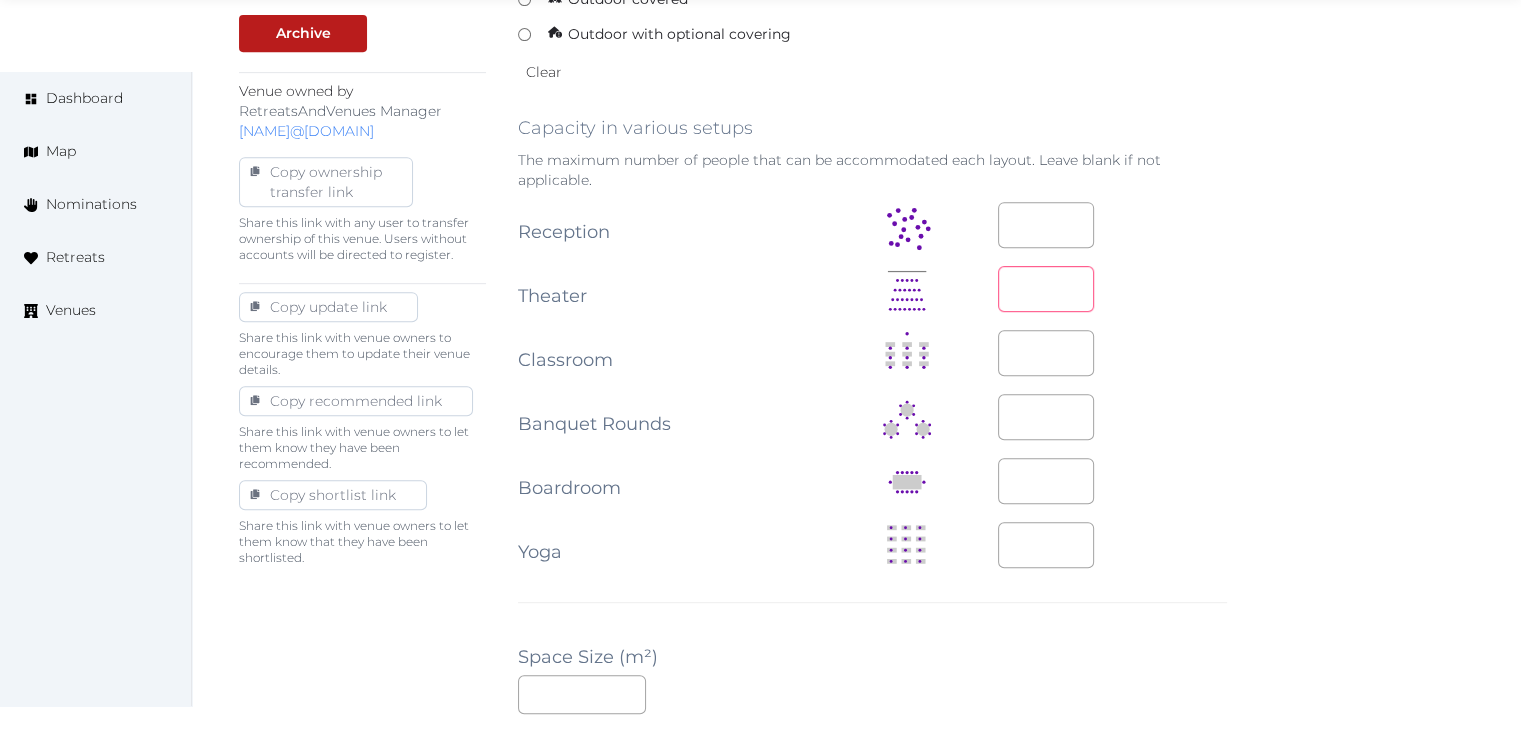 click at bounding box center [1046, 289] 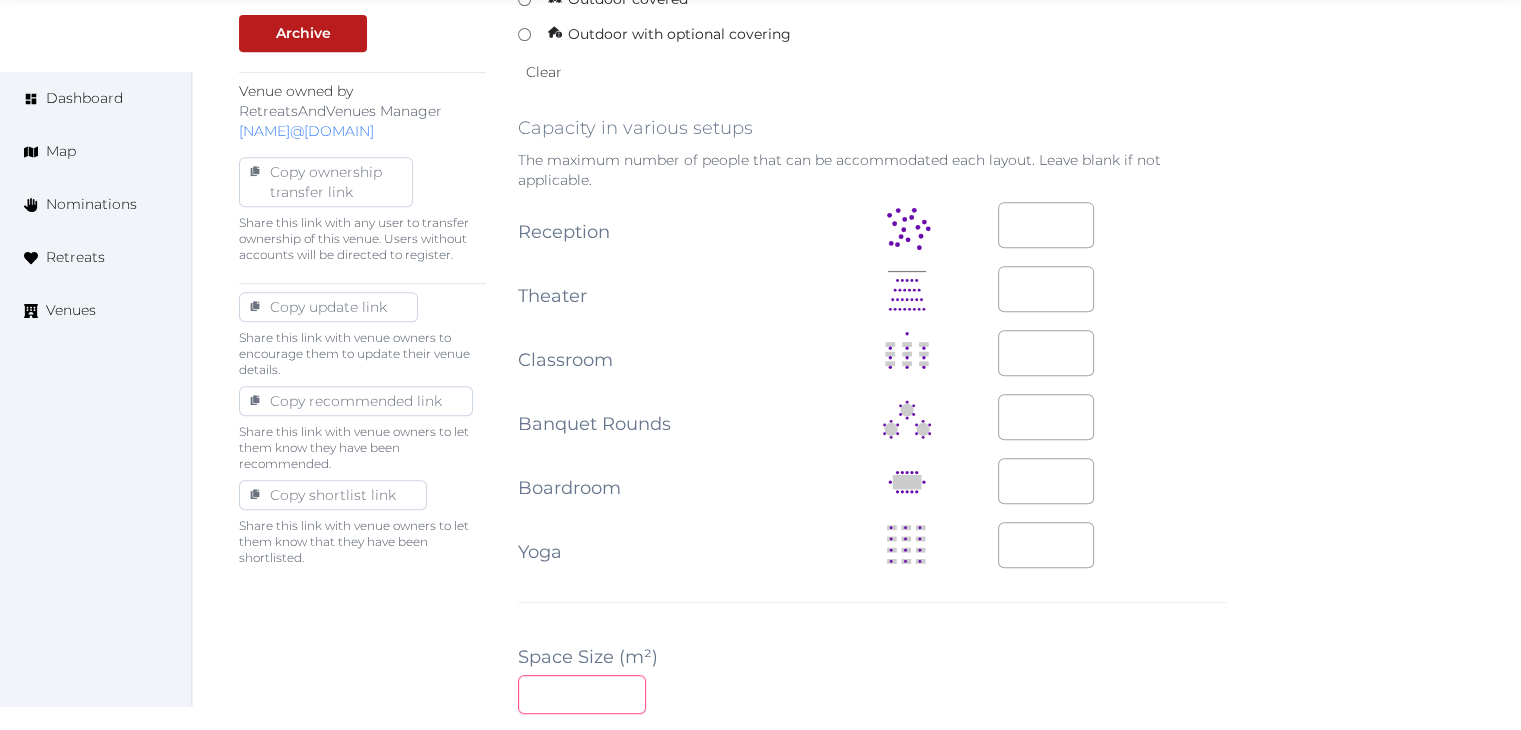click at bounding box center (582, 694) 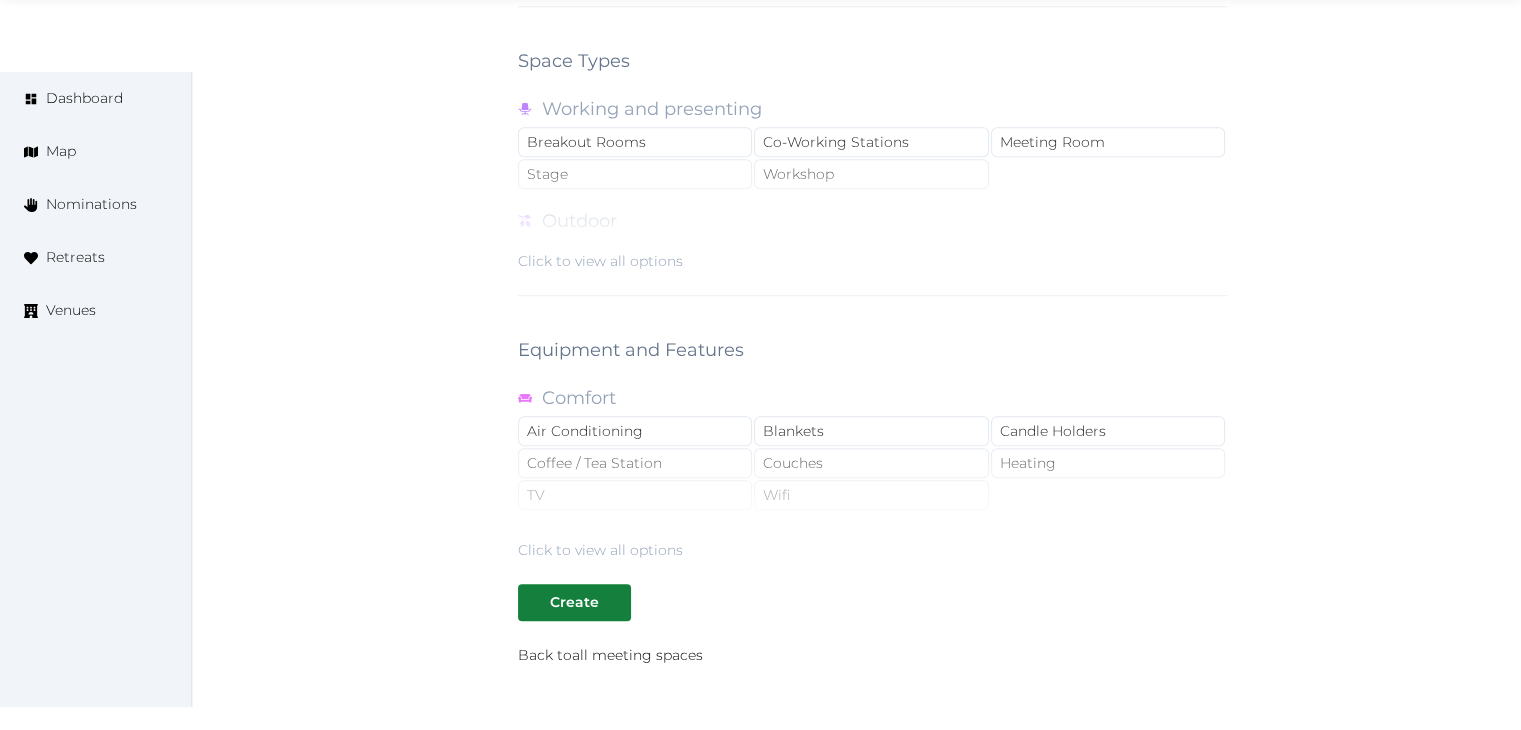 scroll, scrollTop: 1788, scrollLeft: 0, axis: vertical 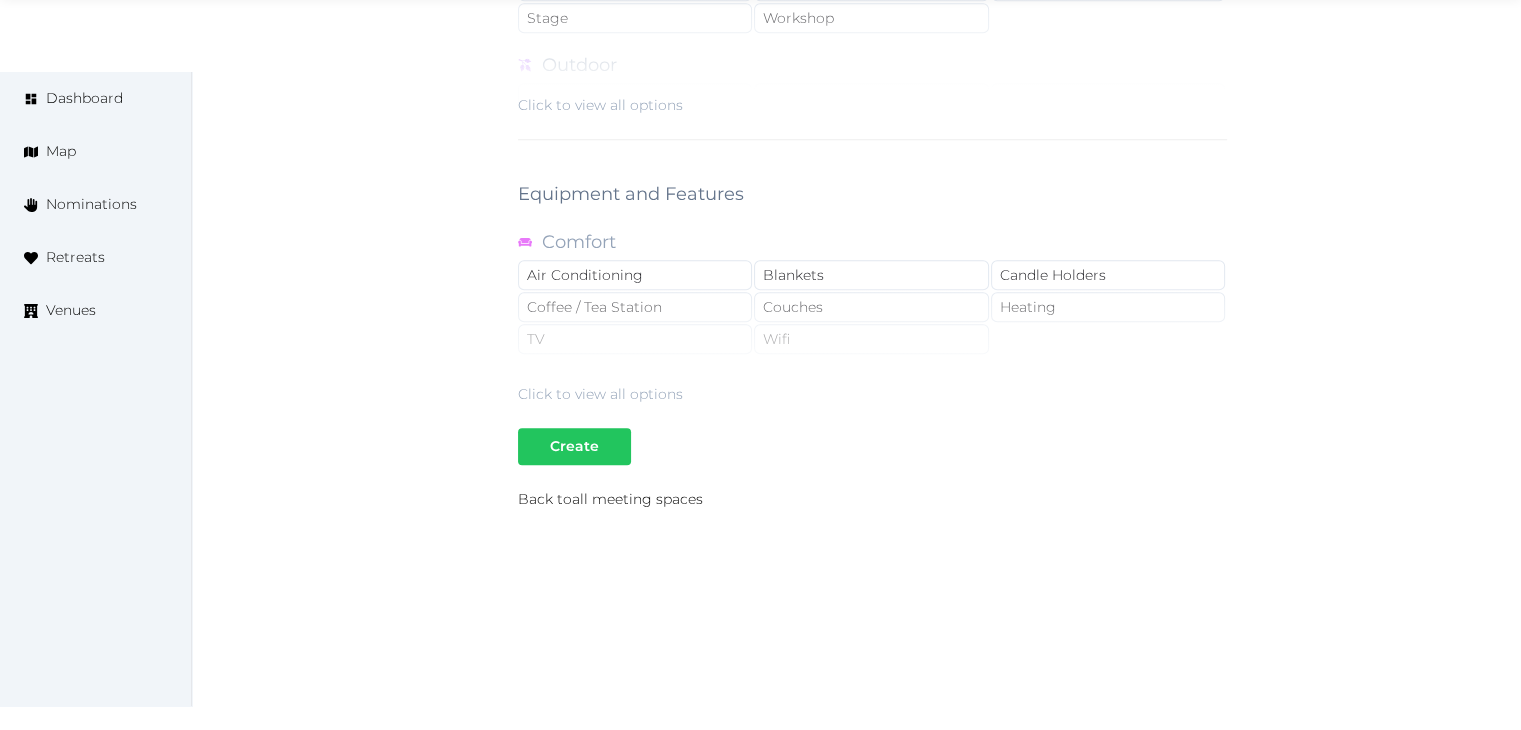 type on "**" 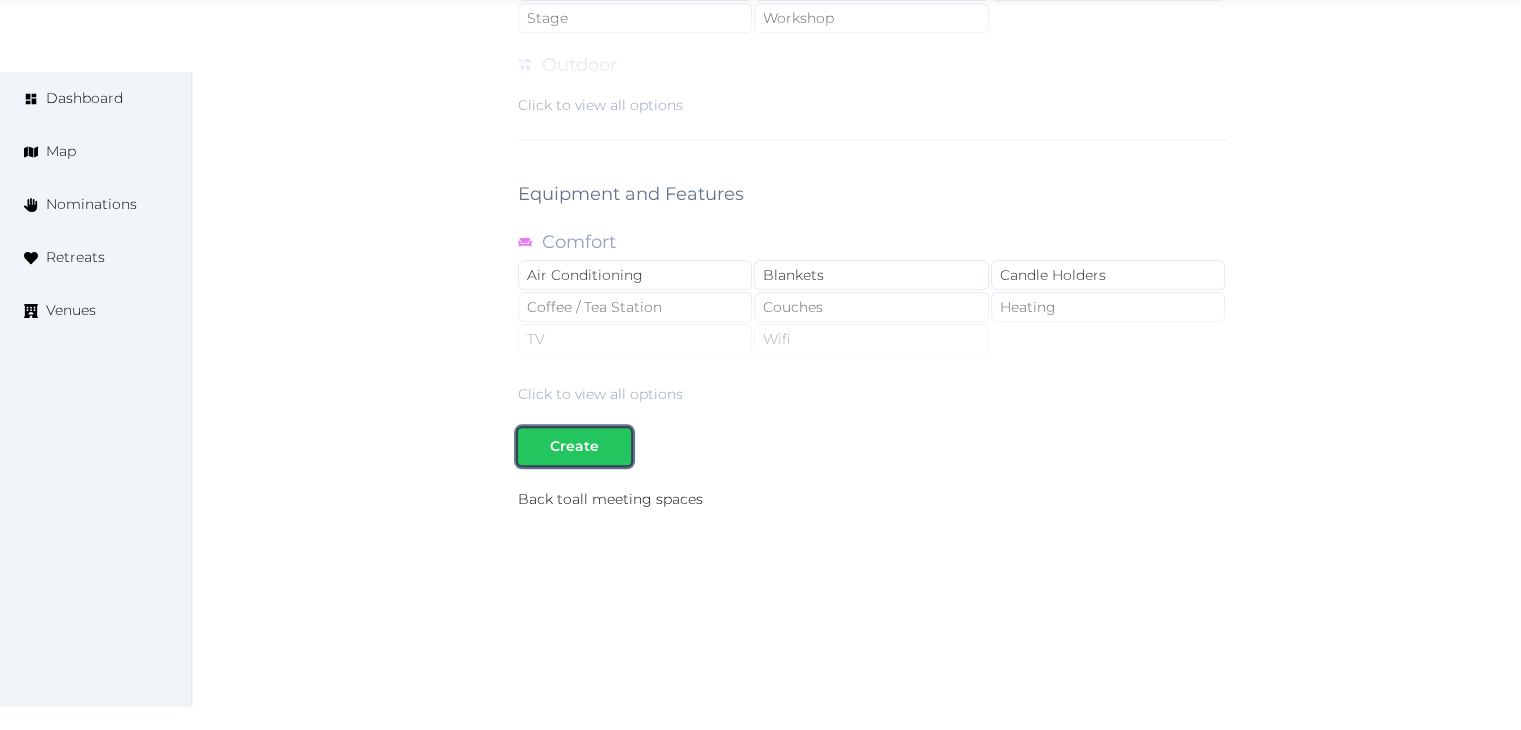 click on "Create" at bounding box center [574, 446] 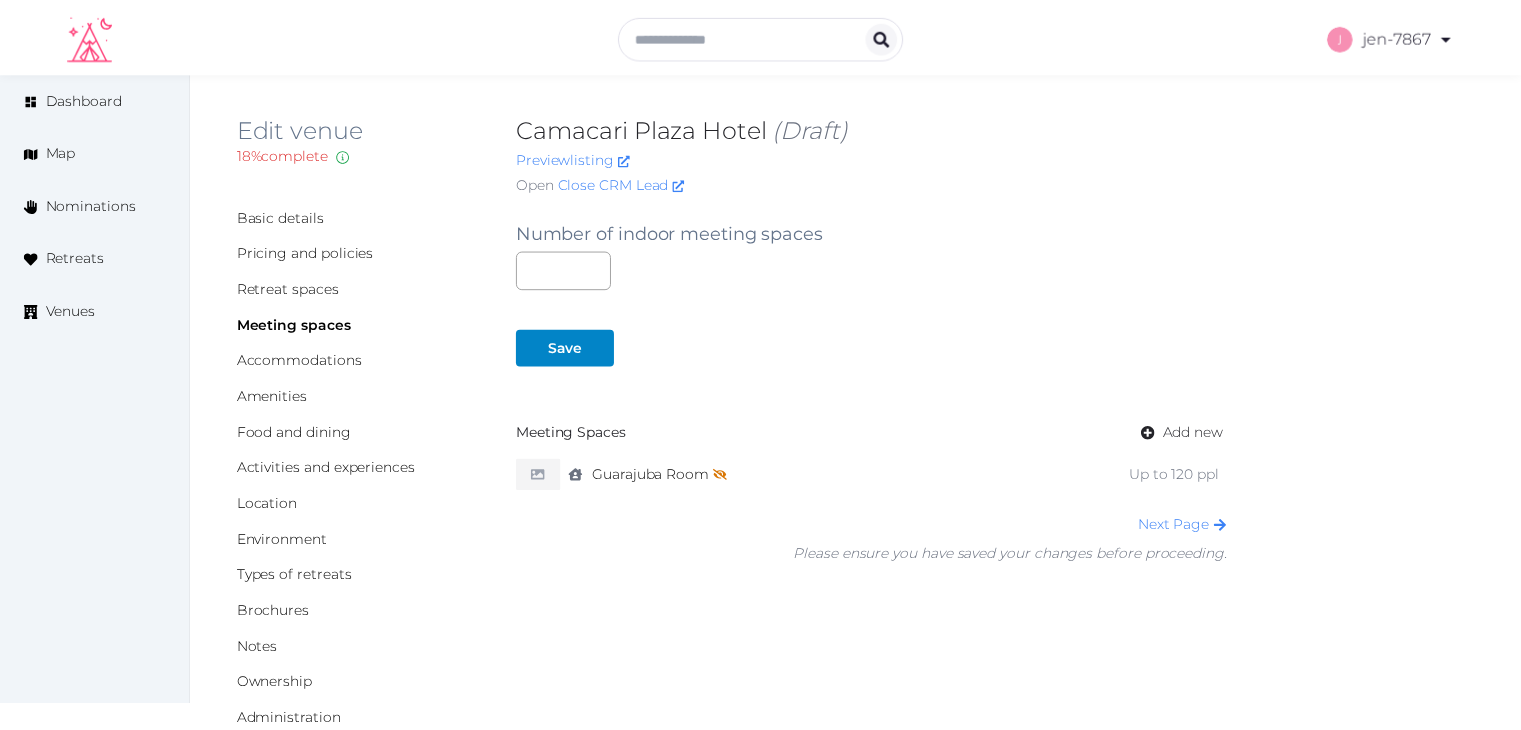 scroll, scrollTop: 0, scrollLeft: 0, axis: both 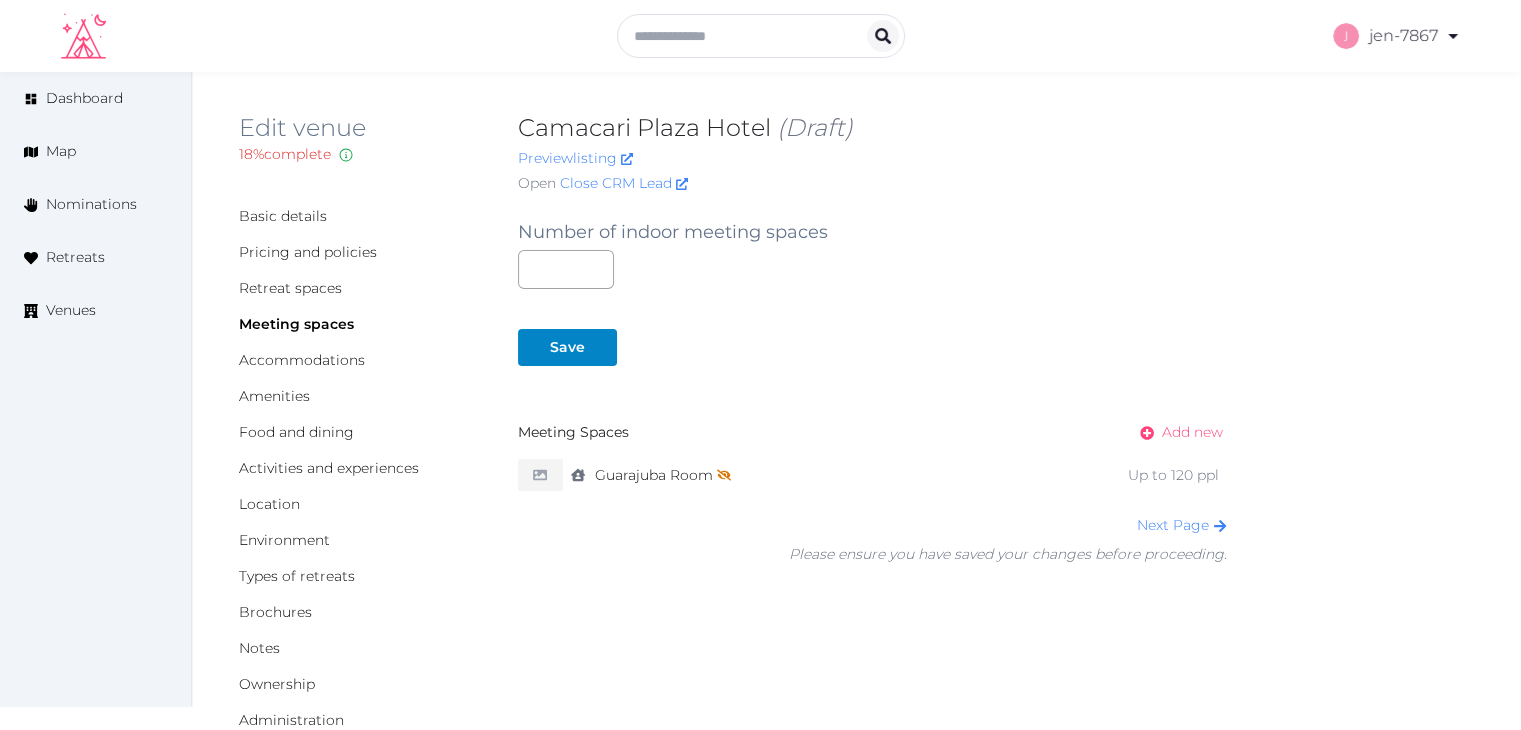 click on "Add new" at bounding box center [1192, 432] 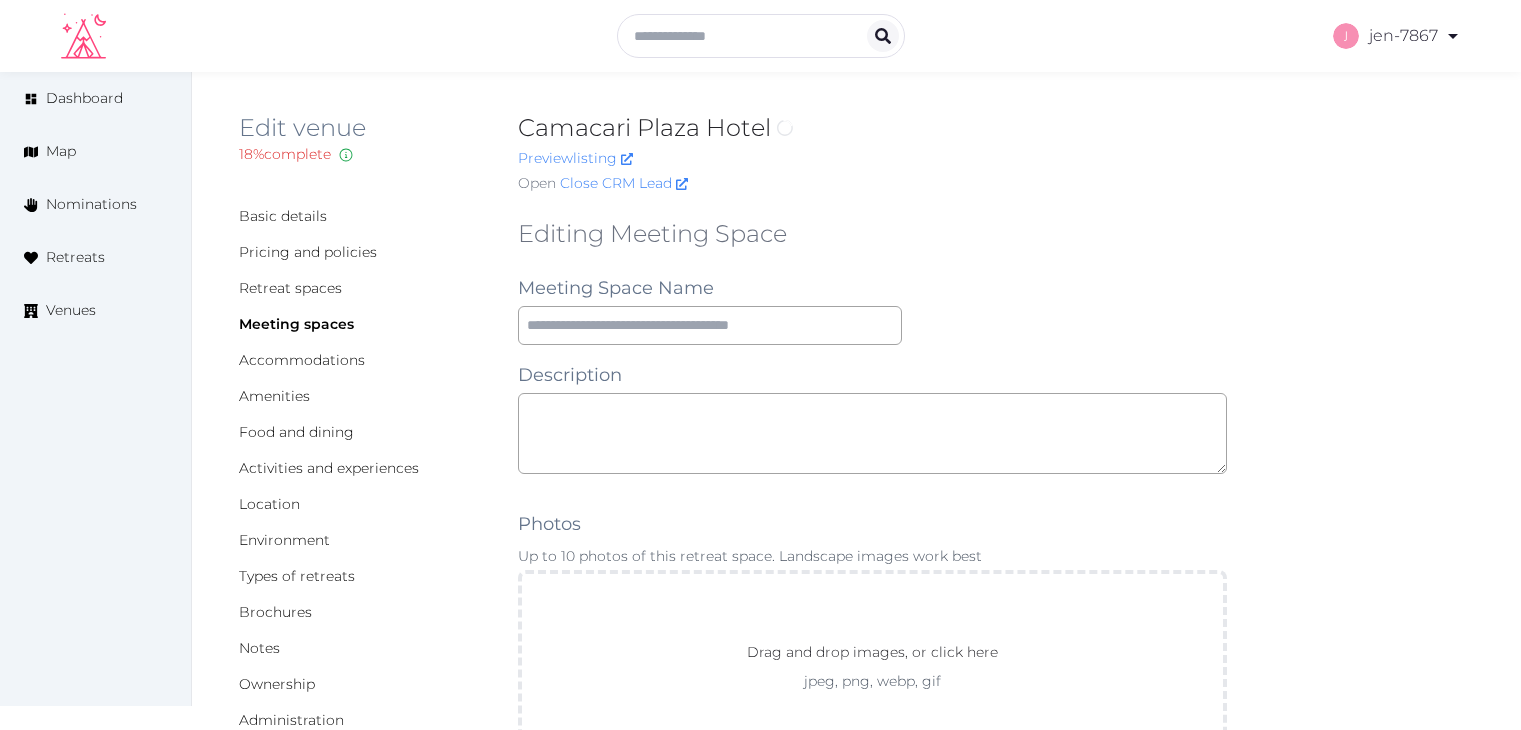 scroll, scrollTop: 0, scrollLeft: 0, axis: both 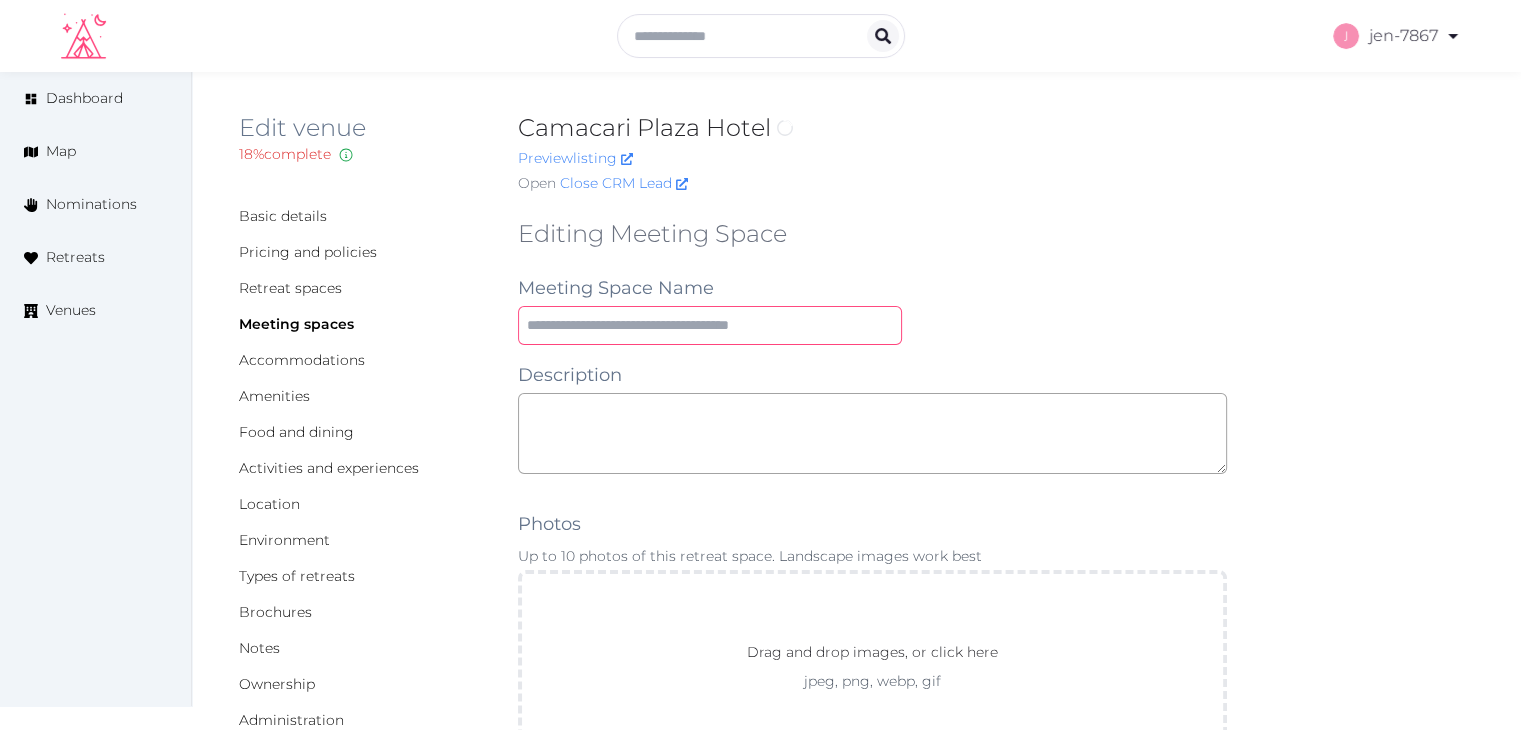 click at bounding box center (710, 325) 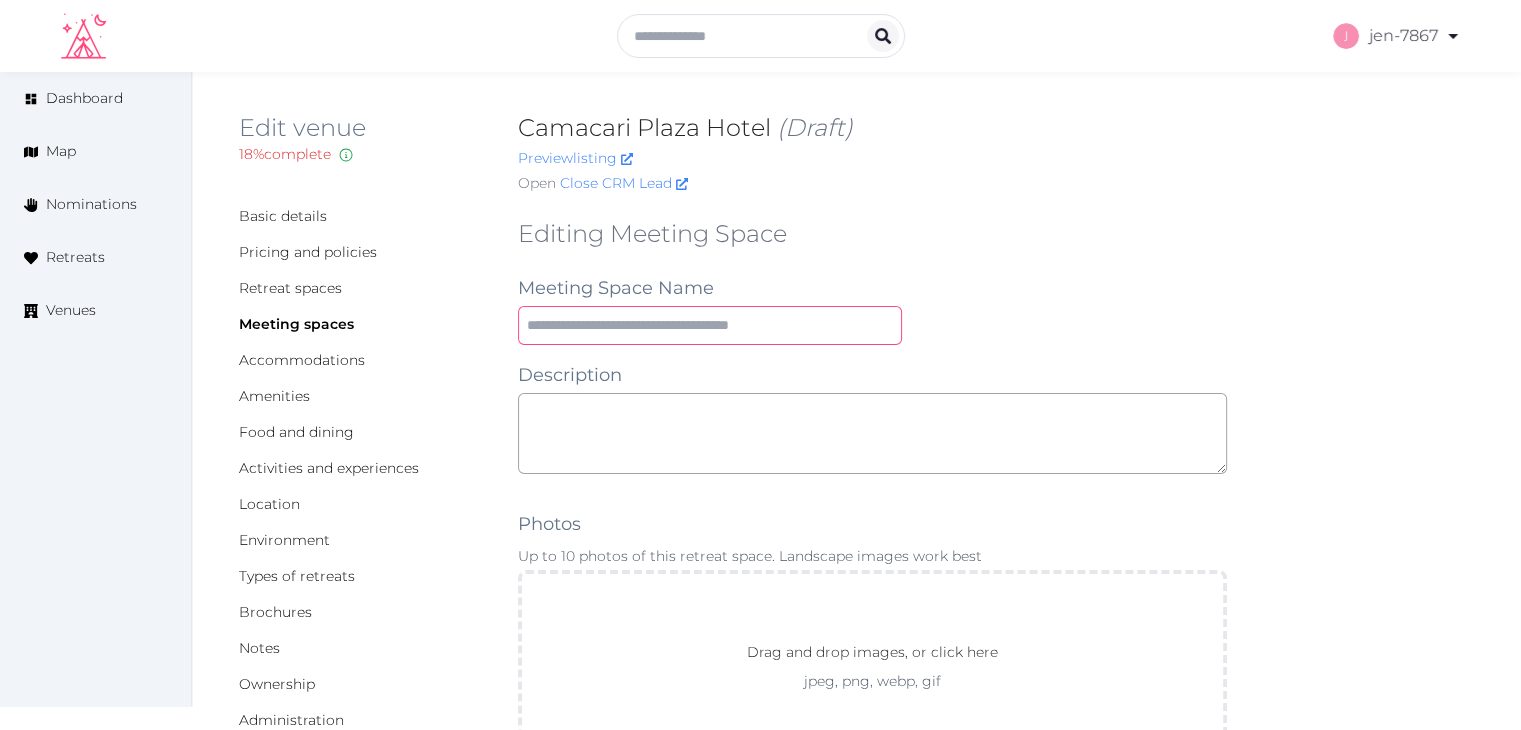 paste on "**********" 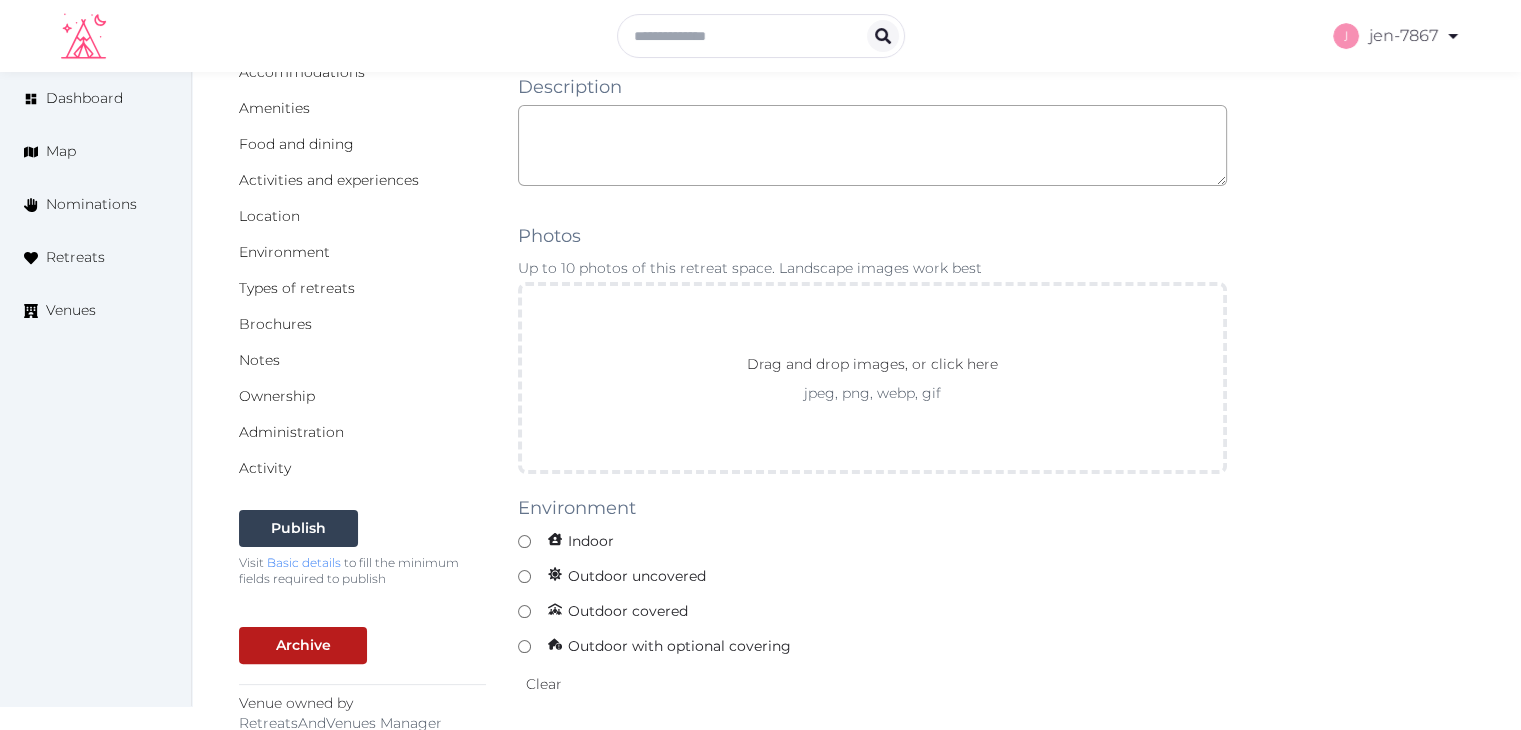 scroll, scrollTop: 300, scrollLeft: 0, axis: vertical 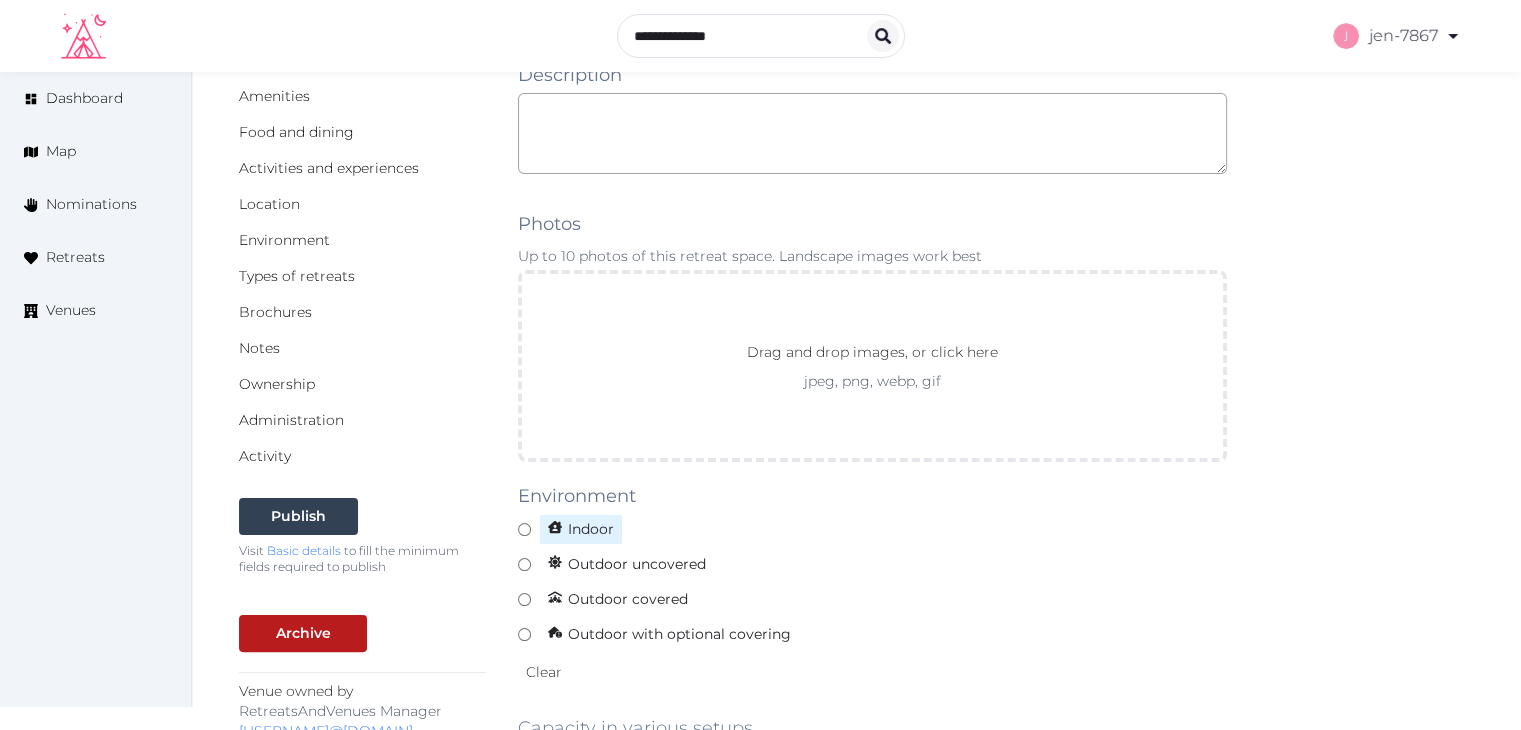 type on "**********" 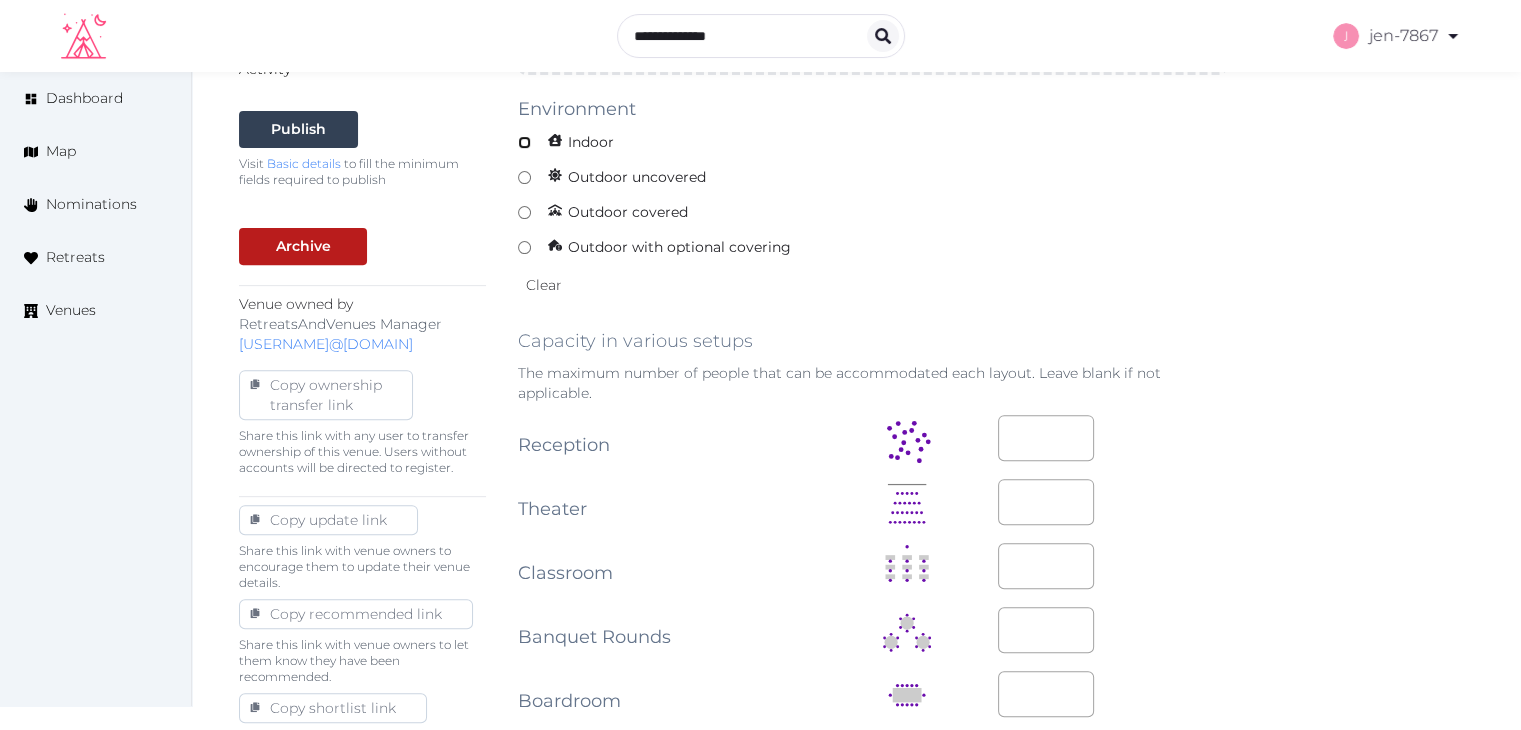 scroll, scrollTop: 700, scrollLeft: 0, axis: vertical 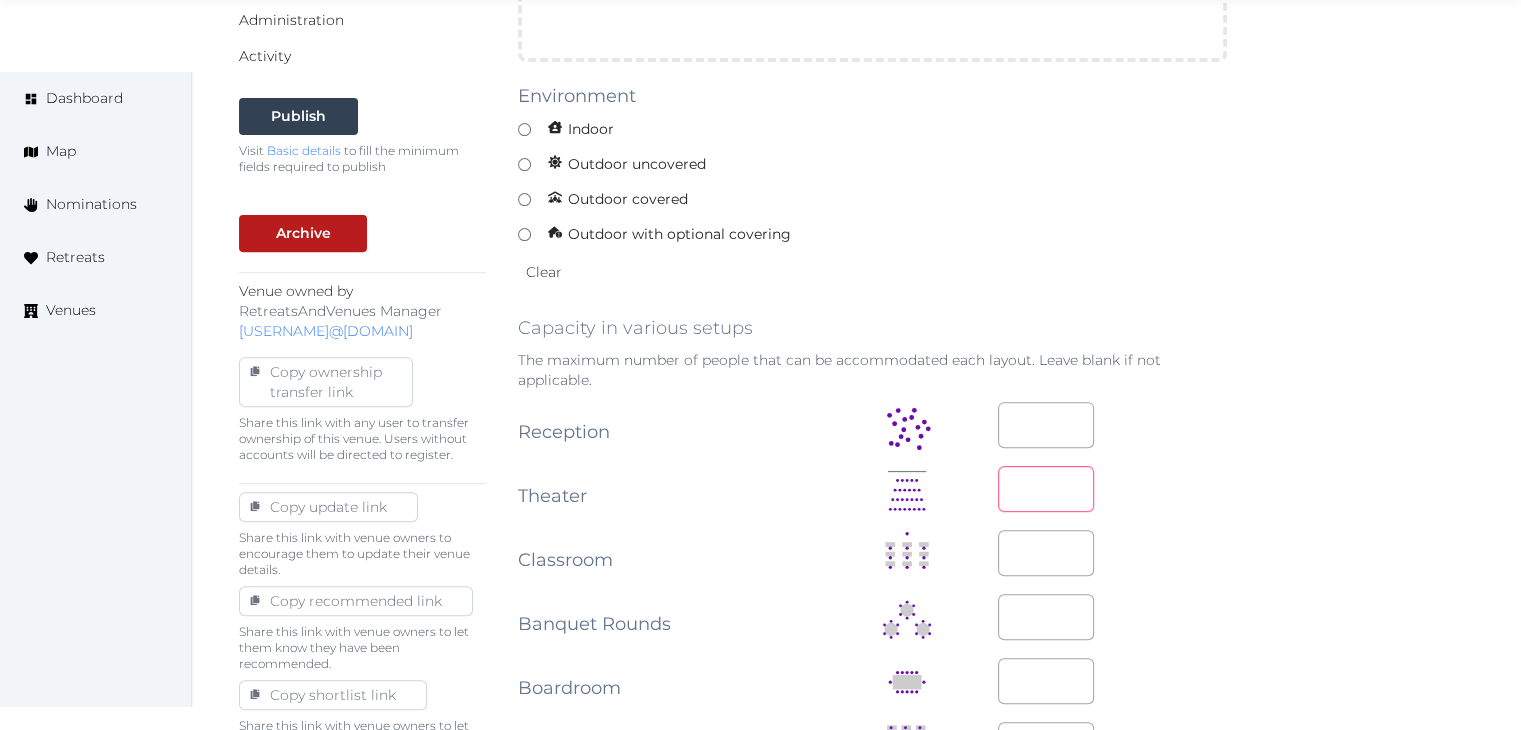 click at bounding box center (1046, 489) 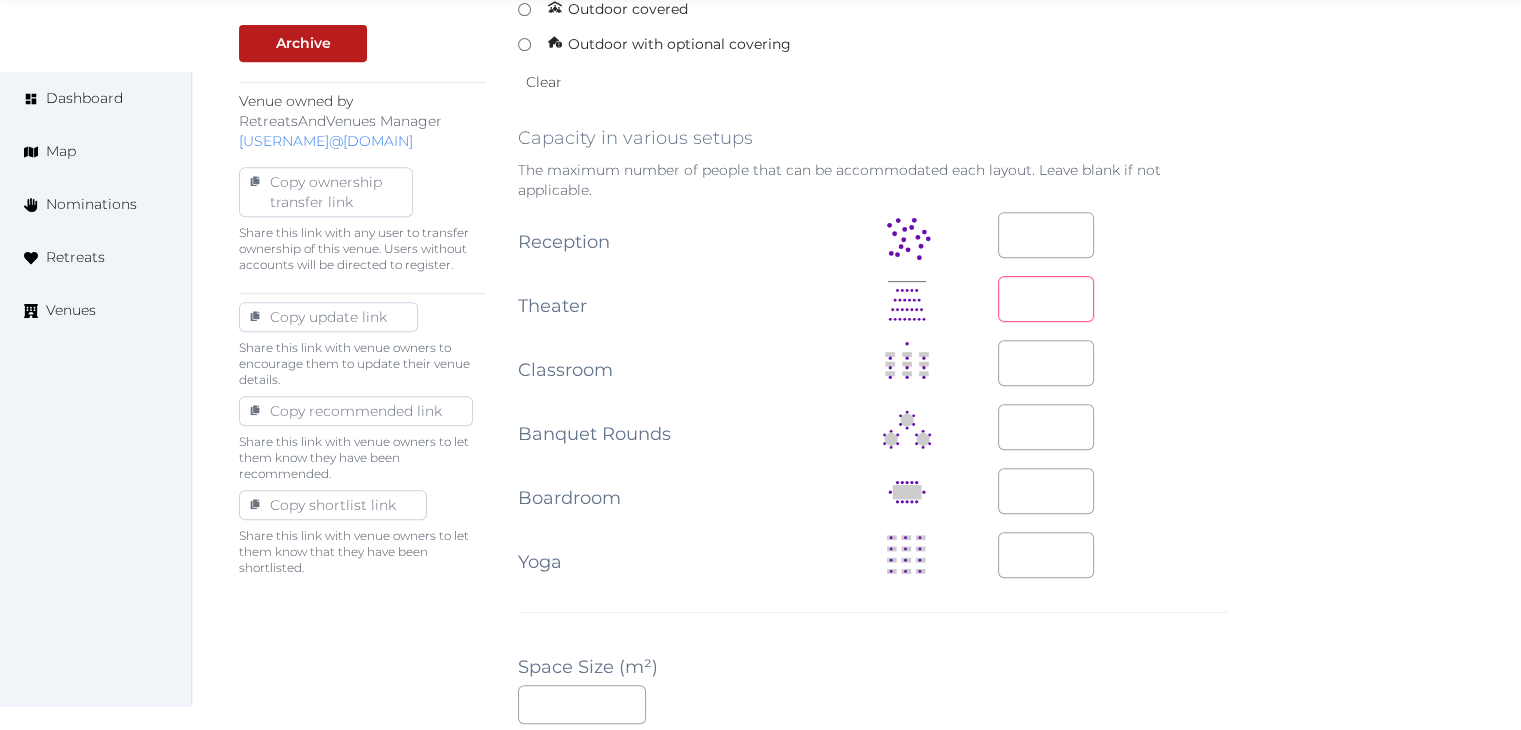 scroll, scrollTop: 900, scrollLeft: 0, axis: vertical 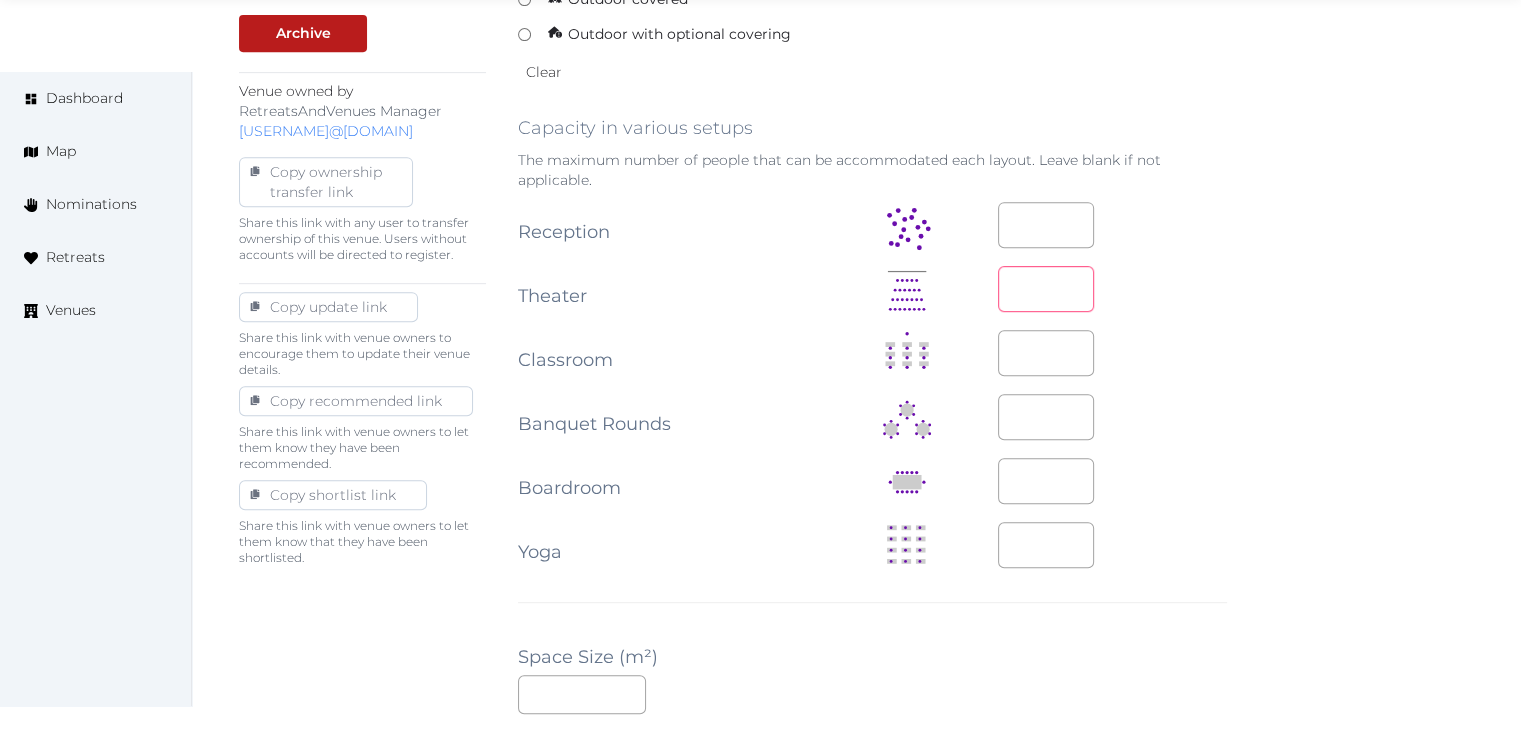 type on "**" 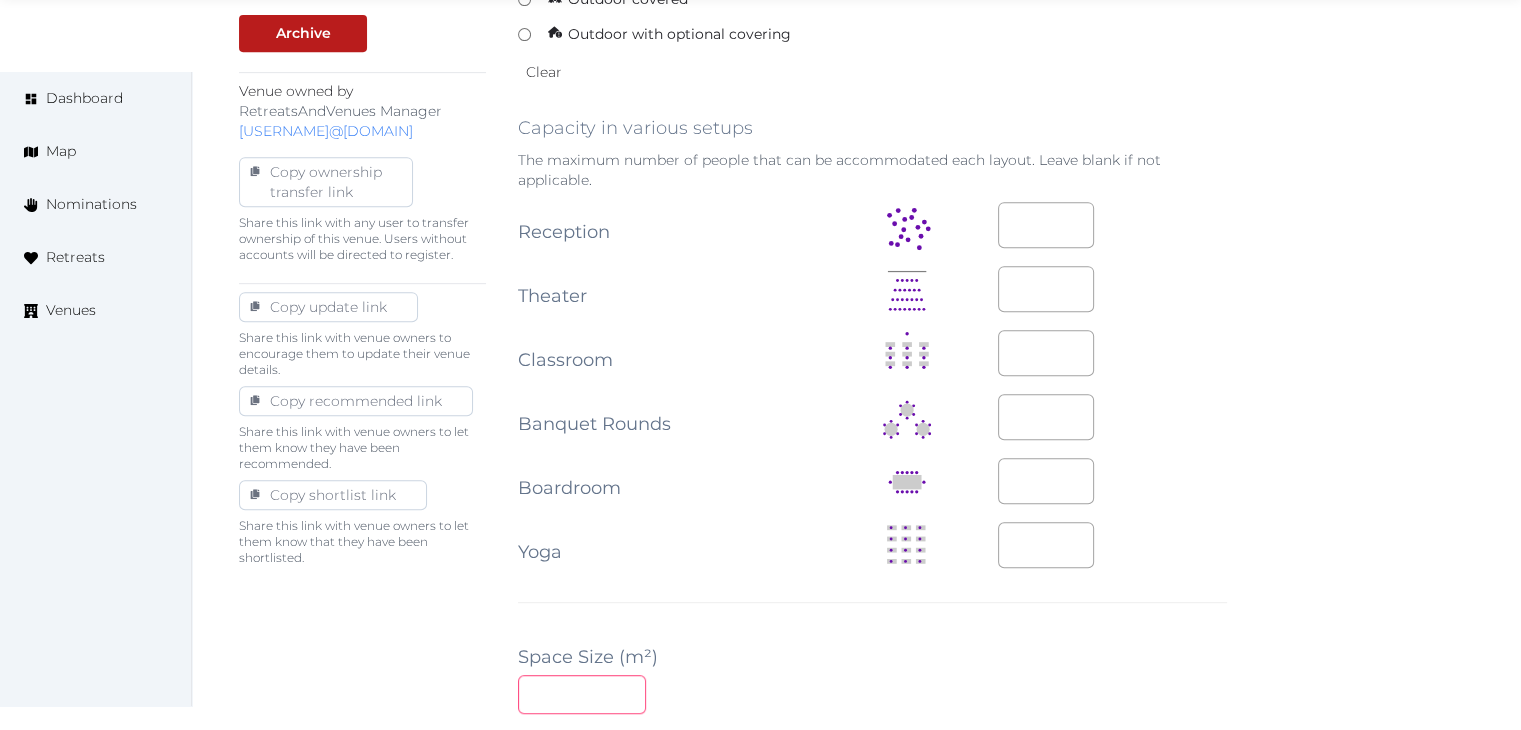 click at bounding box center (582, 694) 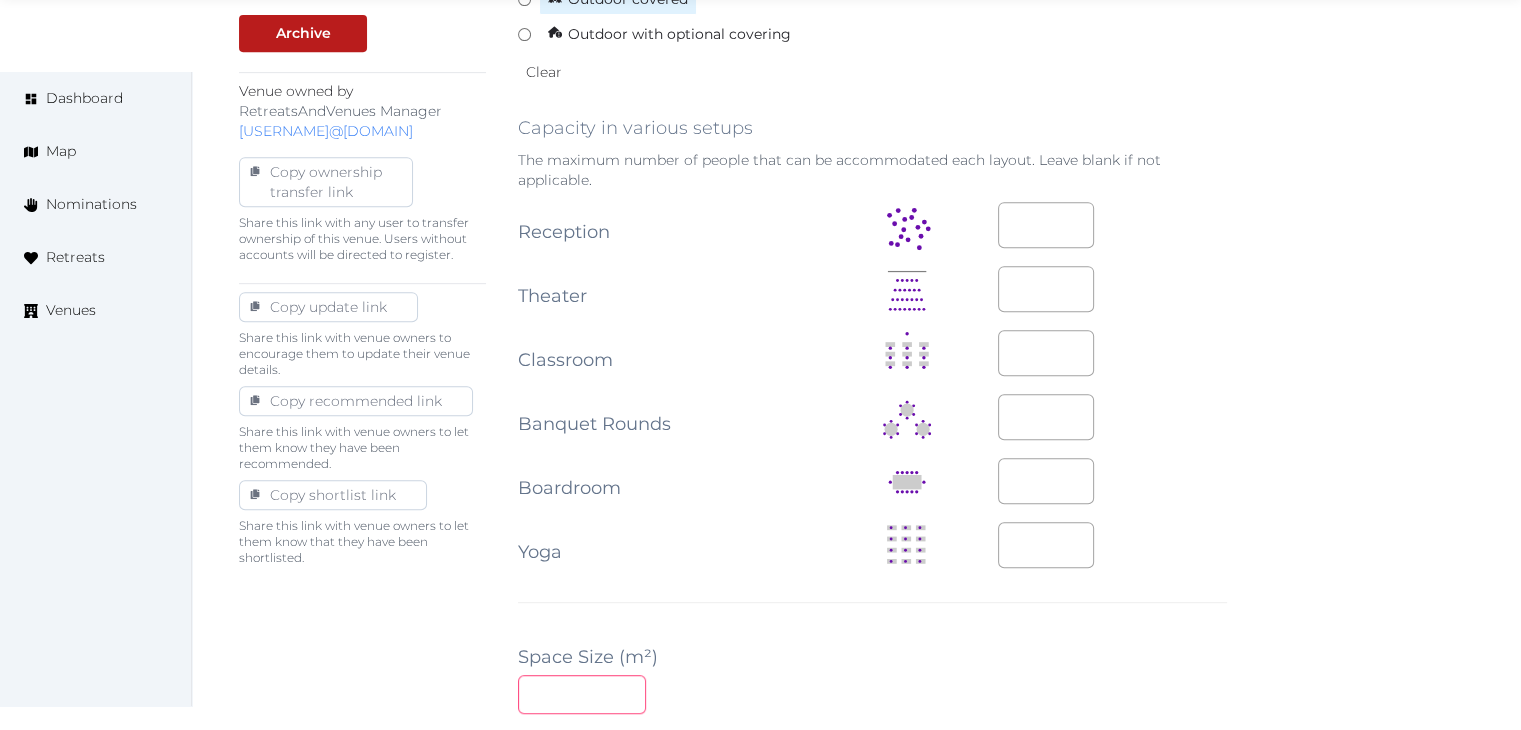 type on "**" 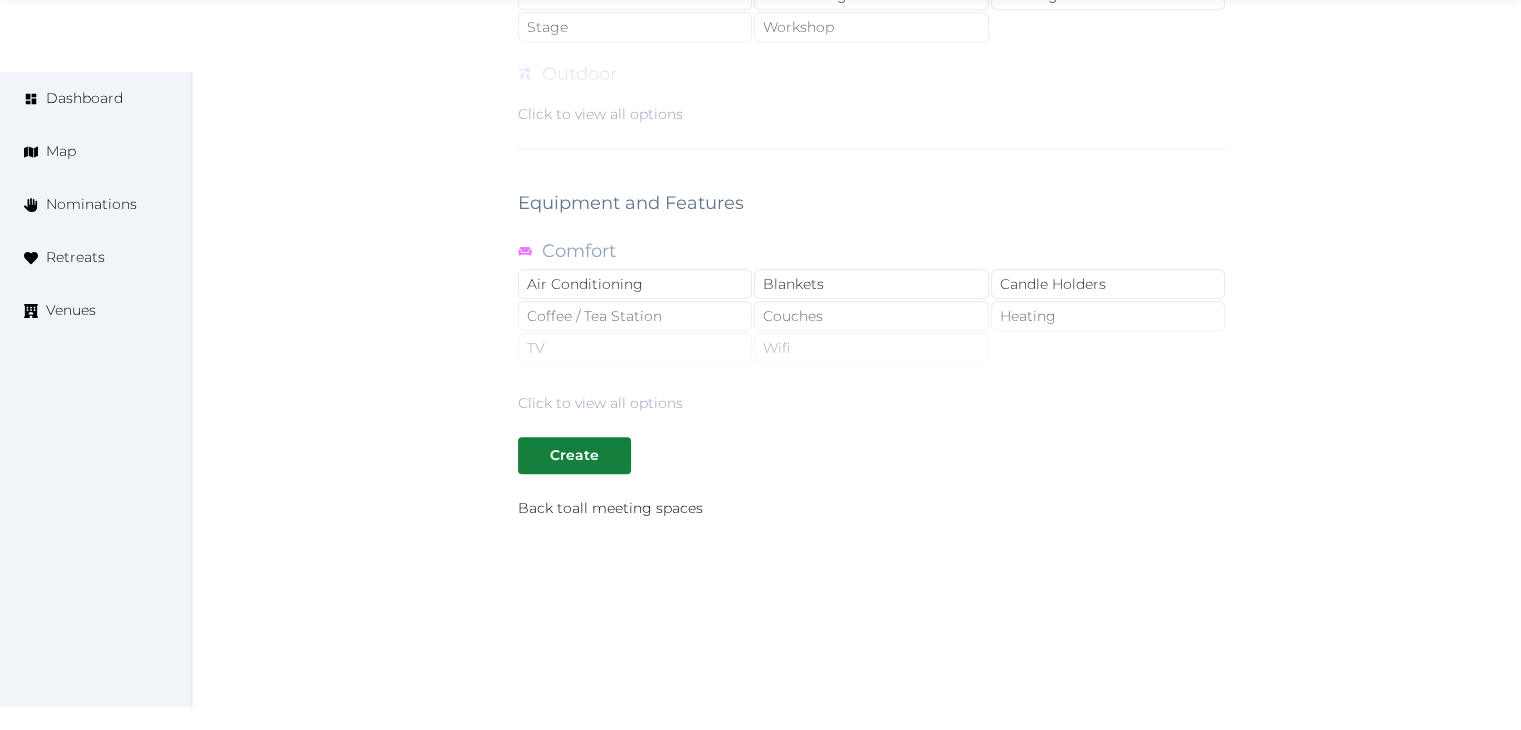 scroll, scrollTop: 1788, scrollLeft: 0, axis: vertical 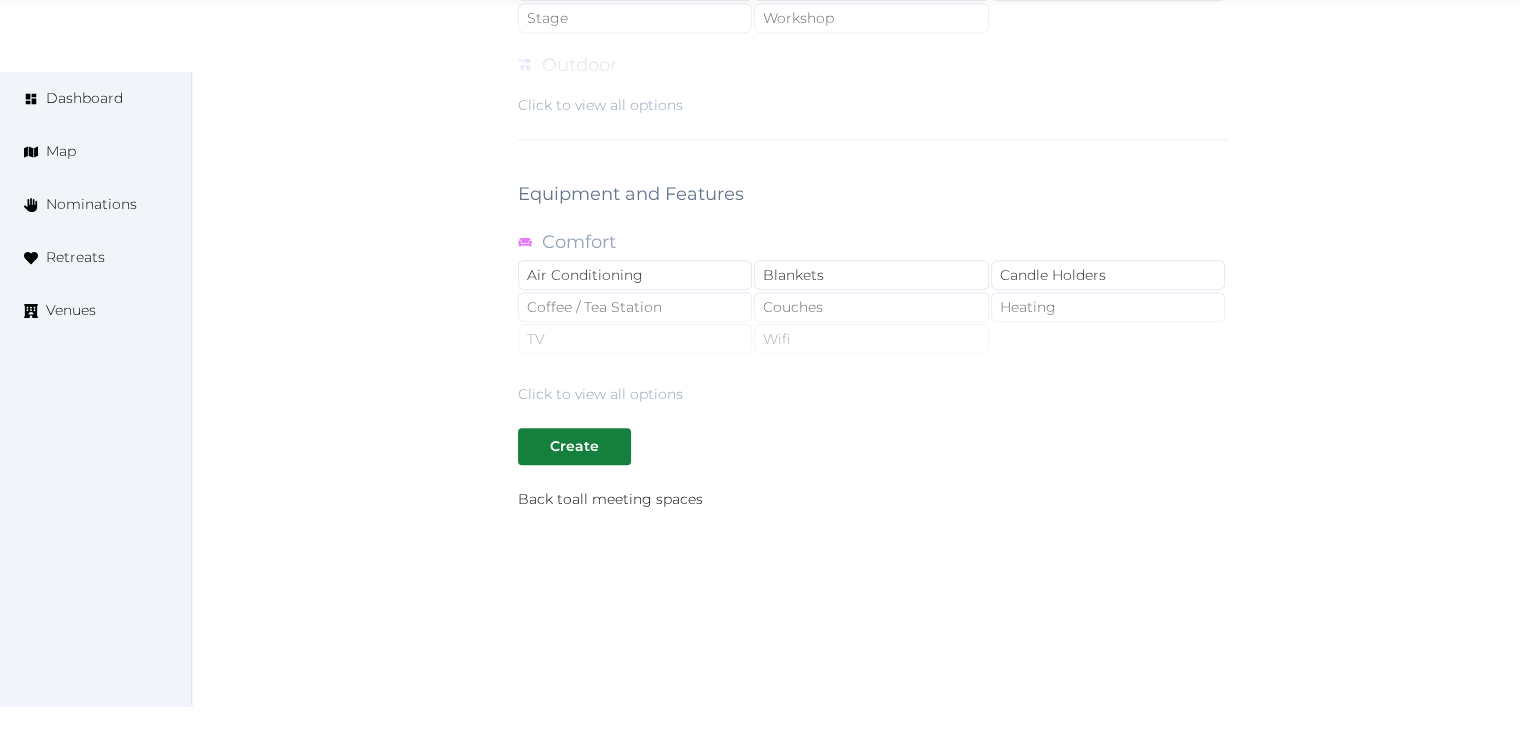 click on "**********" at bounding box center (872, -442) 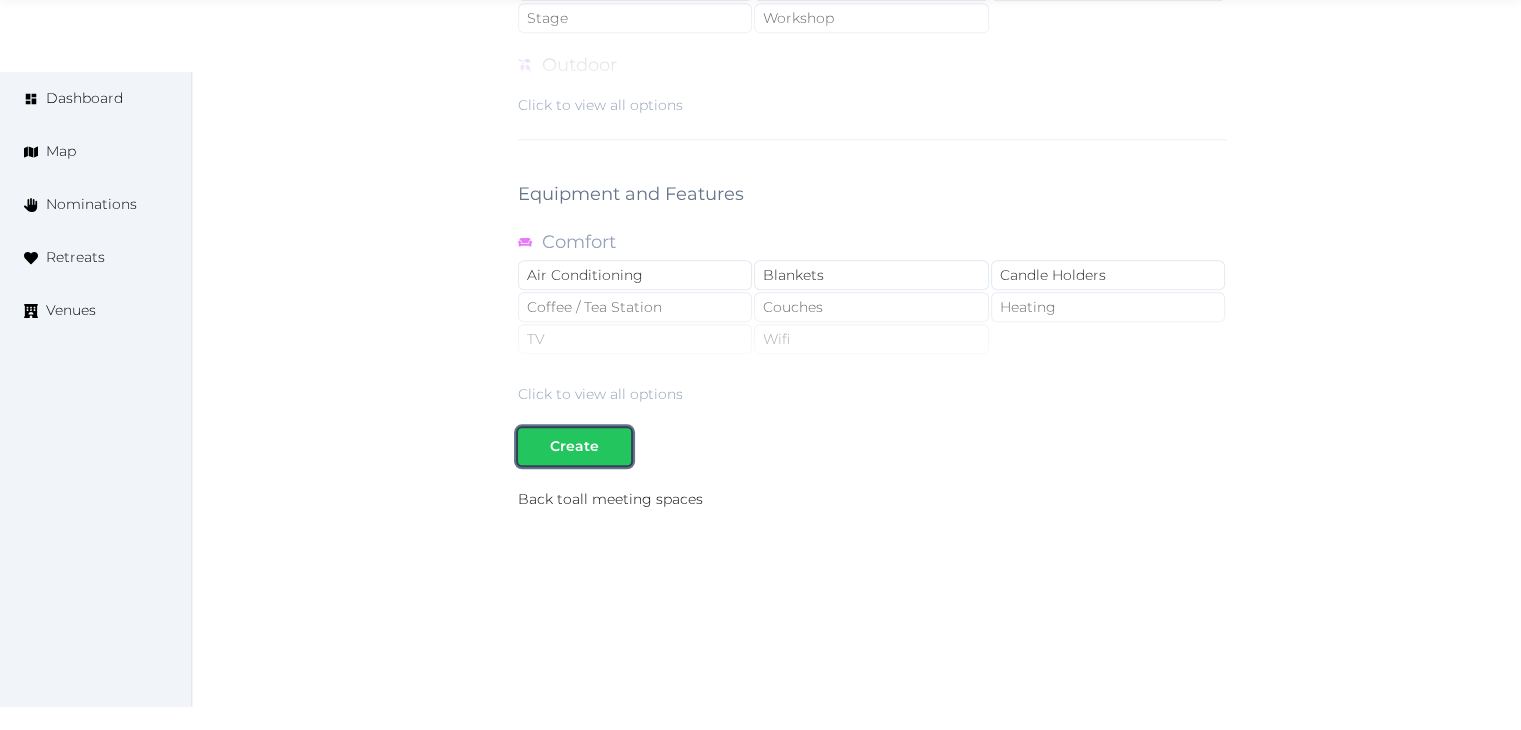 click on "Create" at bounding box center (574, 446) 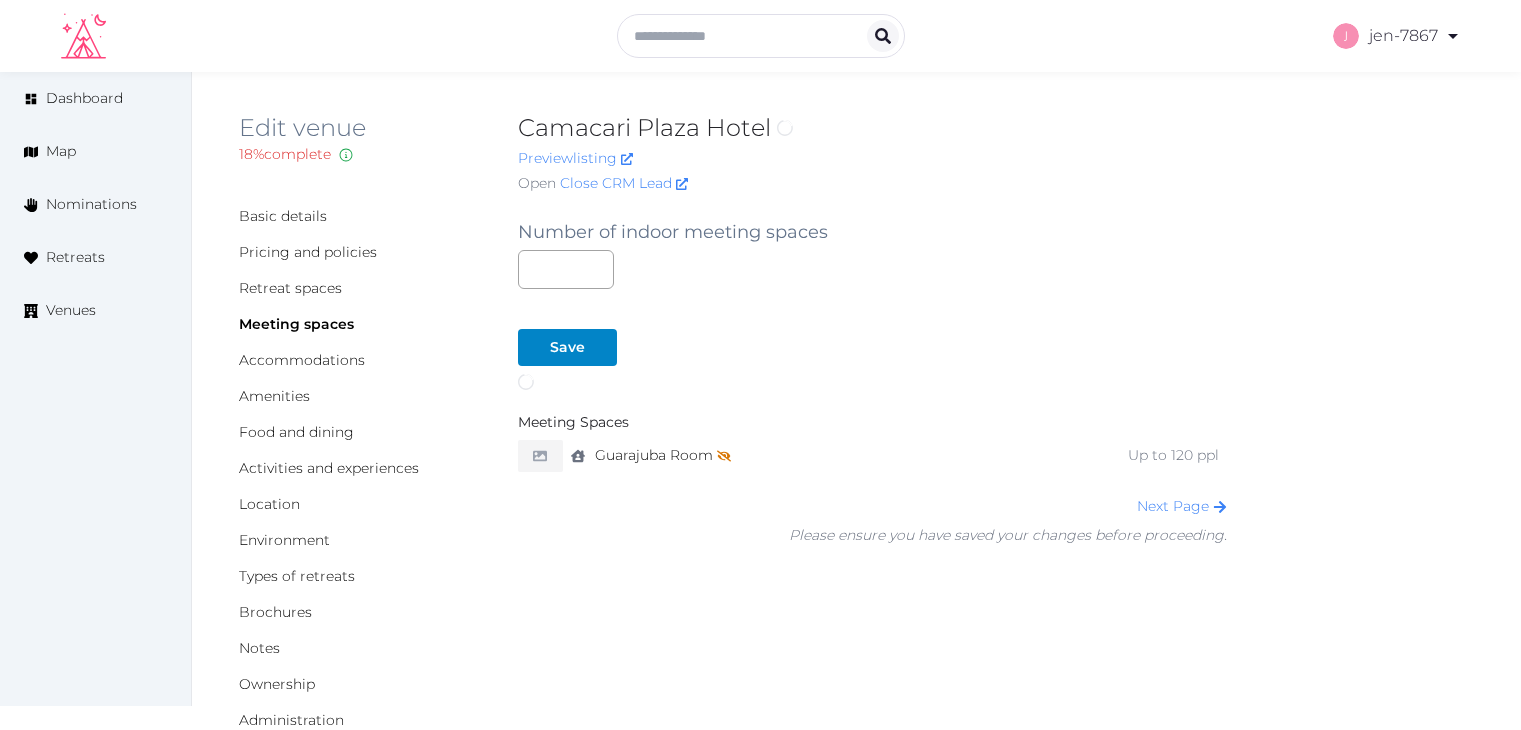 scroll, scrollTop: 0, scrollLeft: 0, axis: both 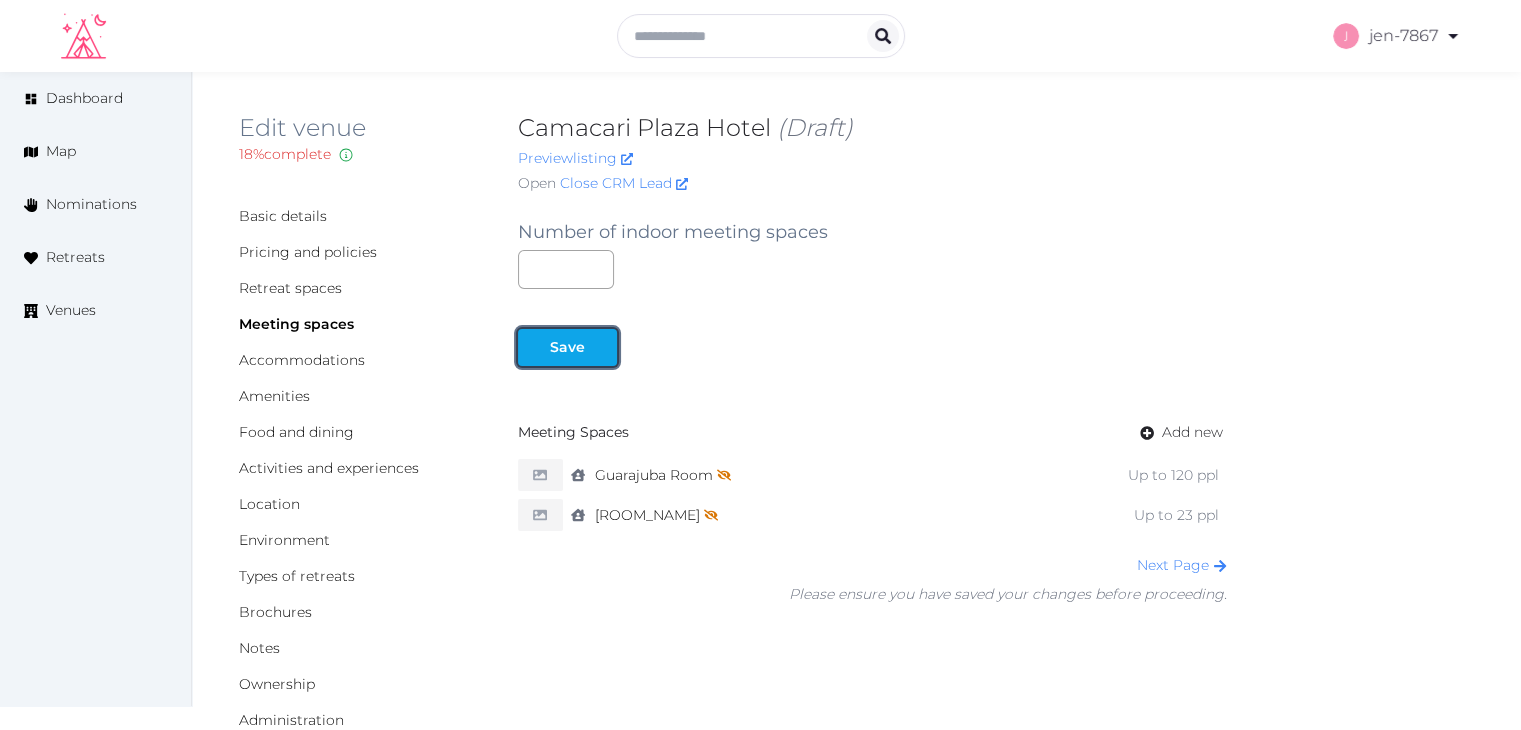 click on "Save" at bounding box center (567, 347) 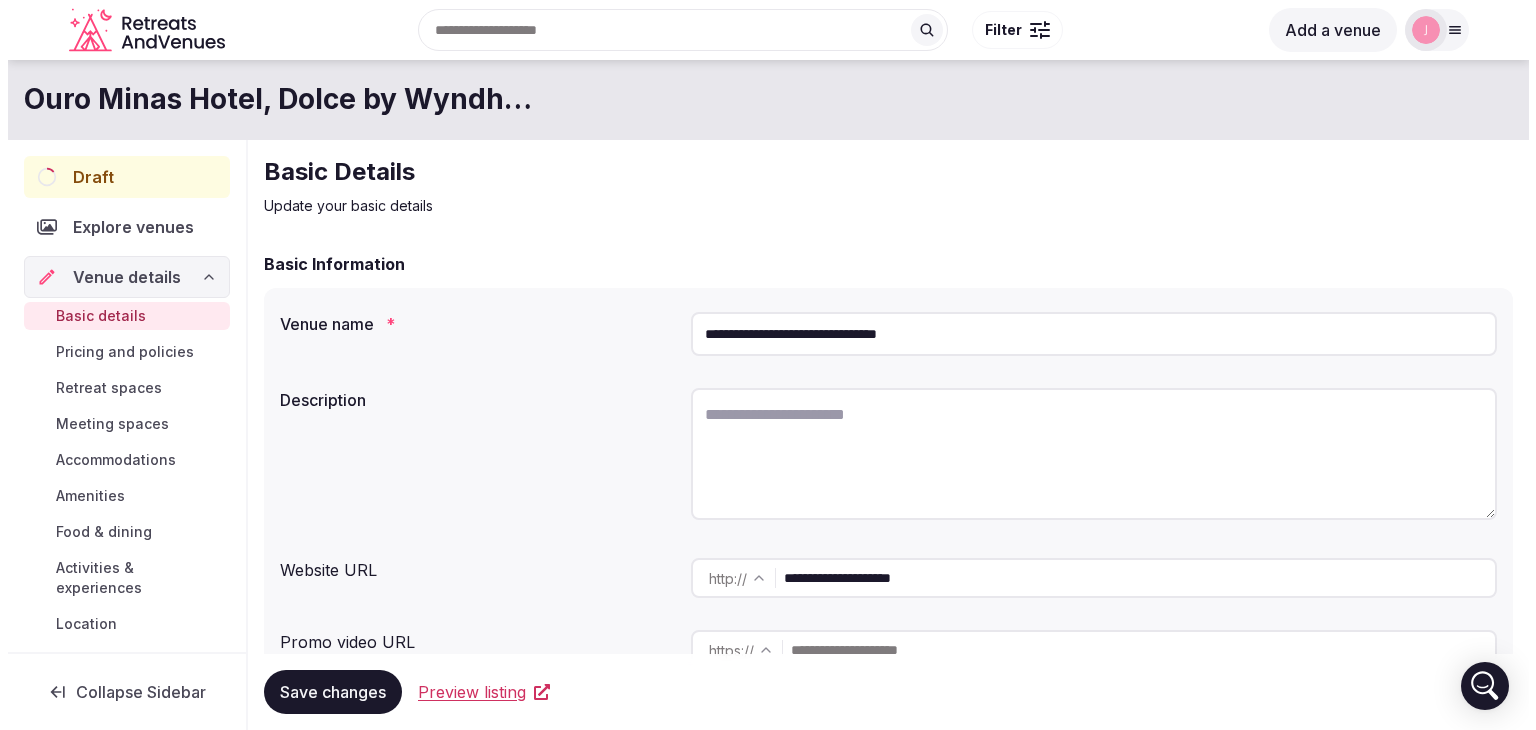 scroll, scrollTop: 0, scrollLeft: 0, axis: both 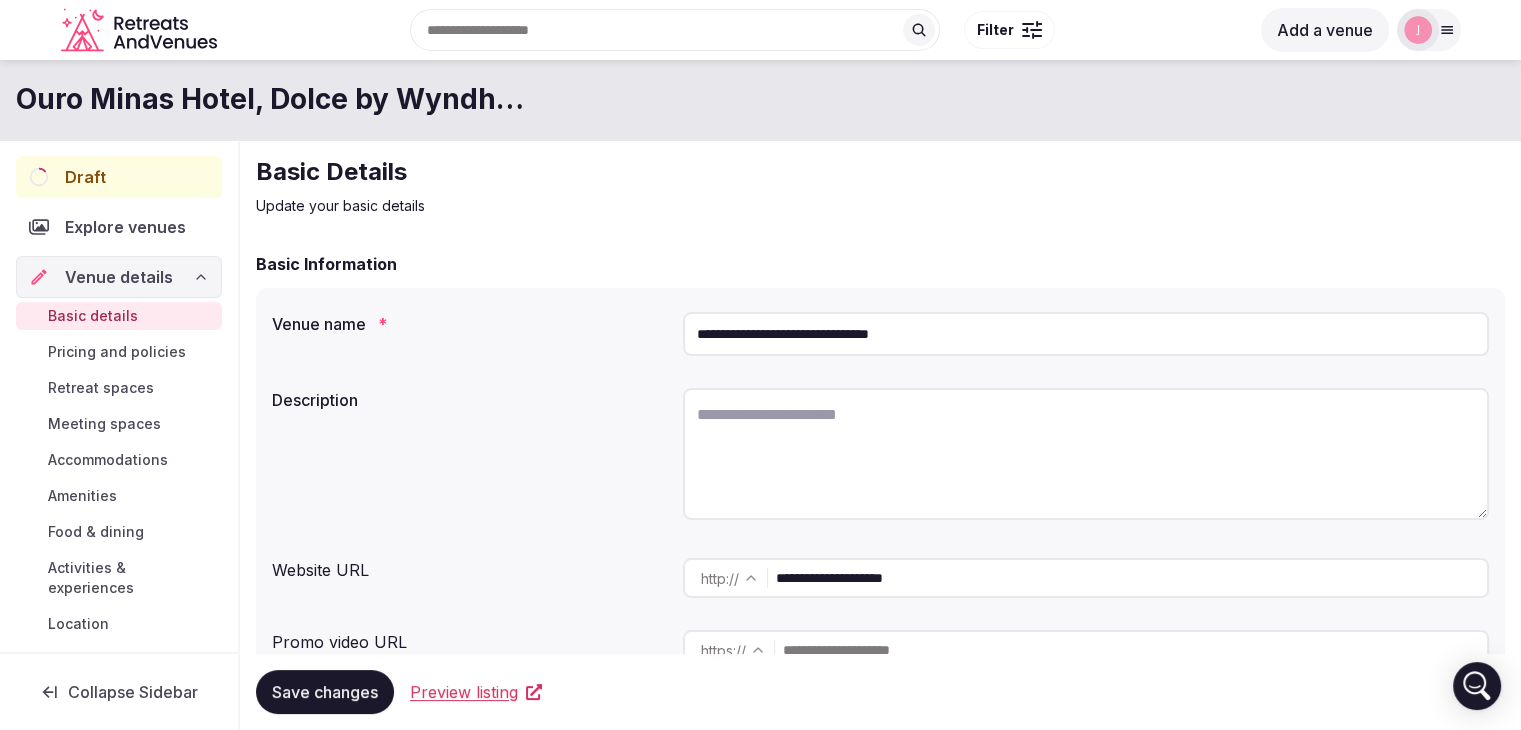 click on "Meeting spaces" at bounding box center [104, 424] 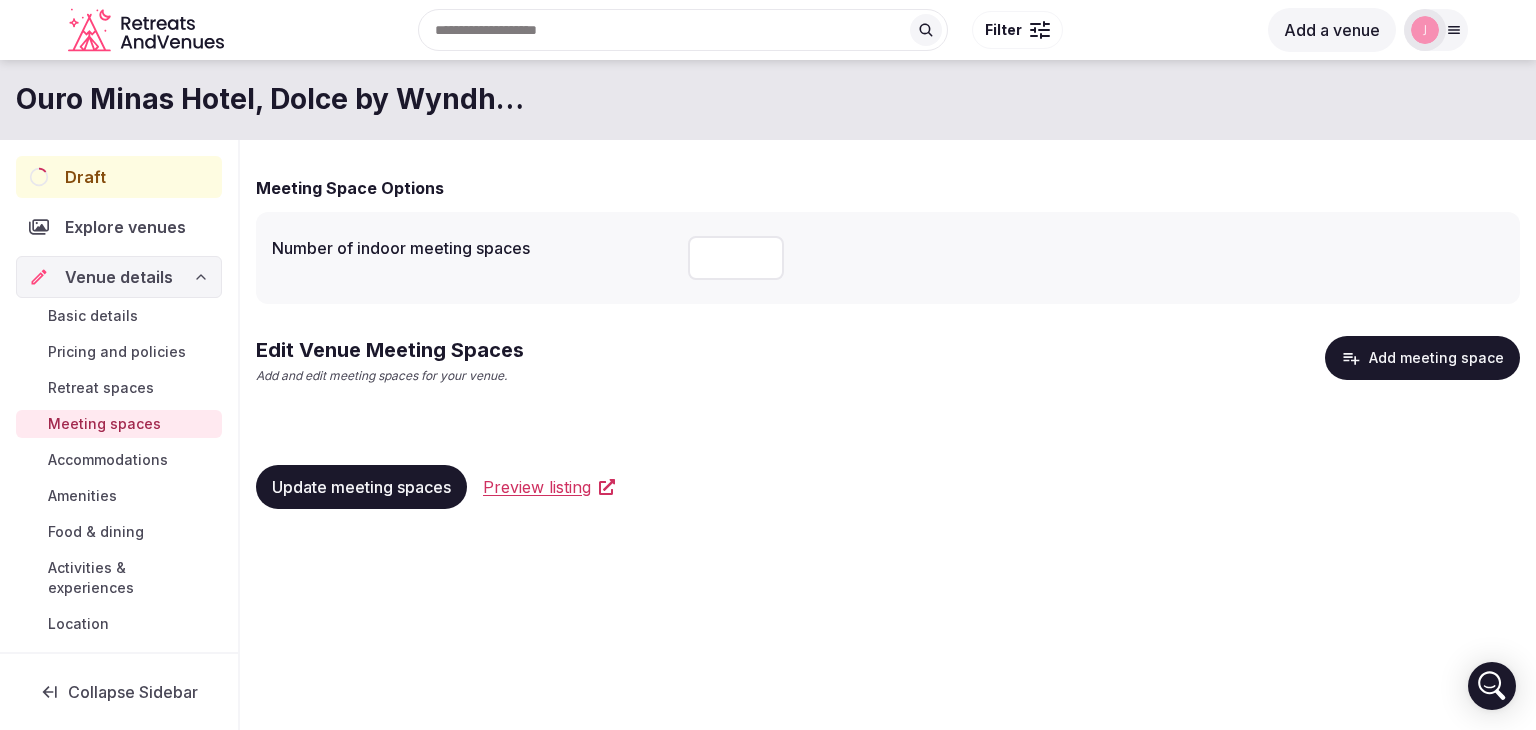 click at bounding box center [736, 258] 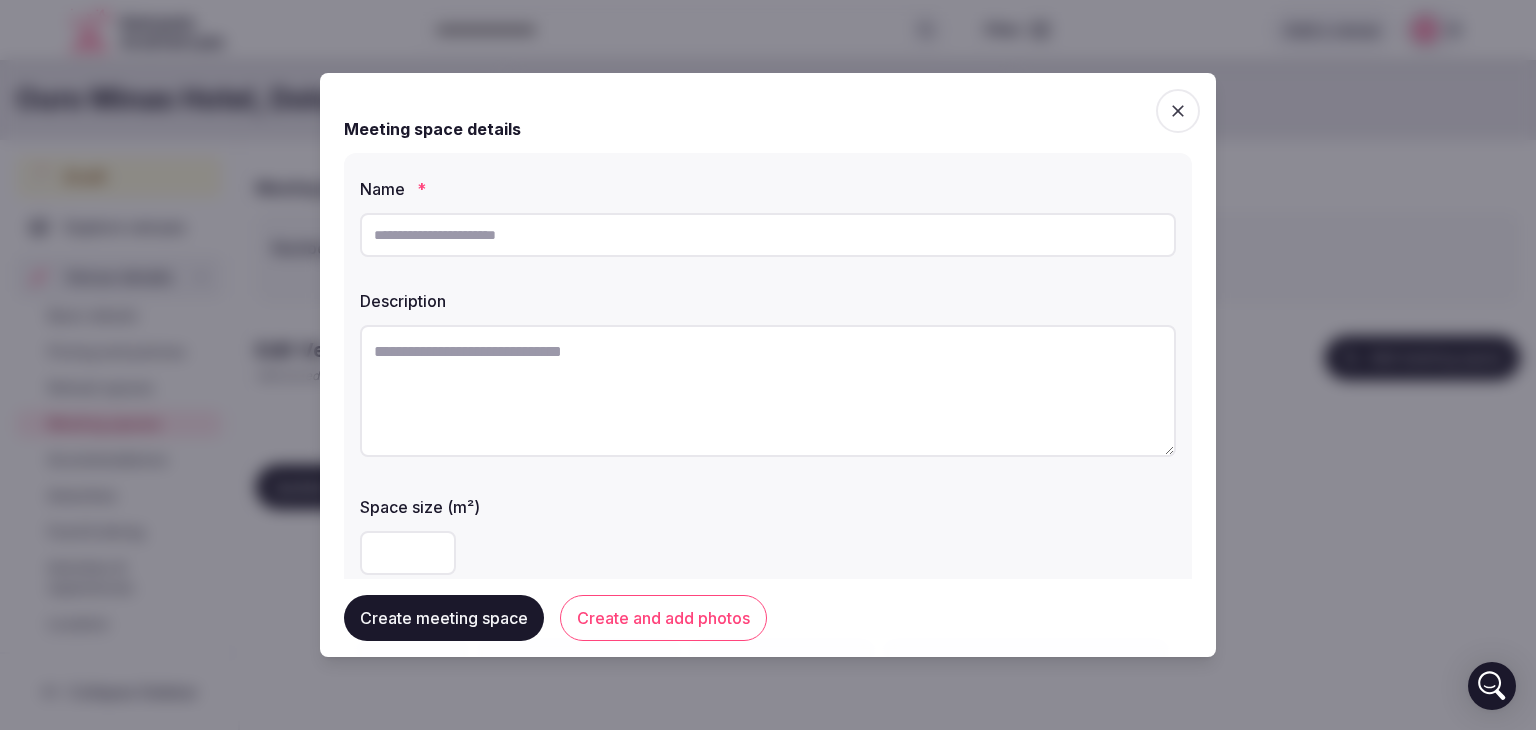 click at bounding box center (768, 235) 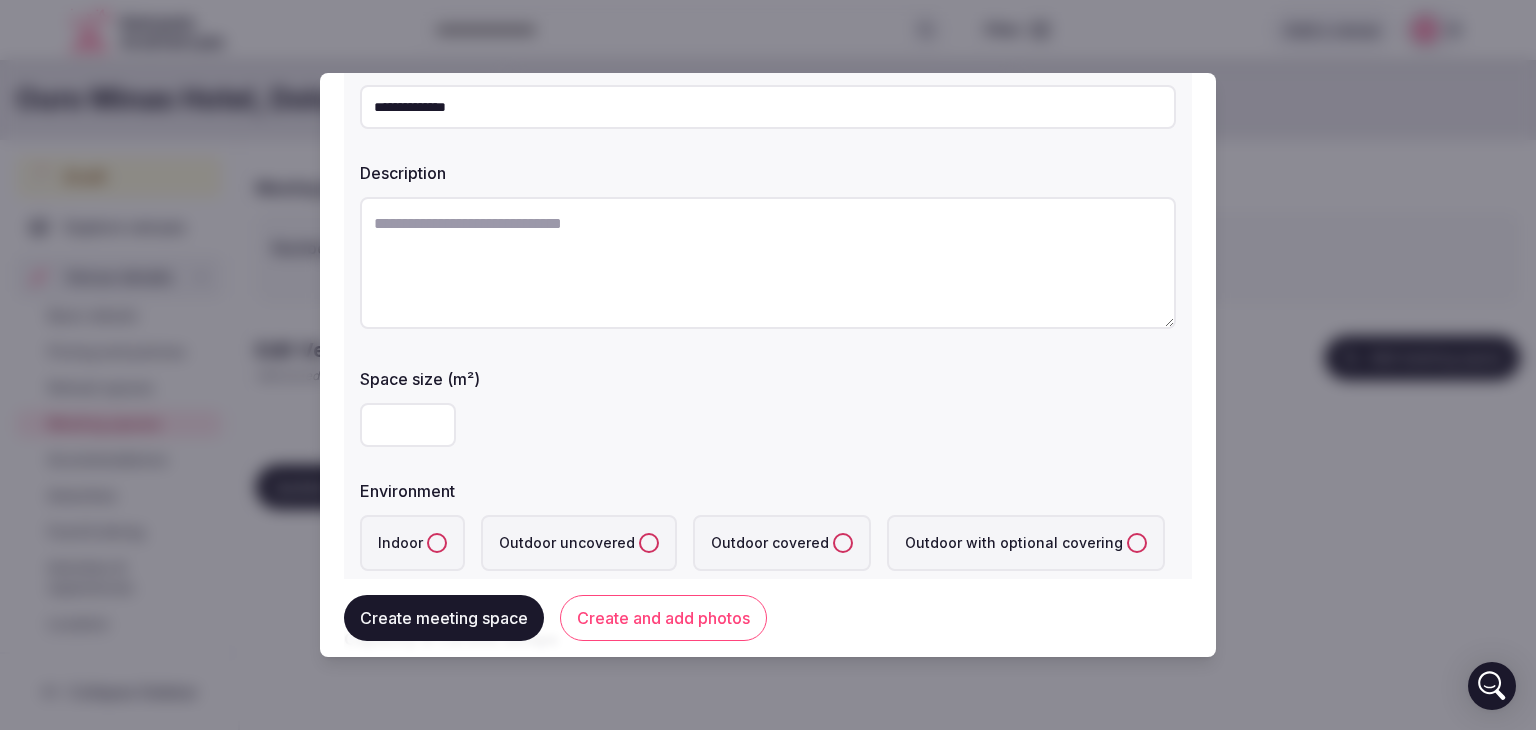scroll, scrollTop: 200, scrollLeft: 0, axis: vertical 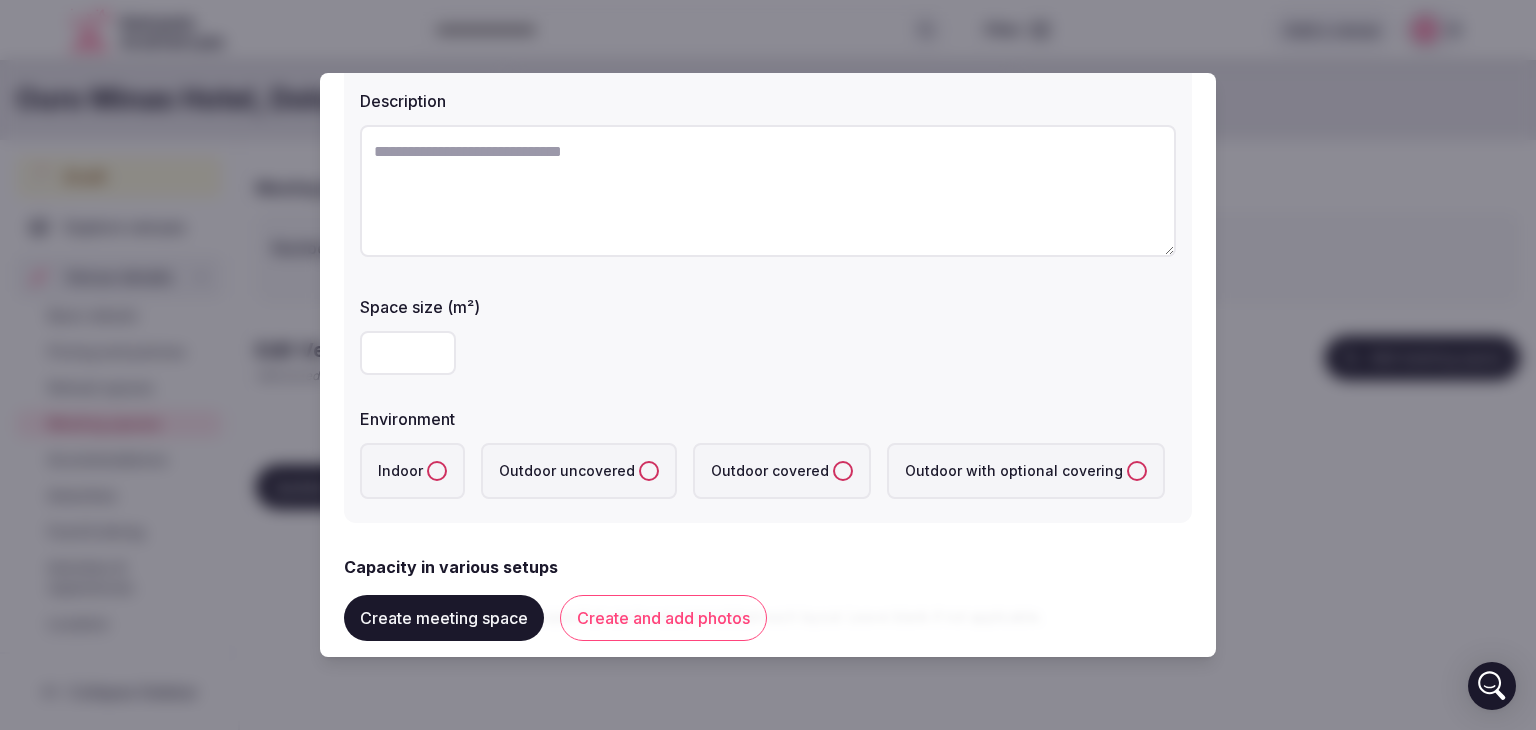 type on "**********" 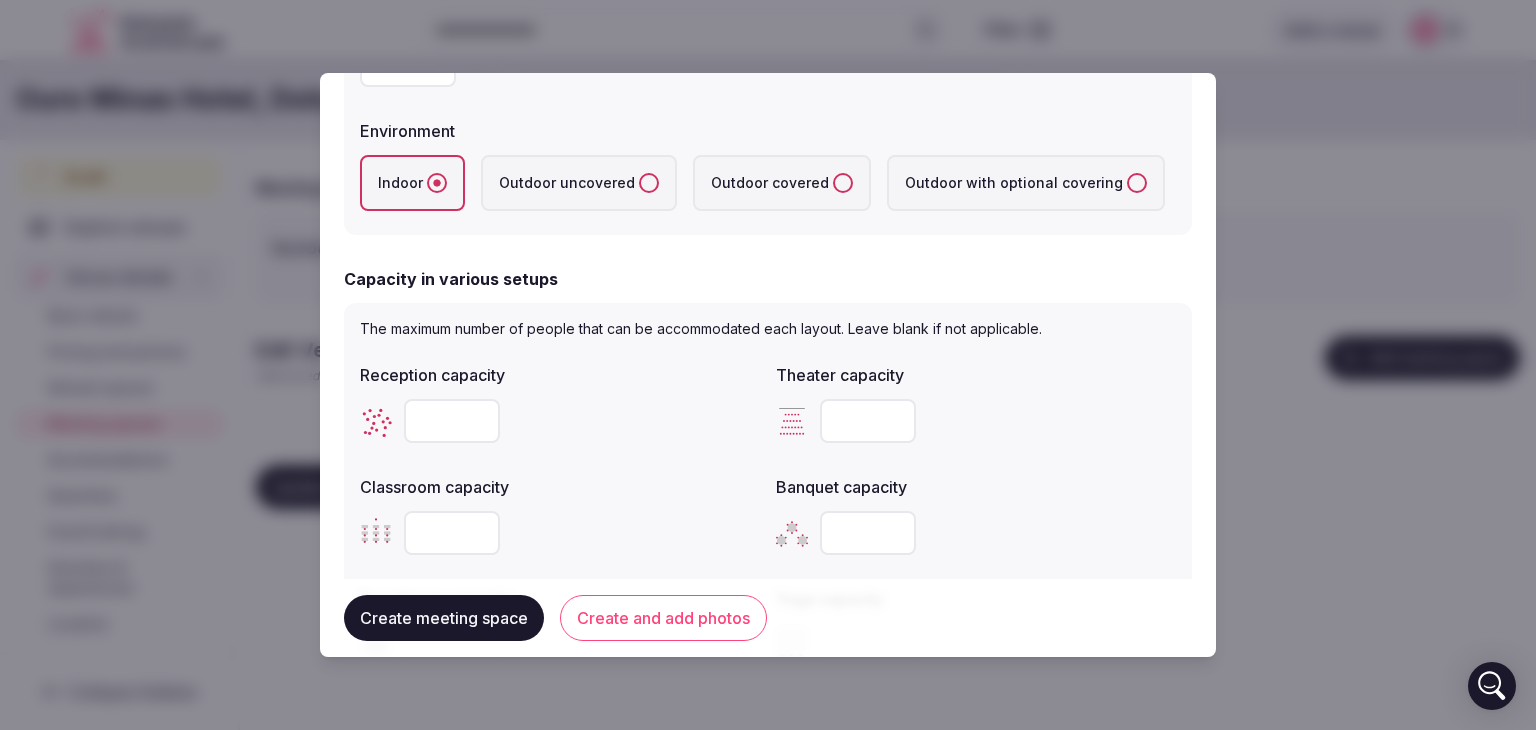 scroll, scrollTop: 500, scrollLeft: 0, axis: vertical 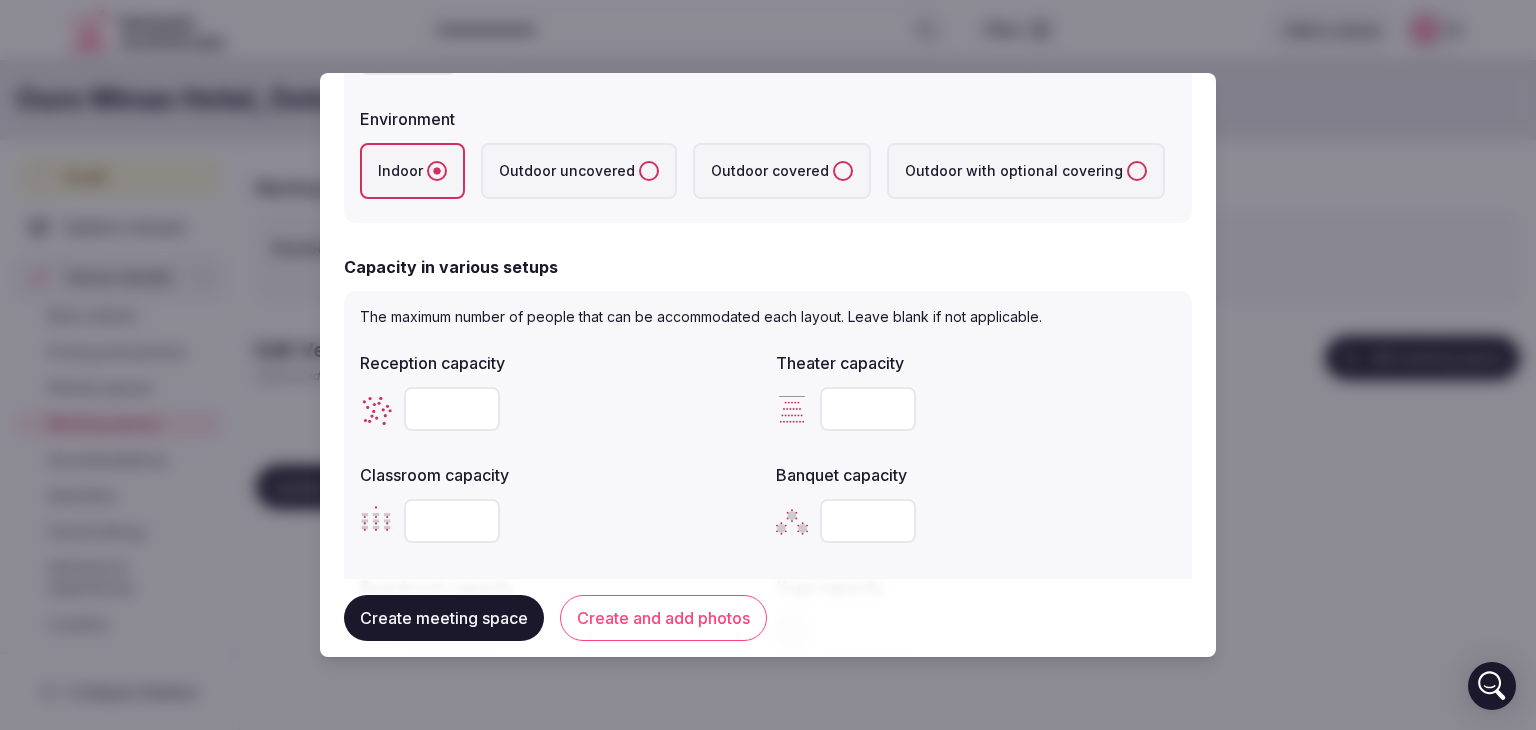 drag, startPoint x: 781, startPoint y: 375, endPoint x: 816, endPoint y: 399, distance: 42.43819 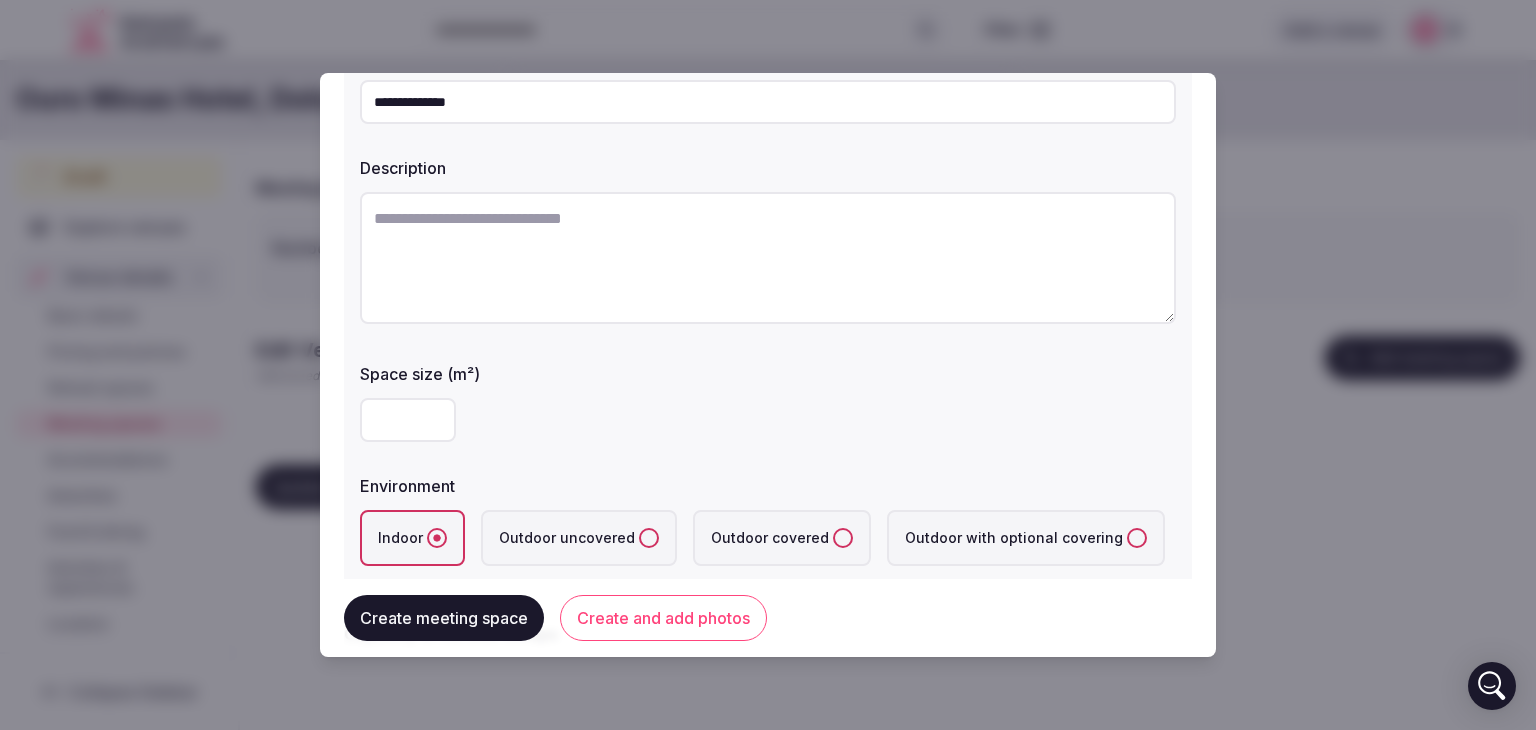 scroll, scrollTop: 100, scrollLeft: 0, axis: vertical 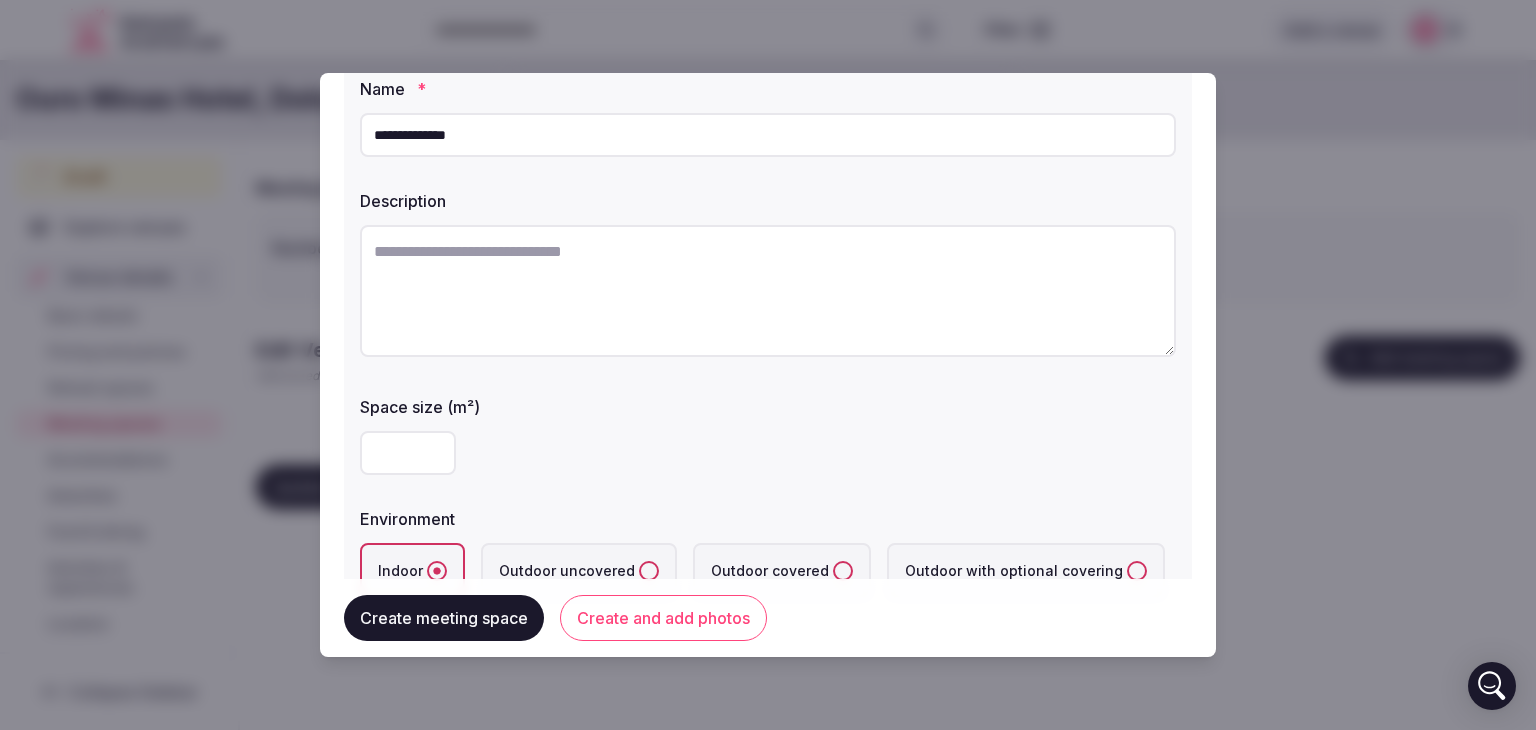 type on "***" 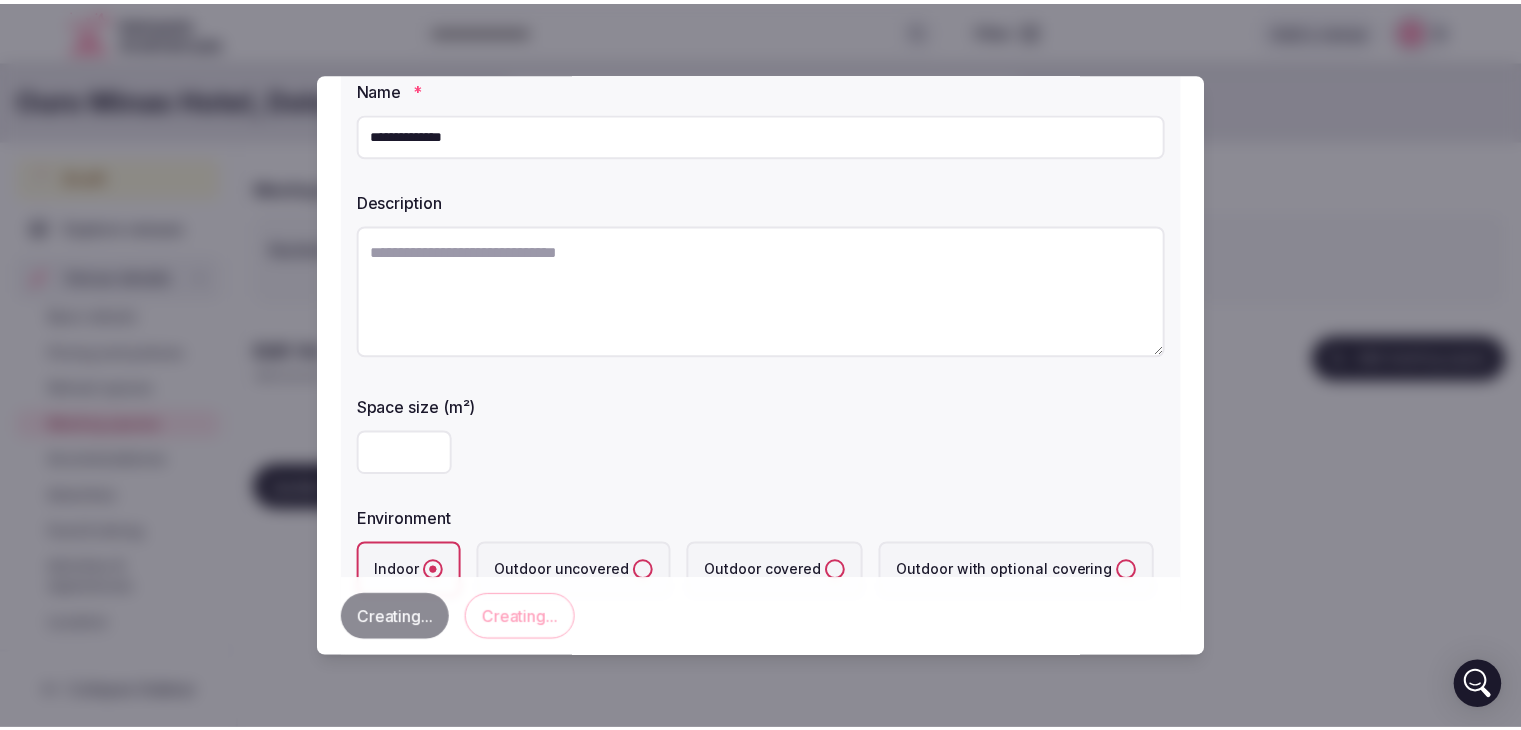 scroll, scrollTop: 0, scrollLeft: 0, axis: both 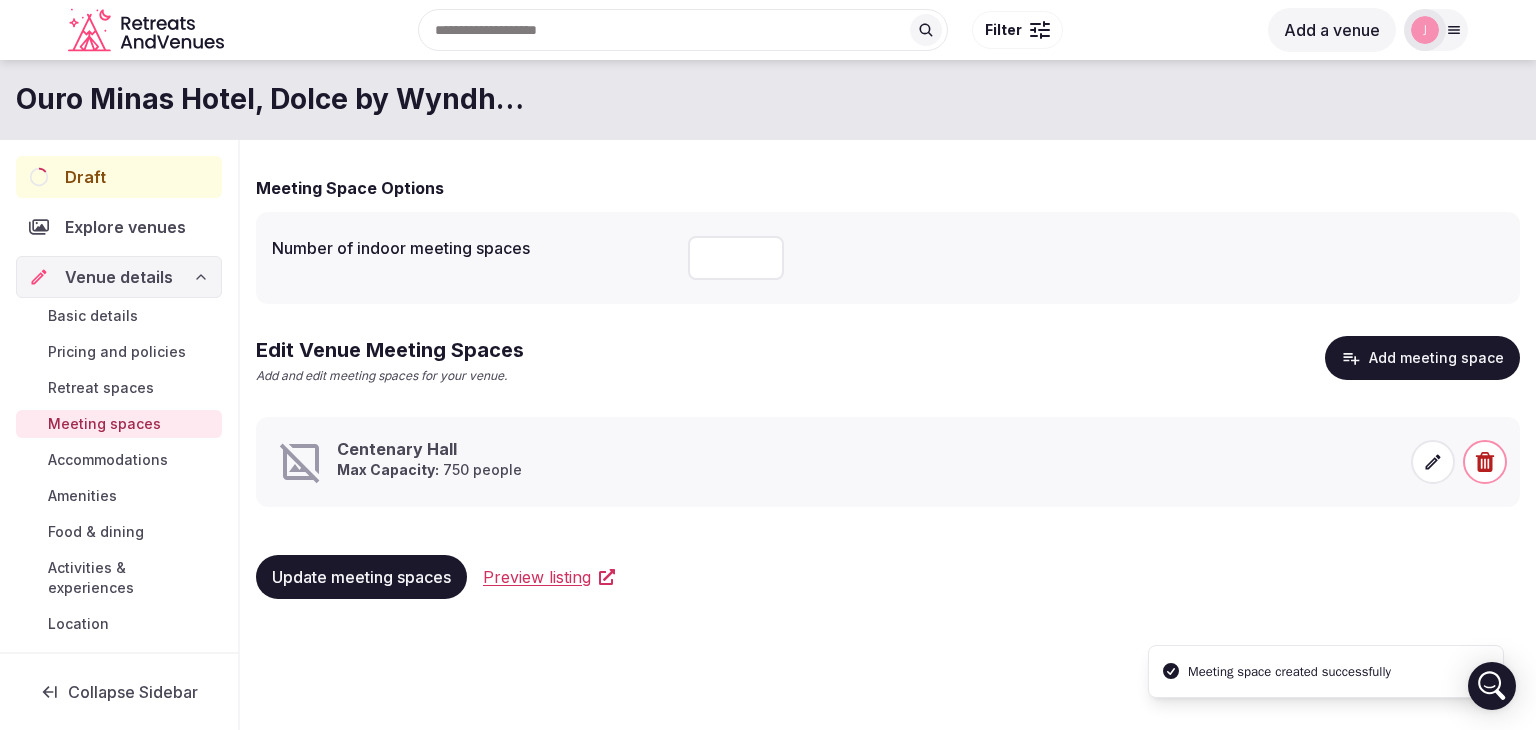 click on "Update meeting spaces" at bounding box center [361, 577] 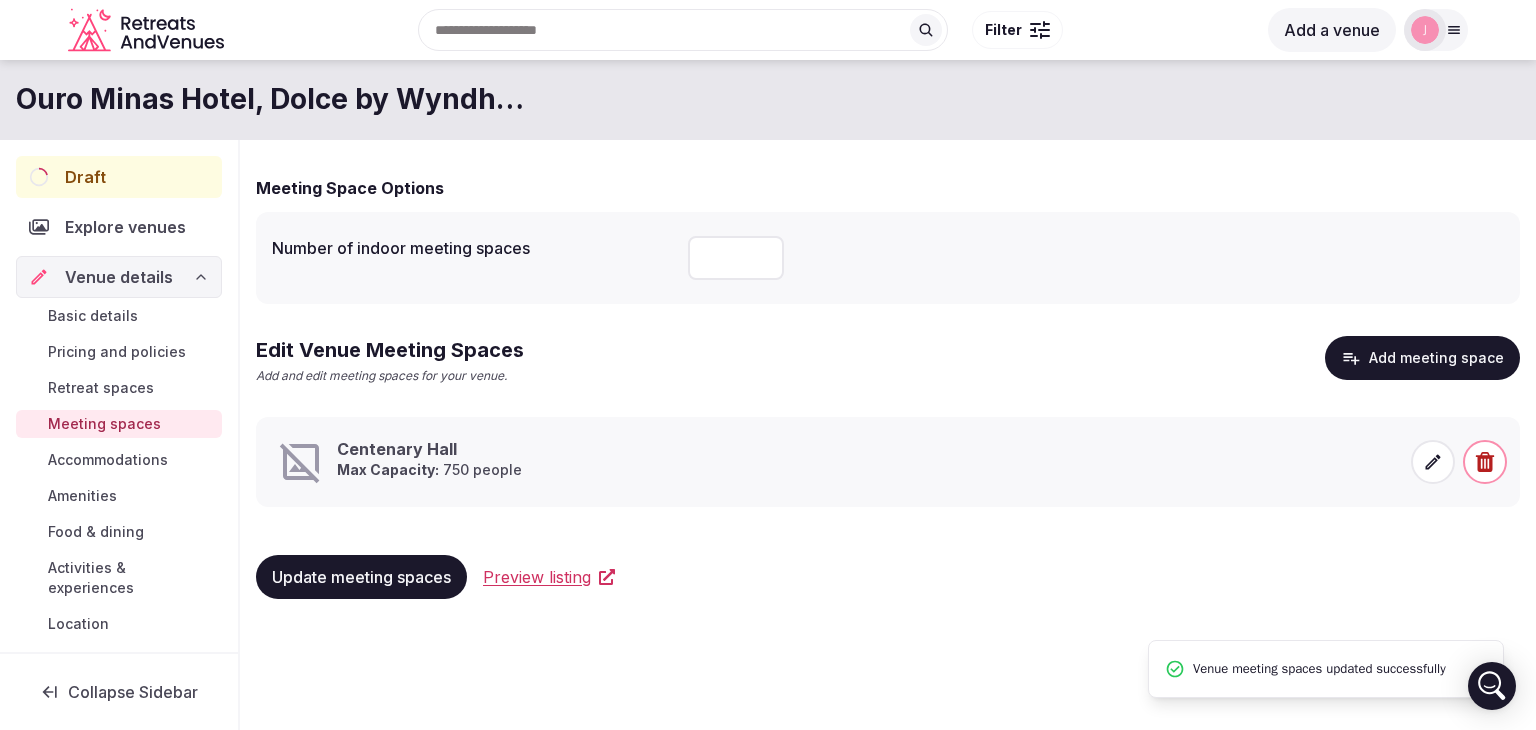 click on "Update meeting spaces" at bounding box center (361, 577) 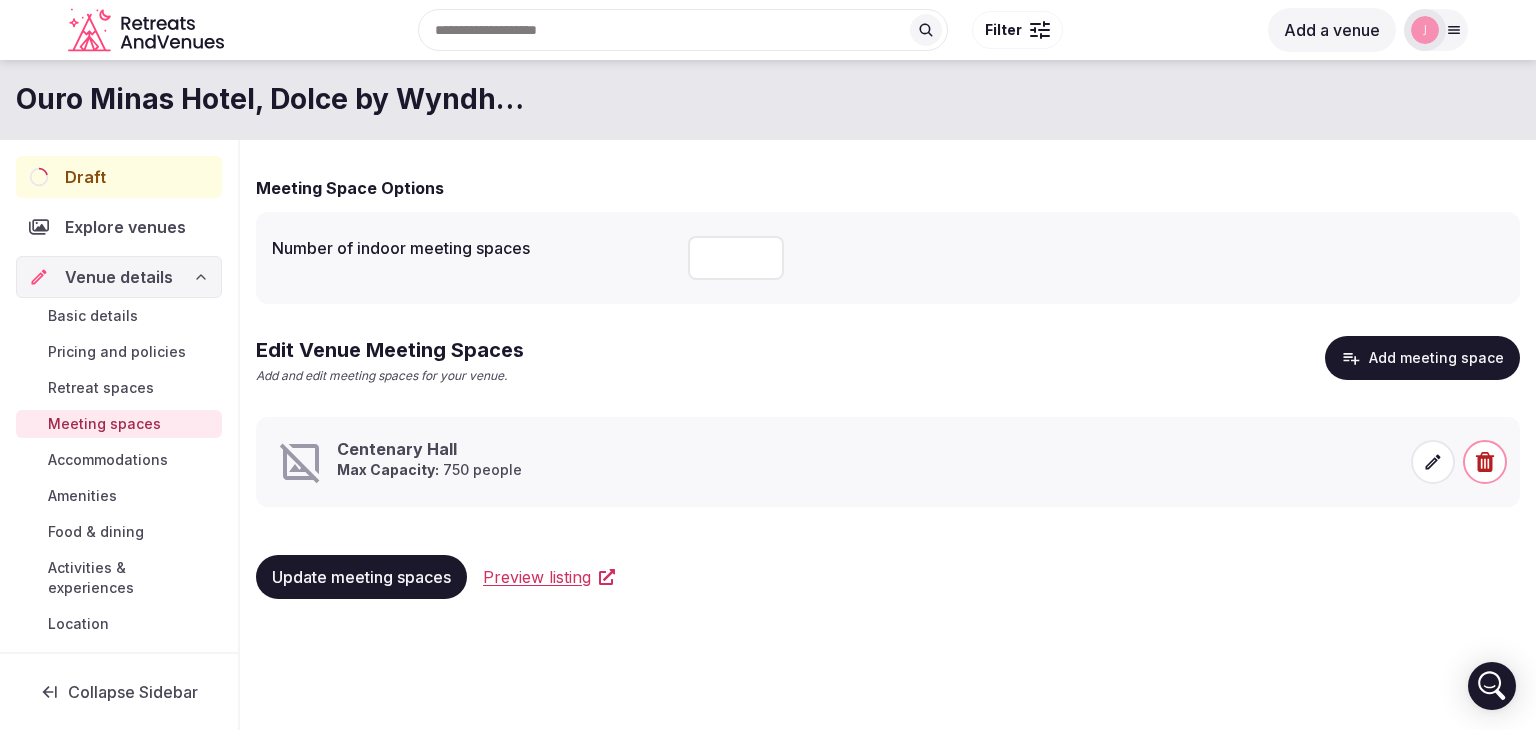 click on "Basic details" at bounding box center (93, 316) 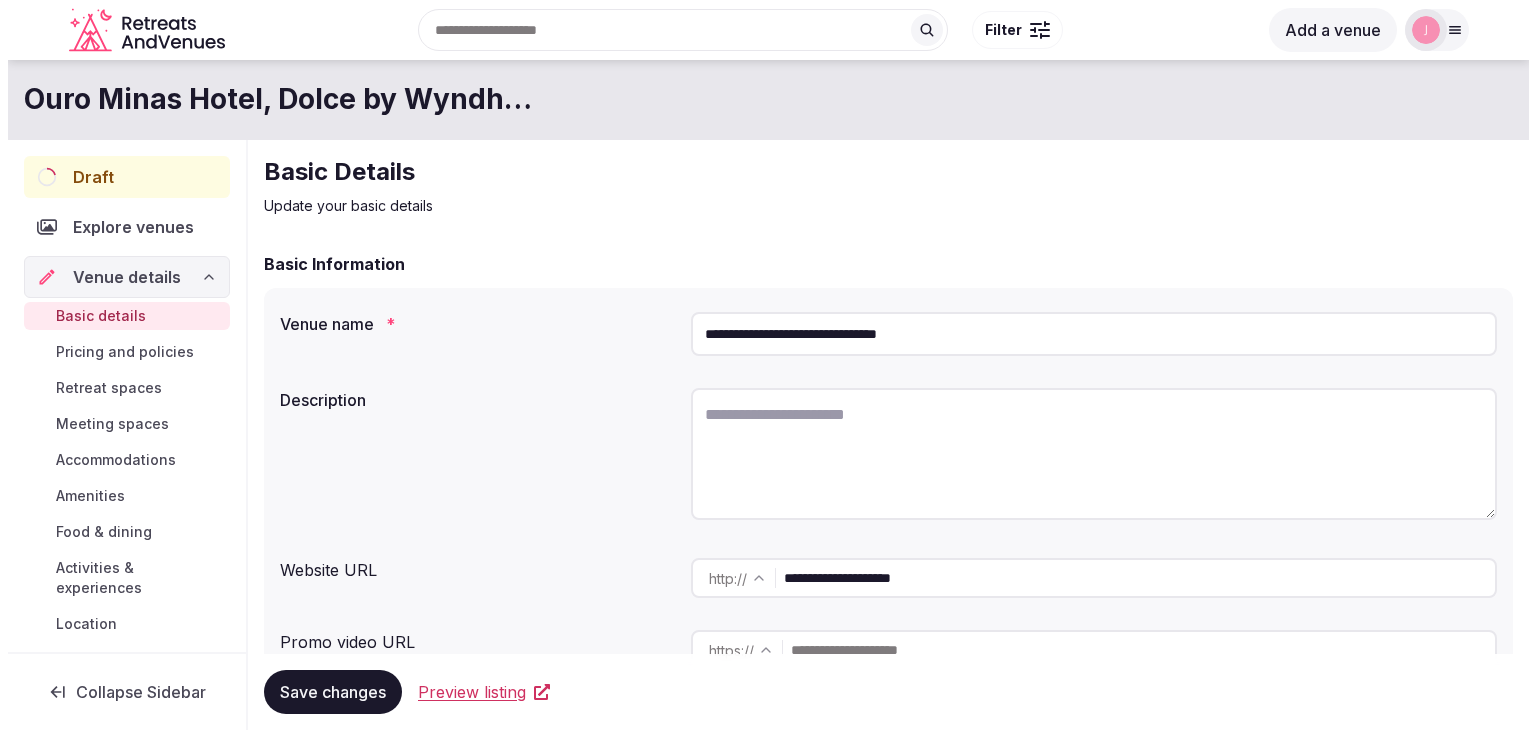scroll, scrollTop: 0, scrollLeft: 0, axis: both 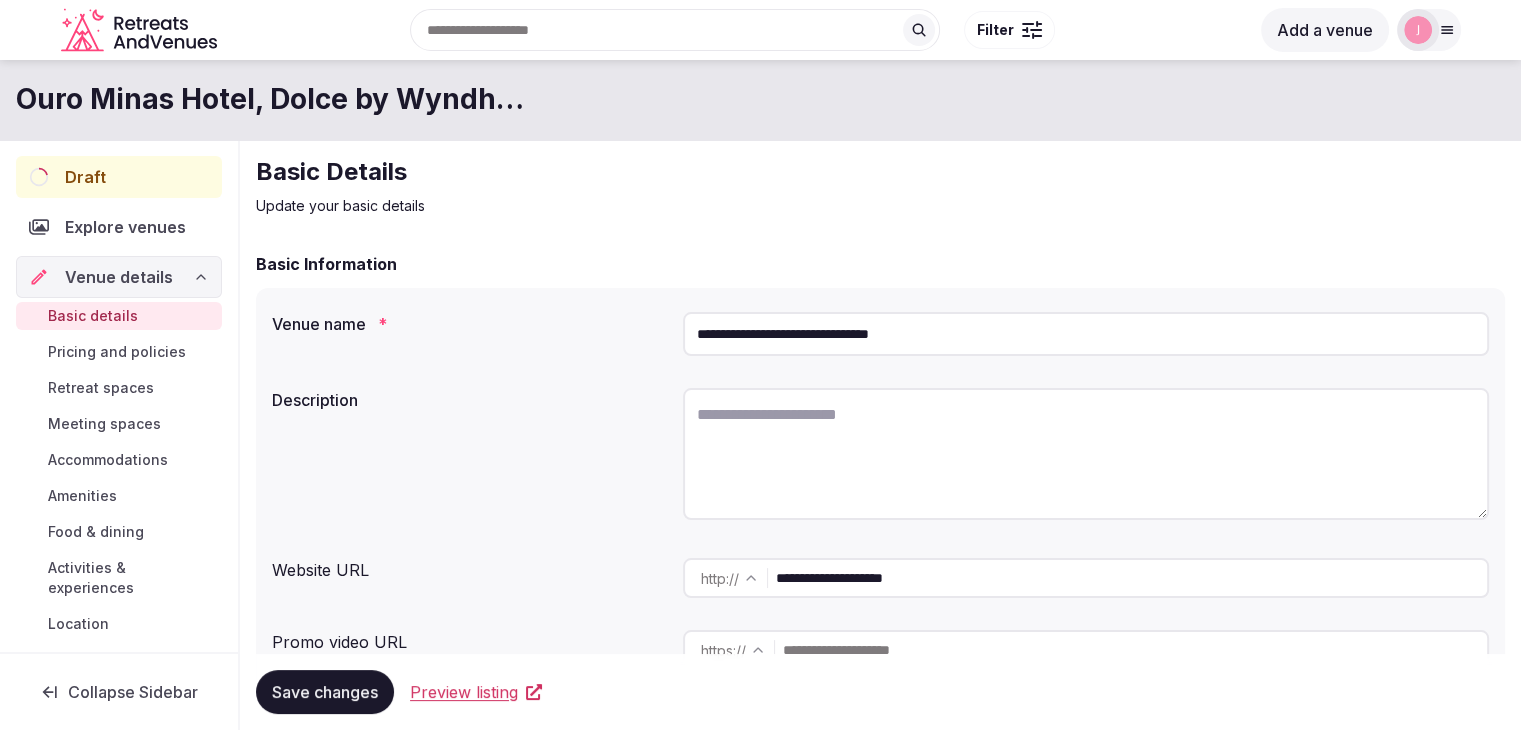 click on "Meeting spaces" at bounding box center [104, 424] 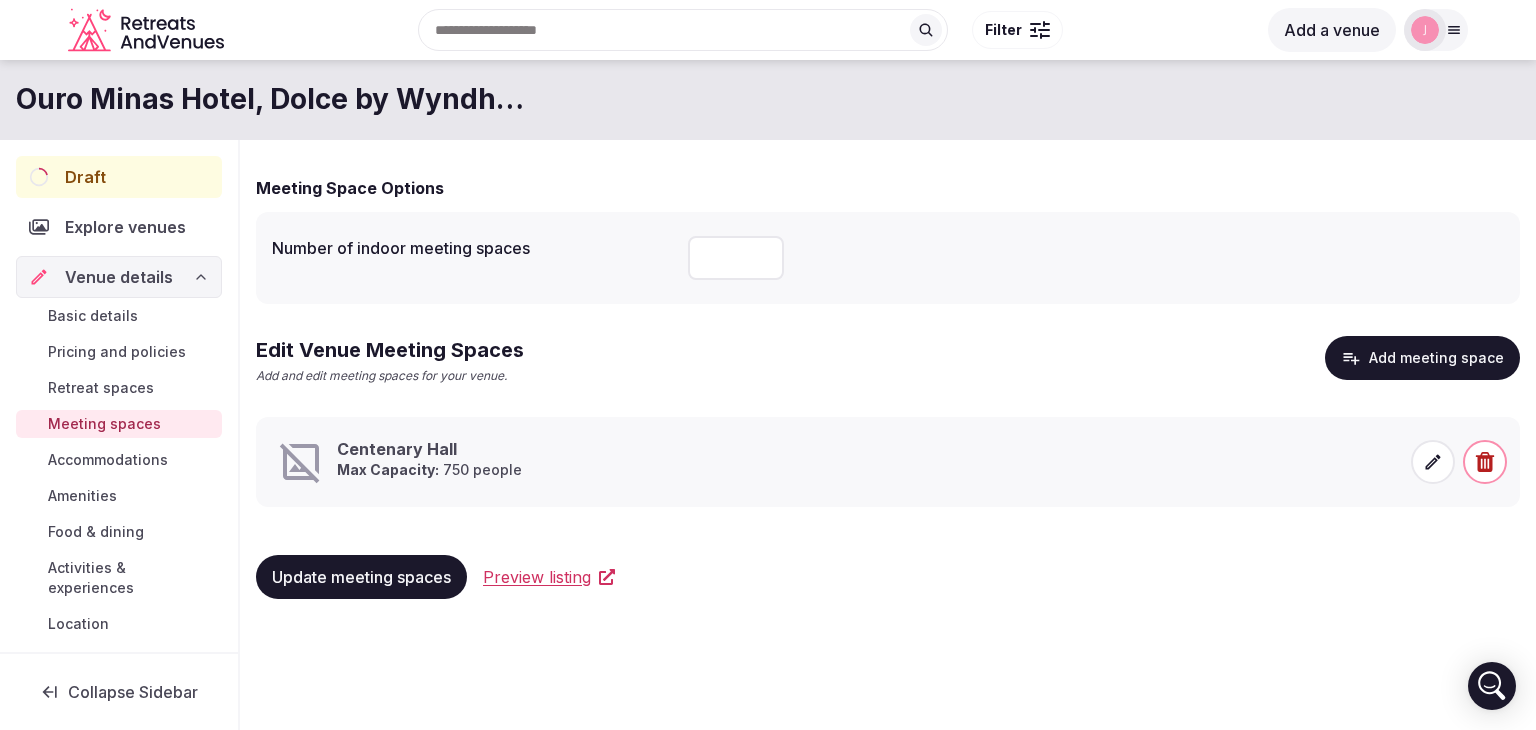 click 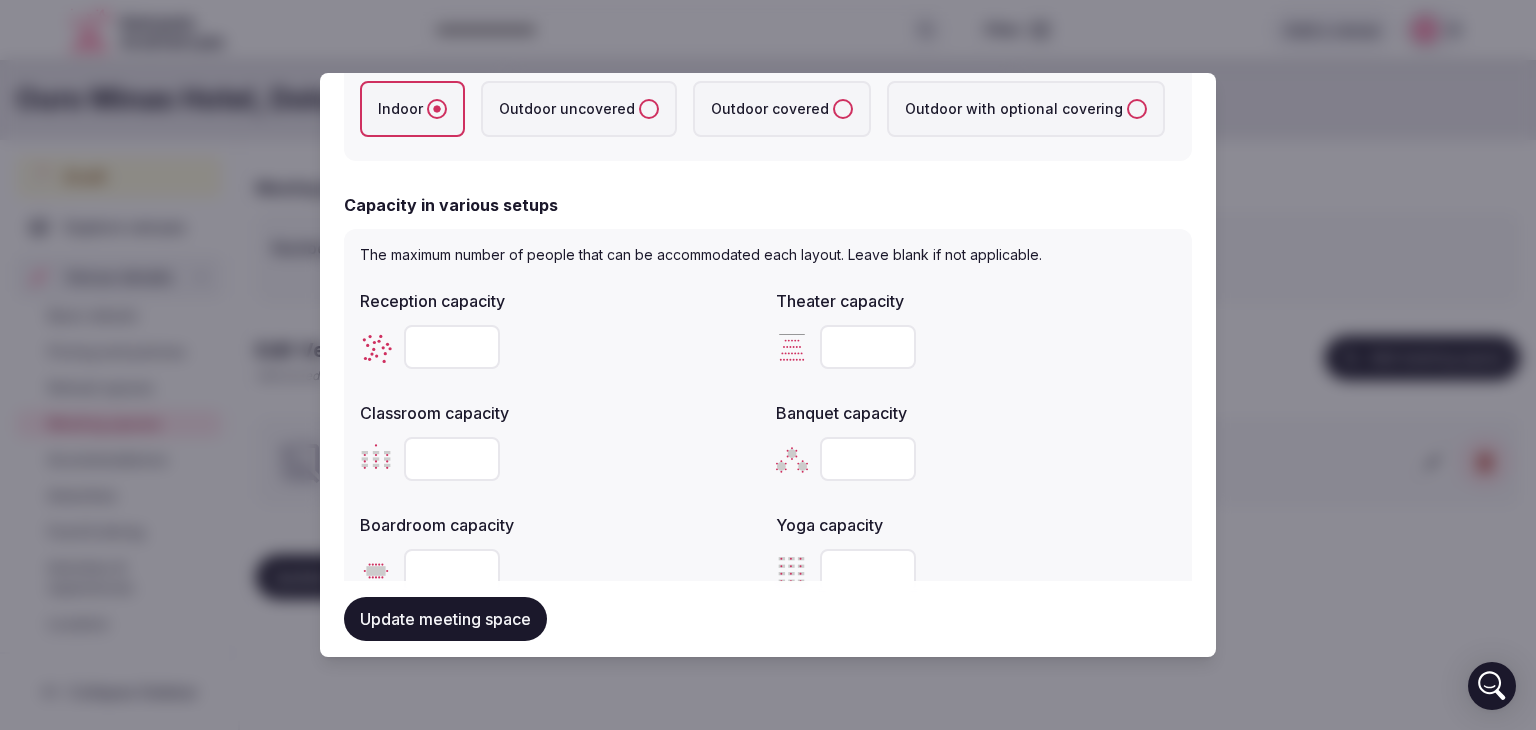 scroll, scrollTop: 600, scrollLeft: 0, axis: vertical 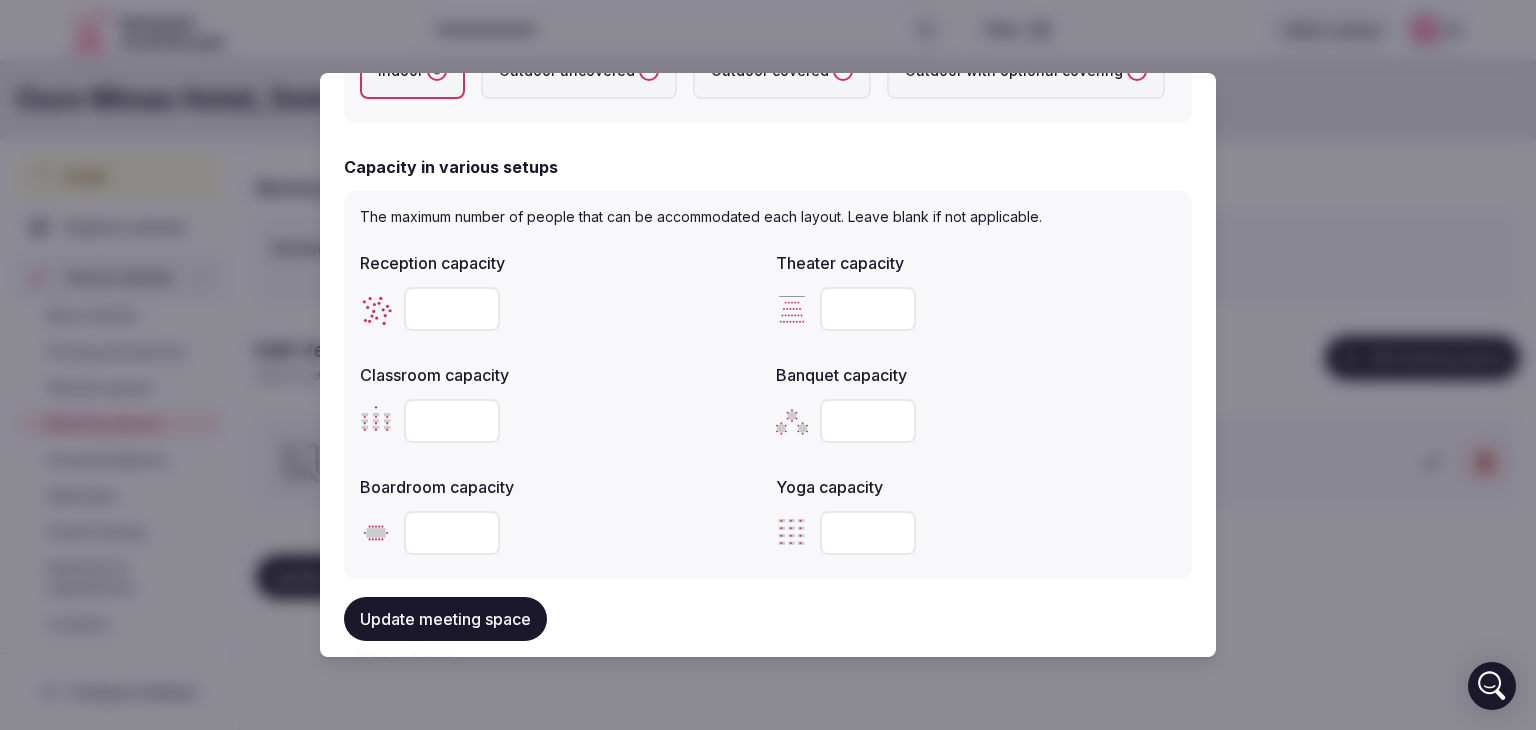 click at bounding box center (452, 421) 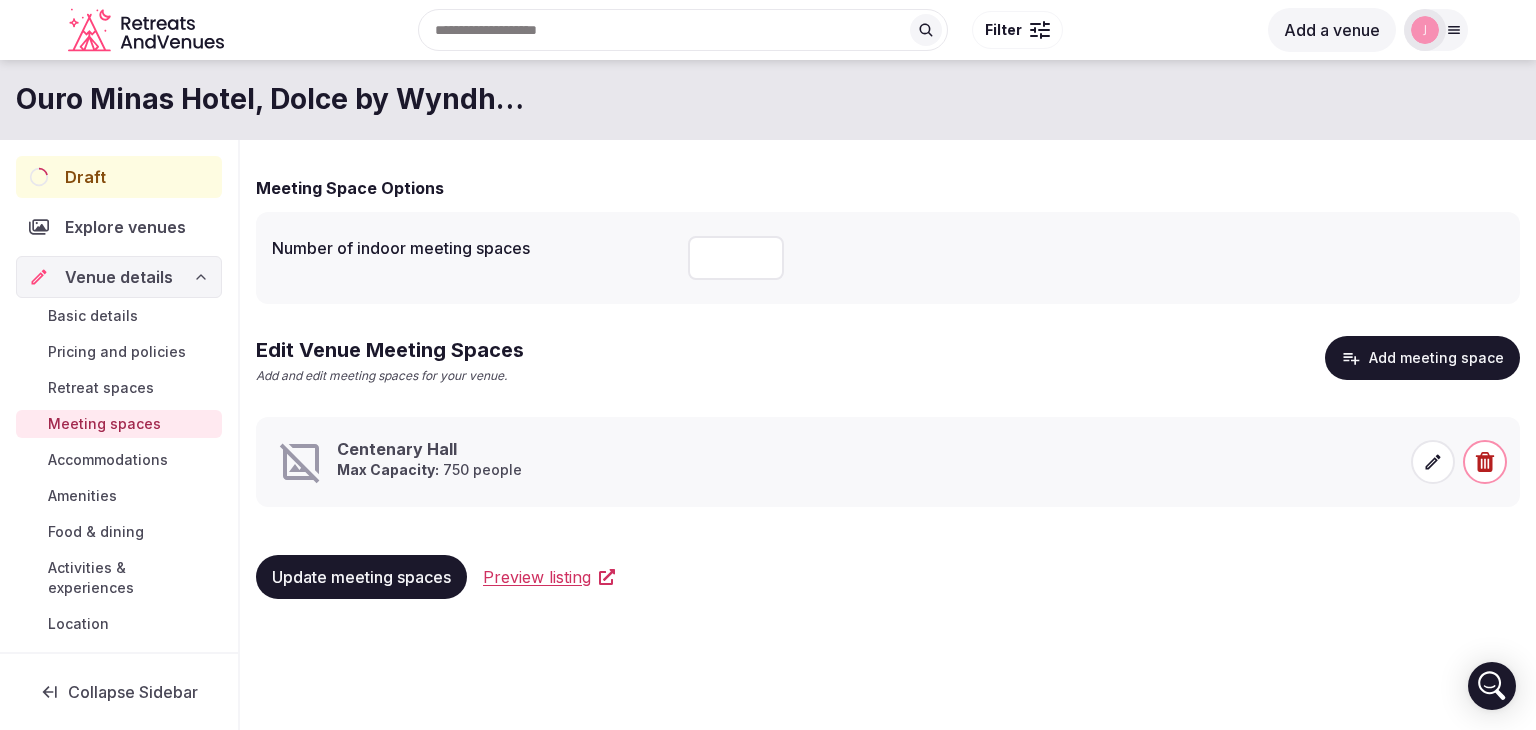 click on "Update meeting spaces" at bounding box center (361, 577) 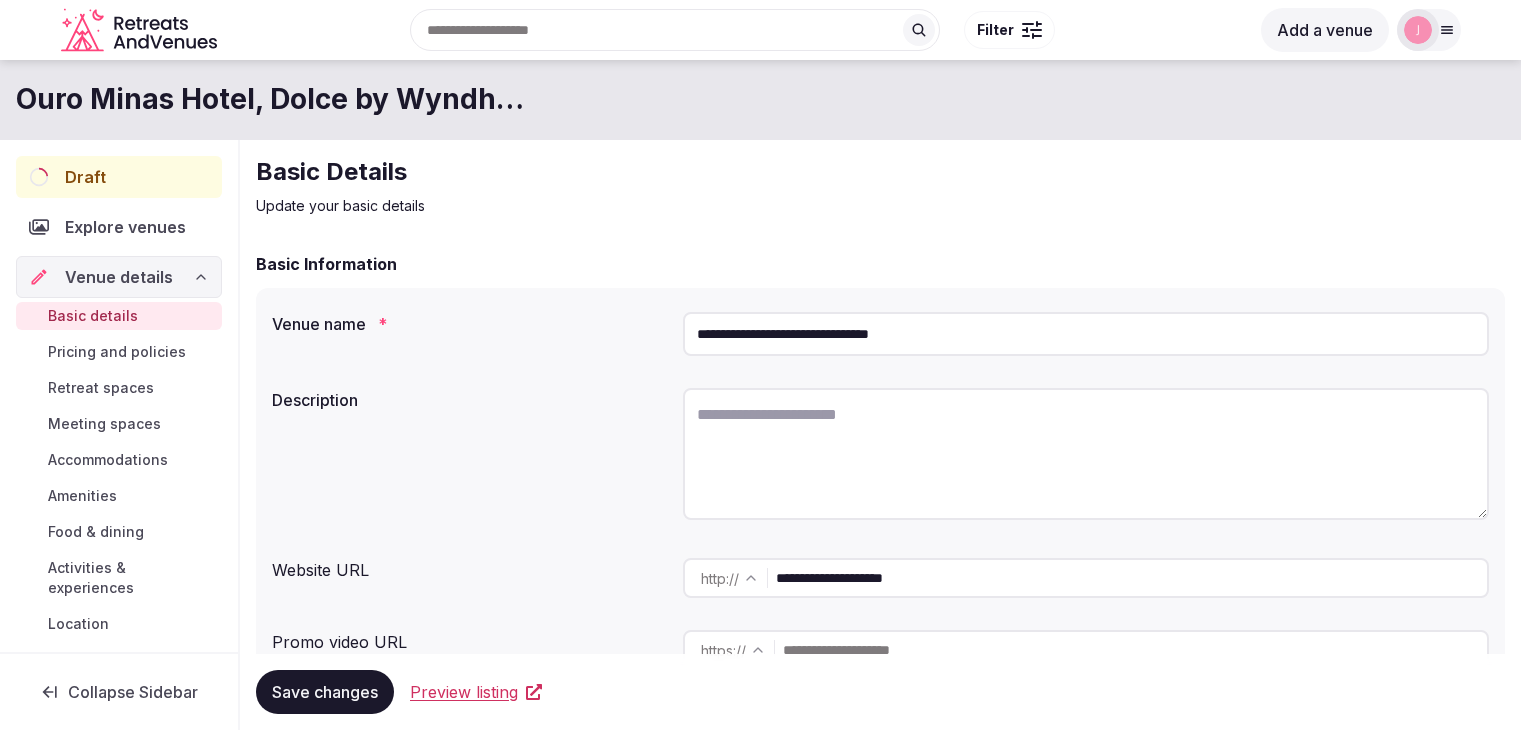 scroll, scrollTop: 0, scrollLeft: 0, axis: both 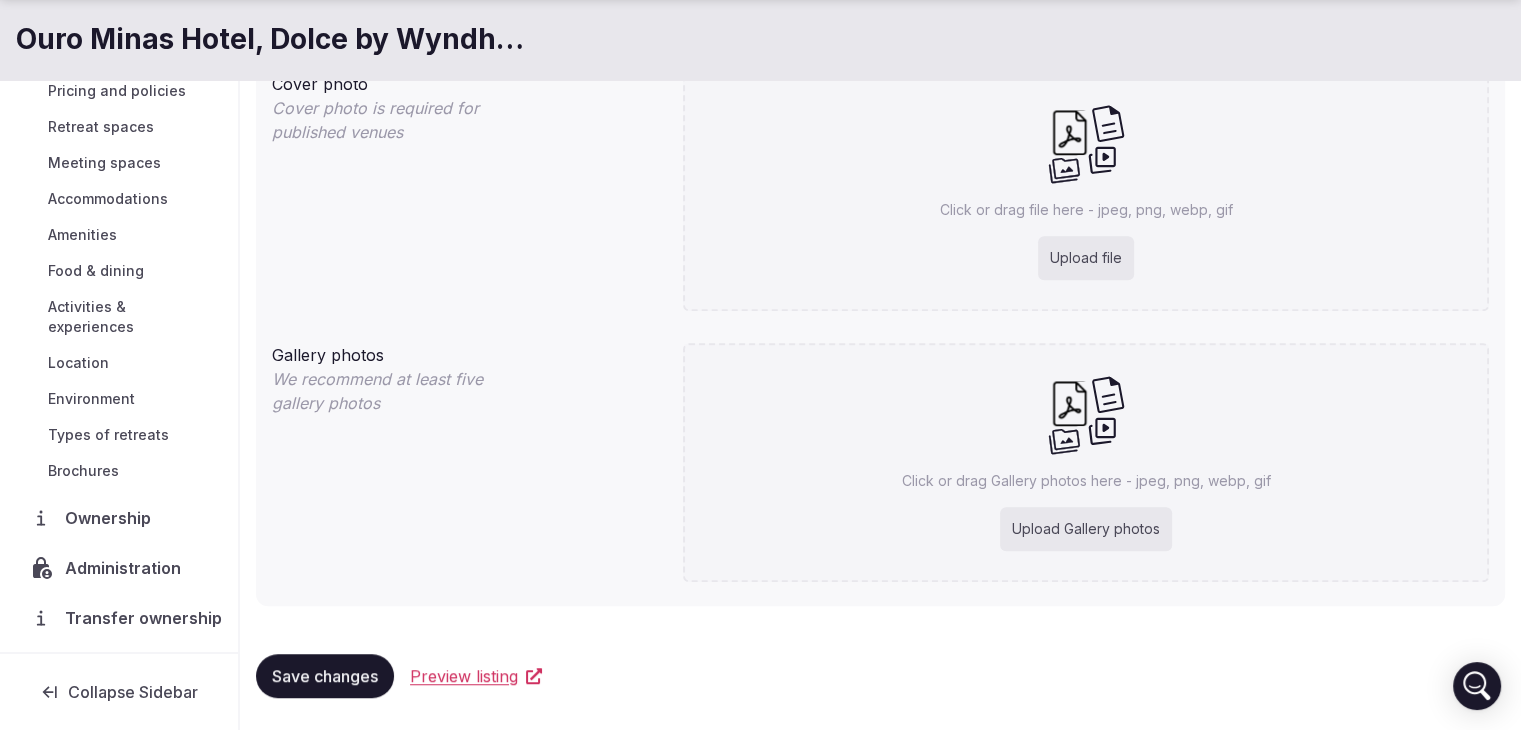 click on "Upload Gallery photos" at bounding box center (1086, 529) 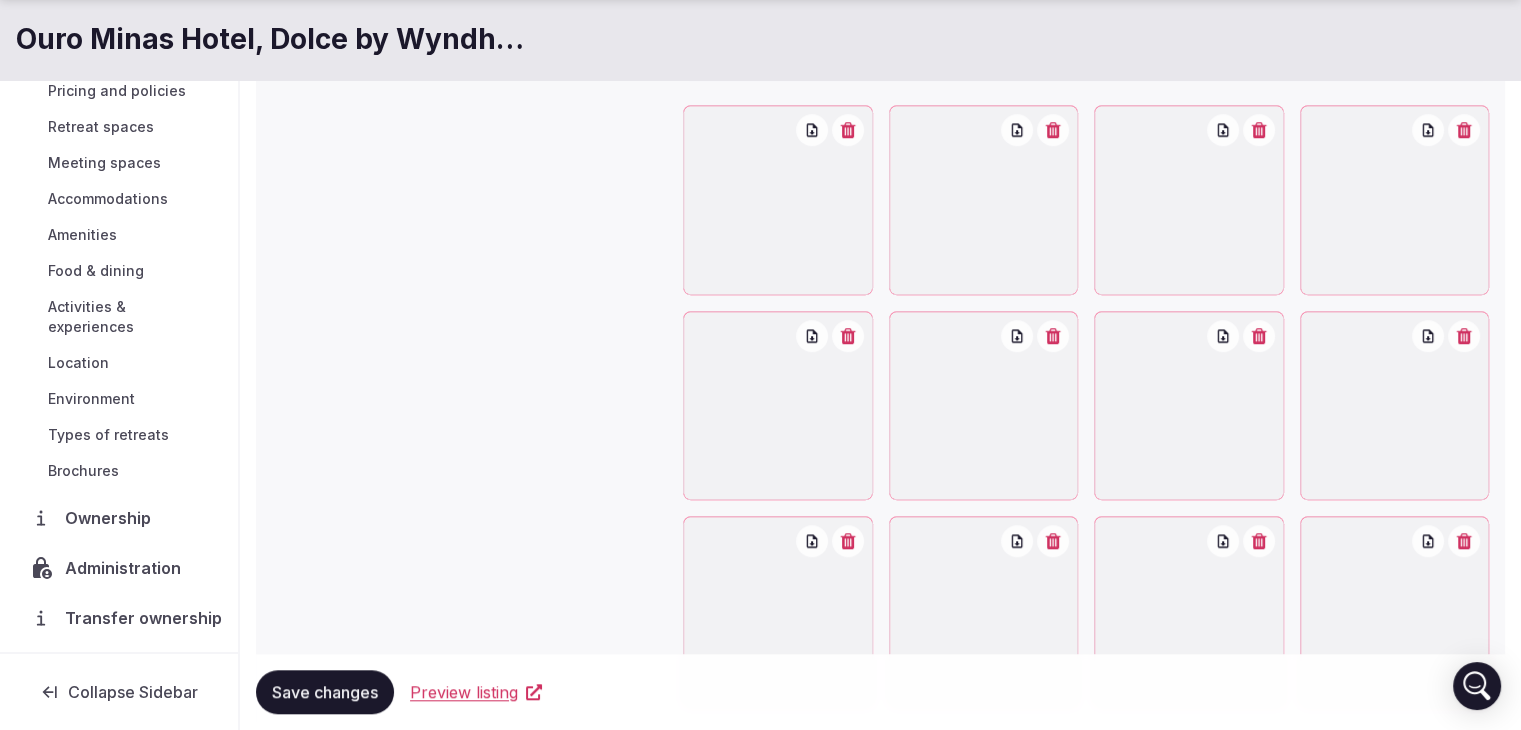 scroll, scrollTop: 1668, scrollLeft: 0, axis: vertical 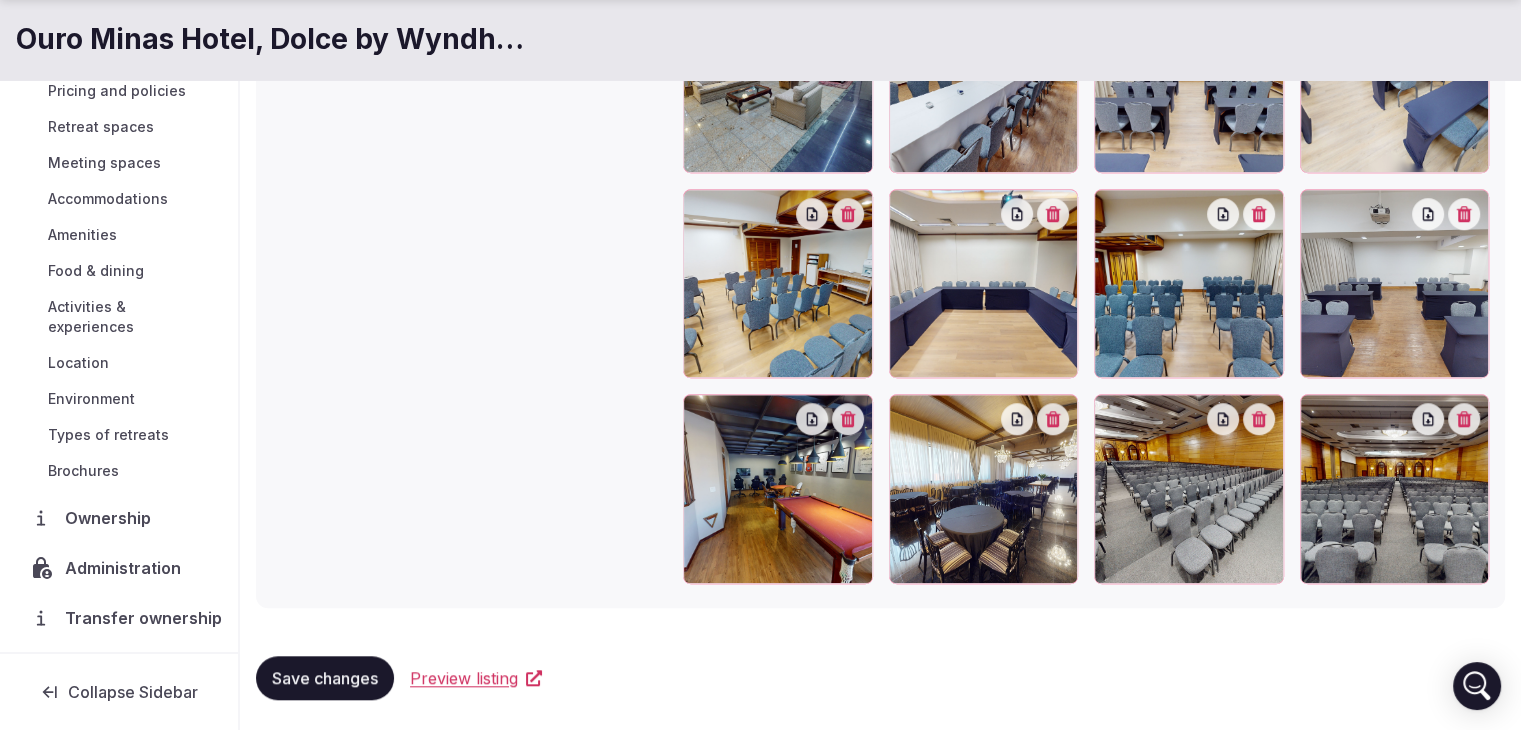 click on "Save changes" at bounding box center [325, 678] 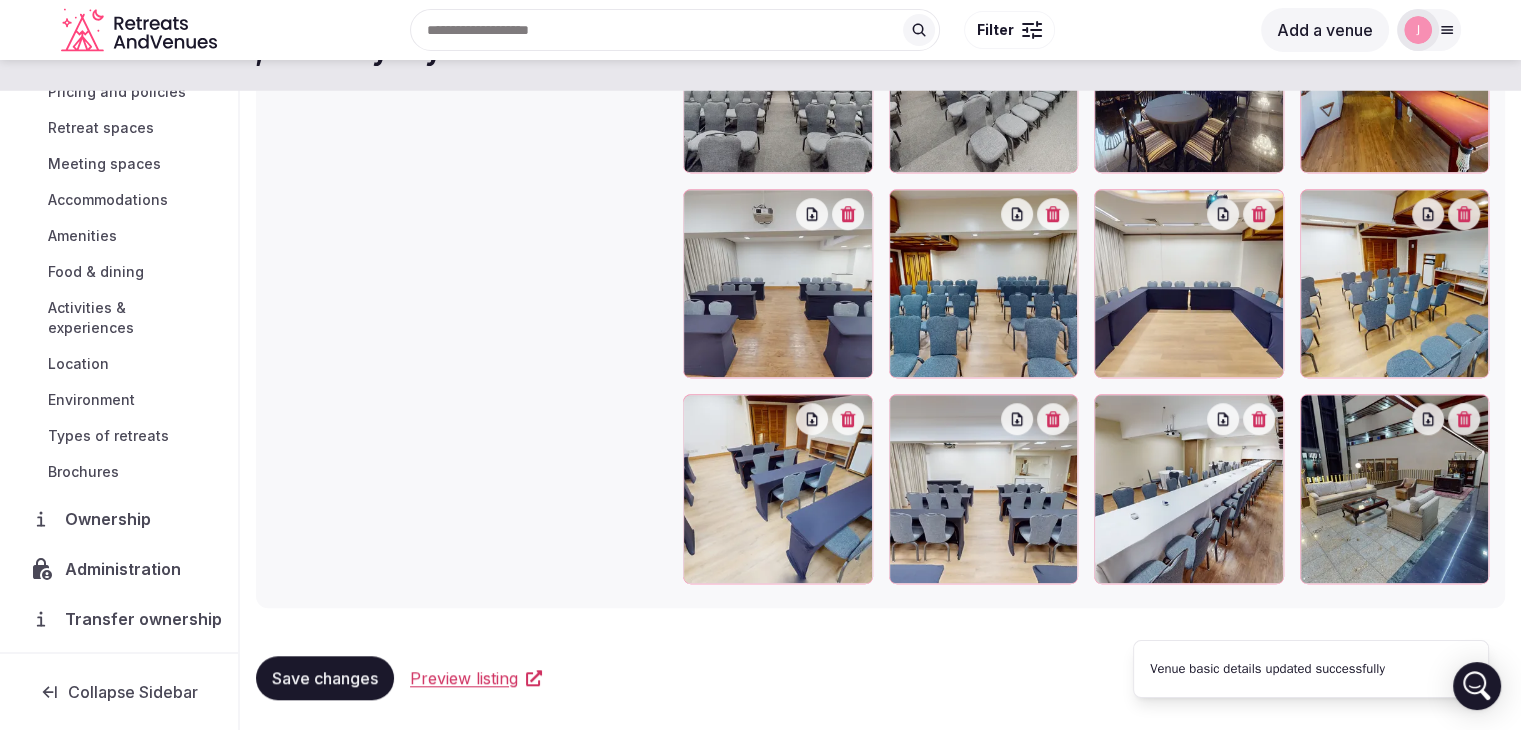 scroll, scrollTop: 1258, scrollLeft: 0, axis: vertical 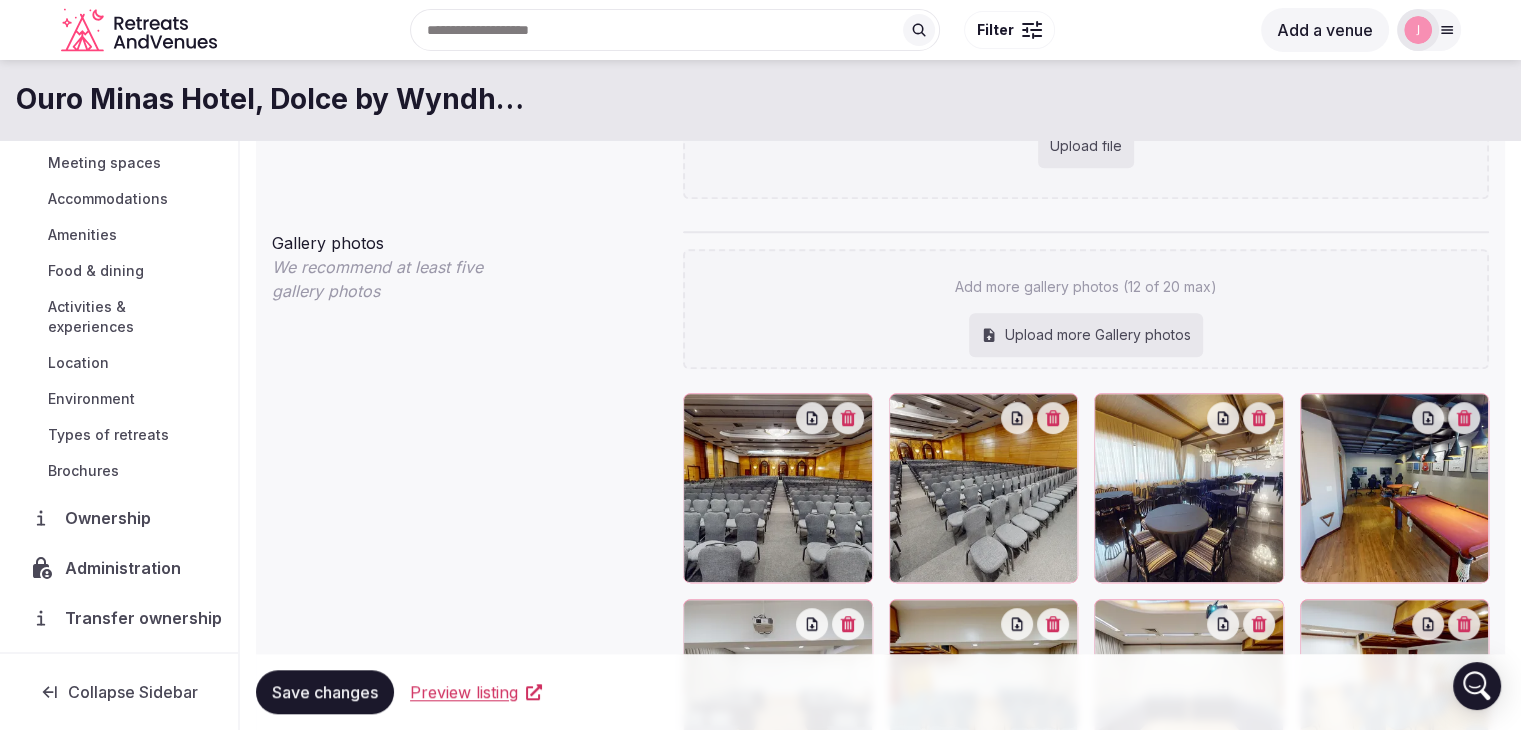 click on "Save changes" at bounding box center (325, 692) 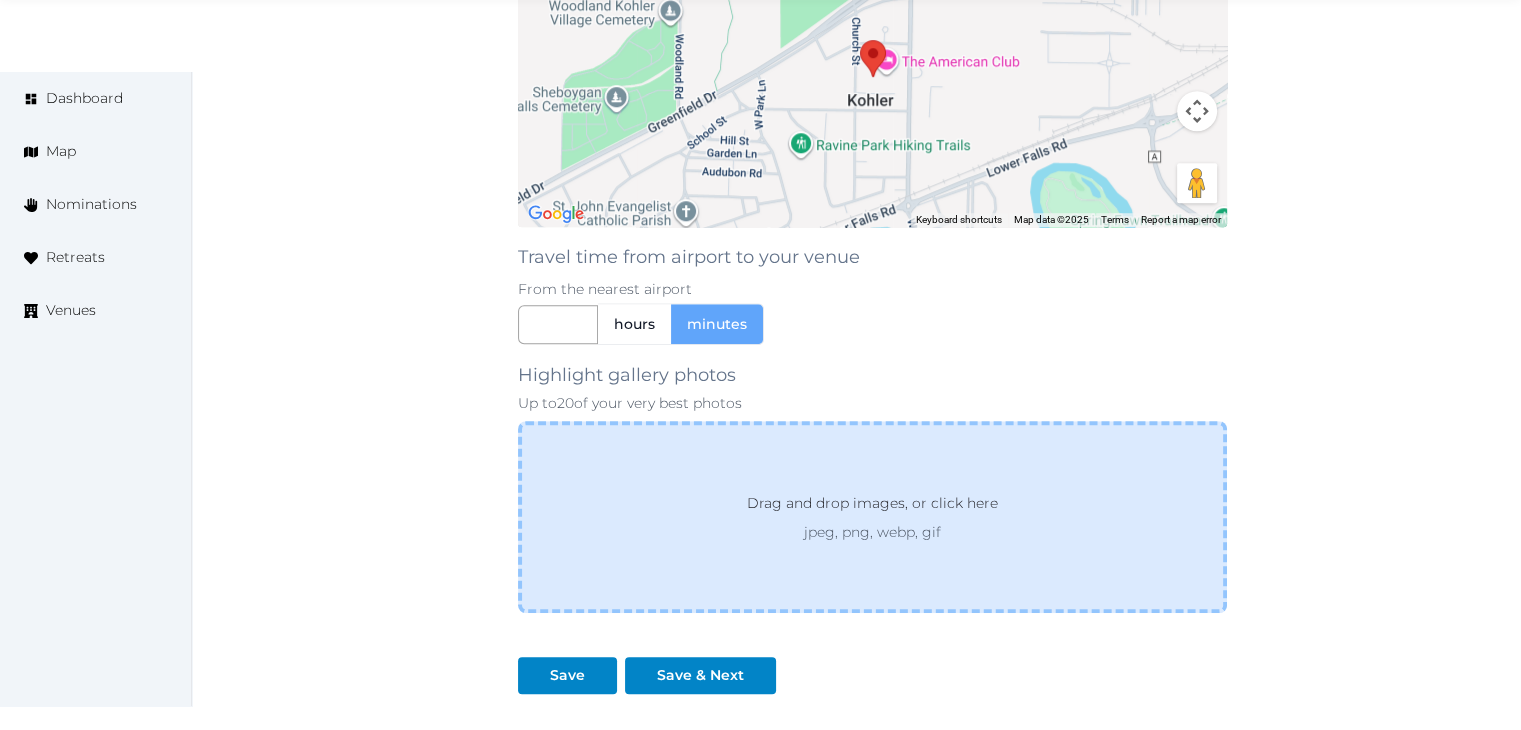 scroll, scrollTop: 1700, scrollLeft: 0, axis: vertical 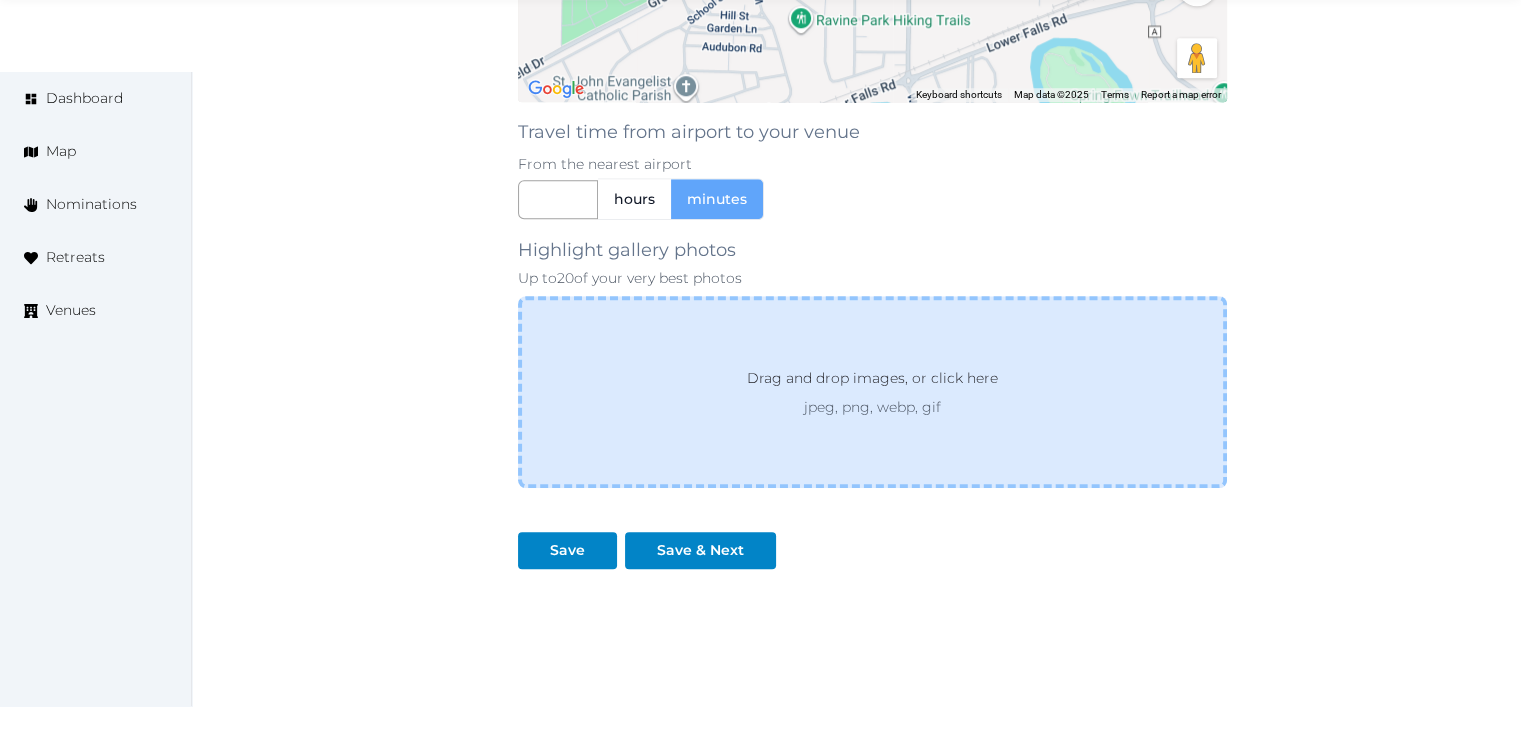 click on "Drag and drop images, or click here jpeg, png, webp, gif" at bounding box center [872, 392] 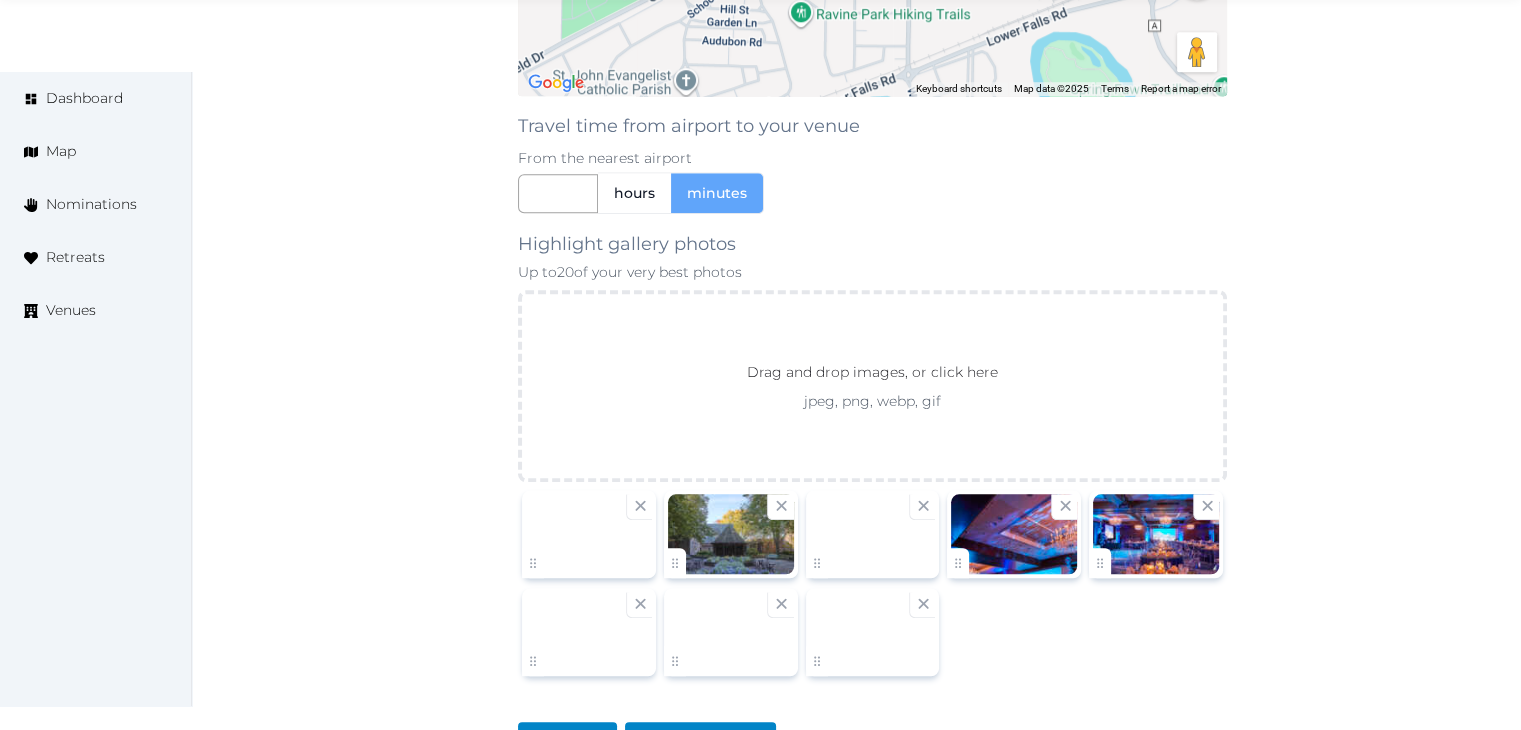 scroll, scrollTop: 1956, scrollLeft: 0, axis: vertical 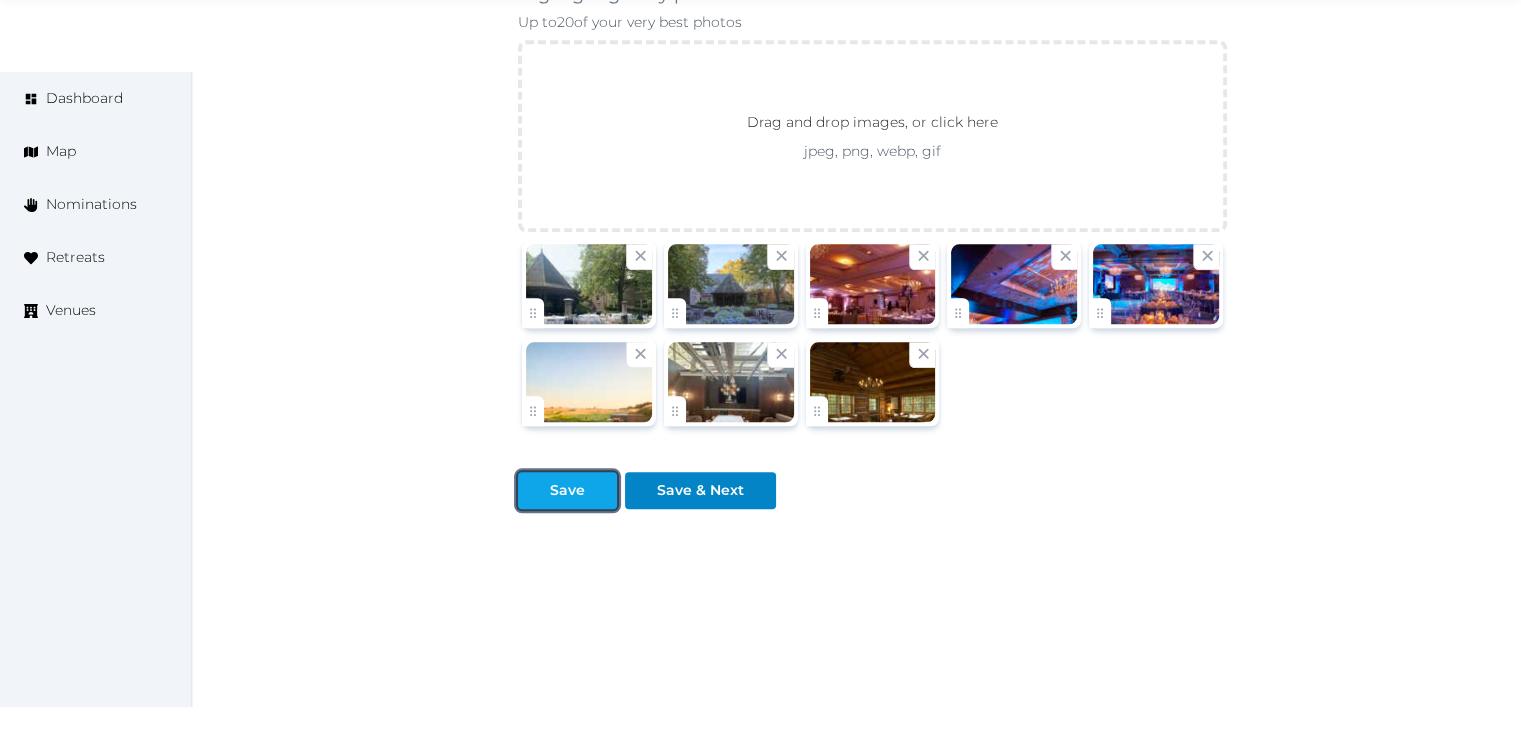 click on "Save" at bounding box center [567, 490] 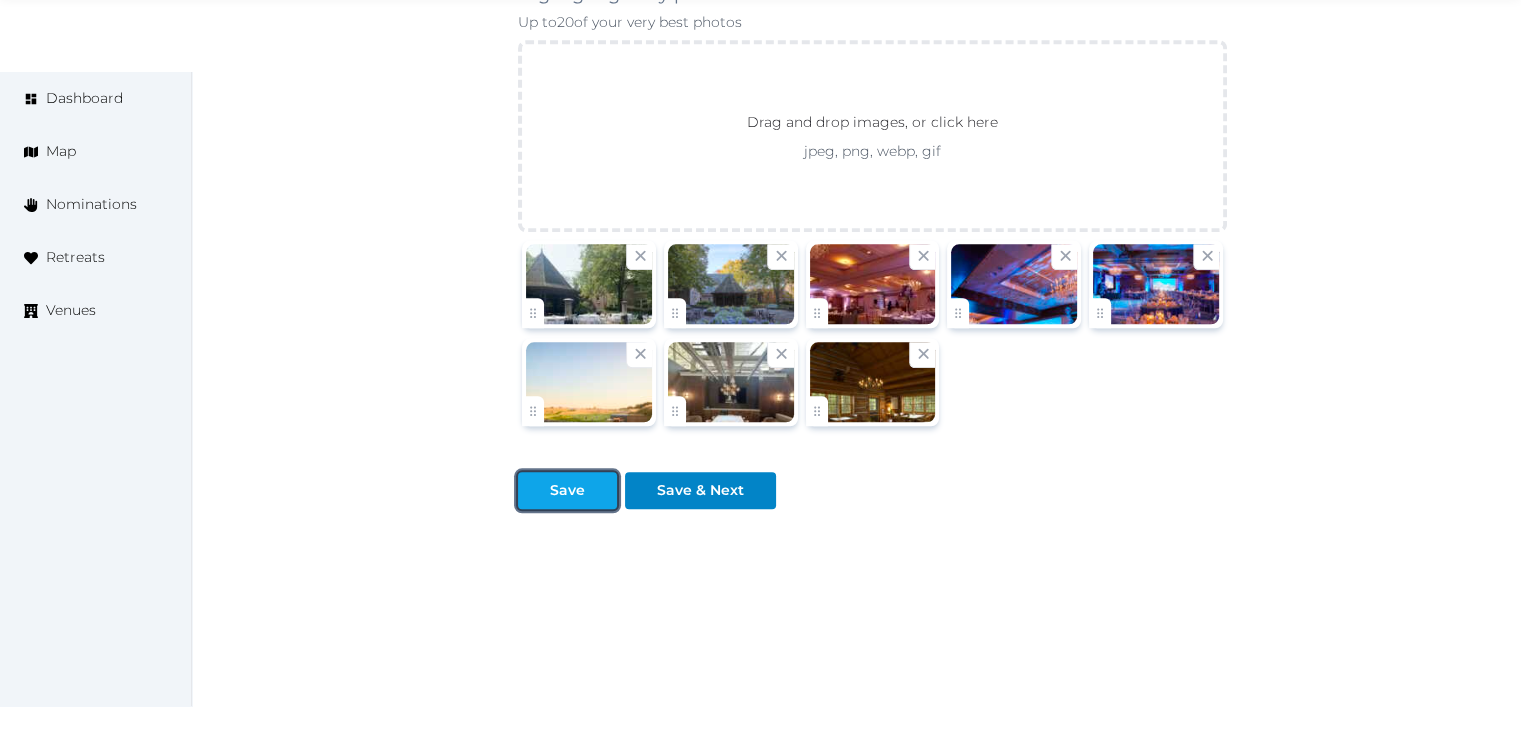 click on "Save" at bounding box center [567, 490] 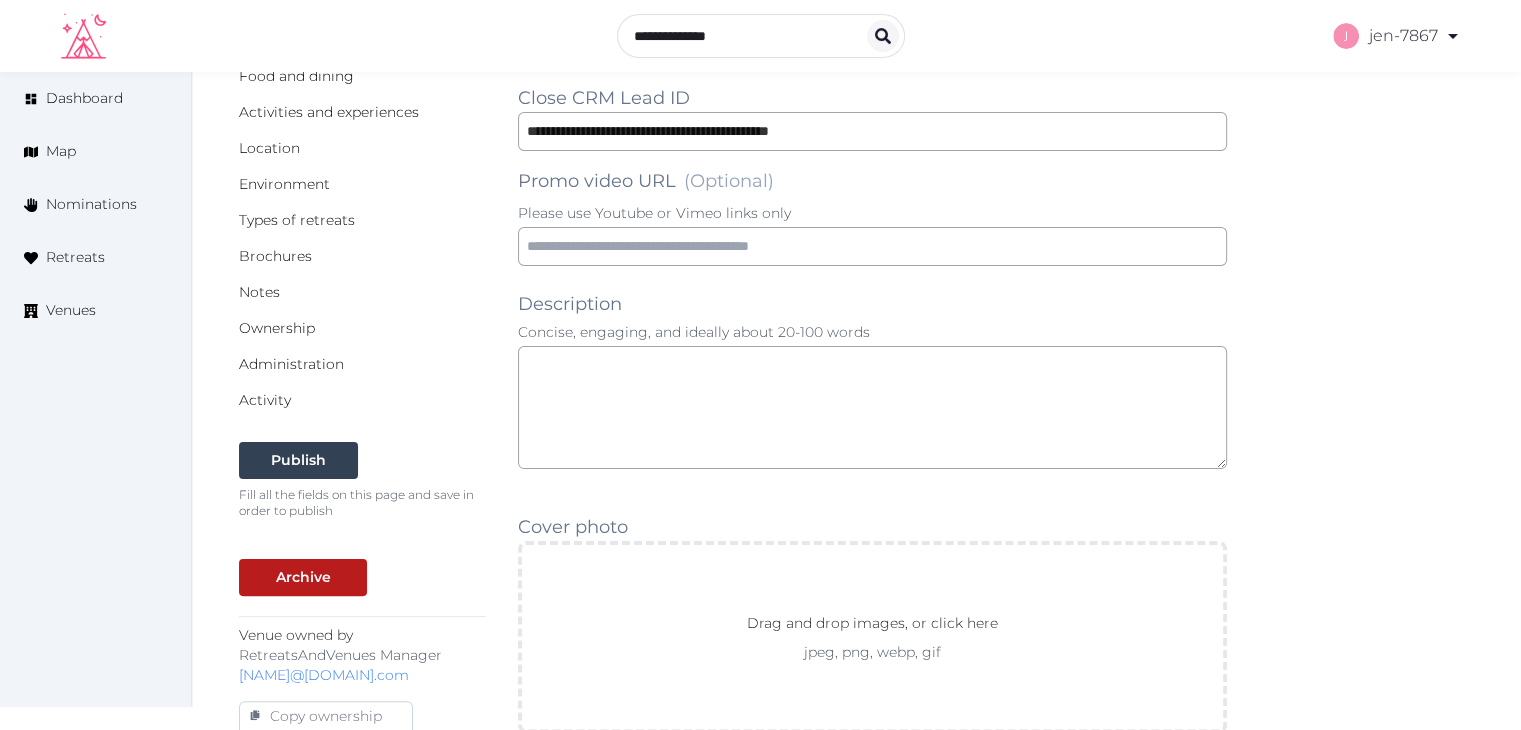 scroll, scrollTop: 0, scrollLeft: 0, axis: both 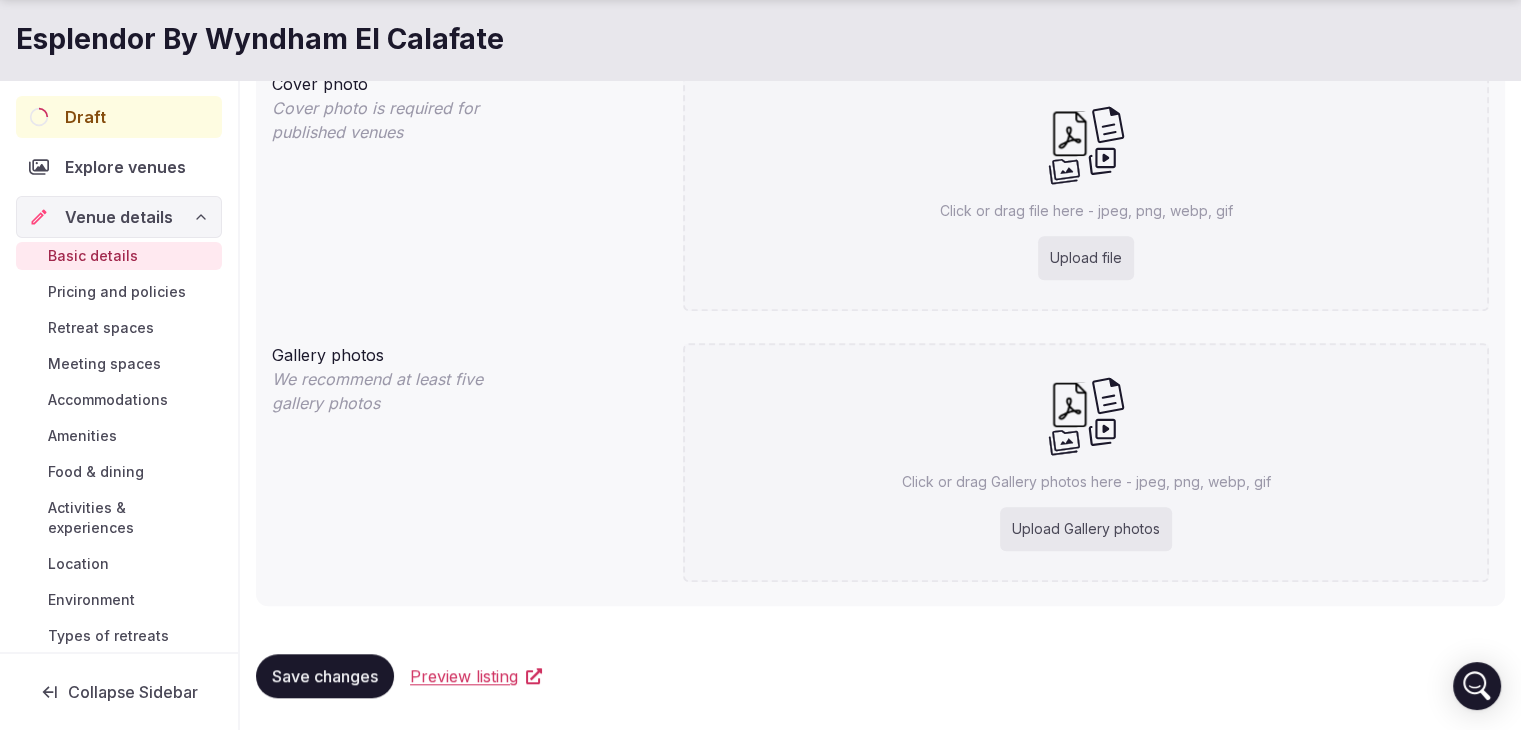 click on "Upload Gallery photos" at bounding box center (1086, 529) 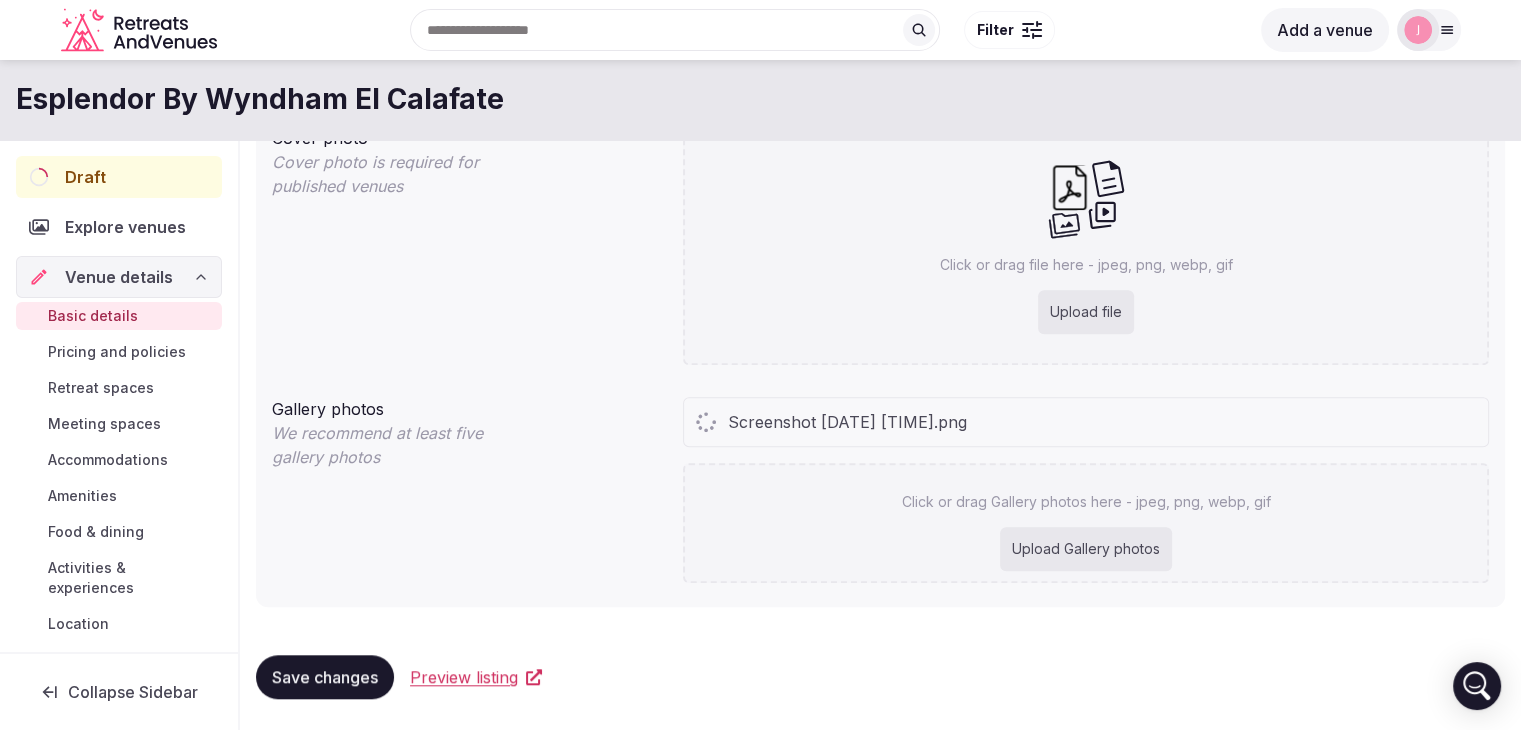 scroll, scrollTop: 1504, scrollLeft: 0, axis: vertical 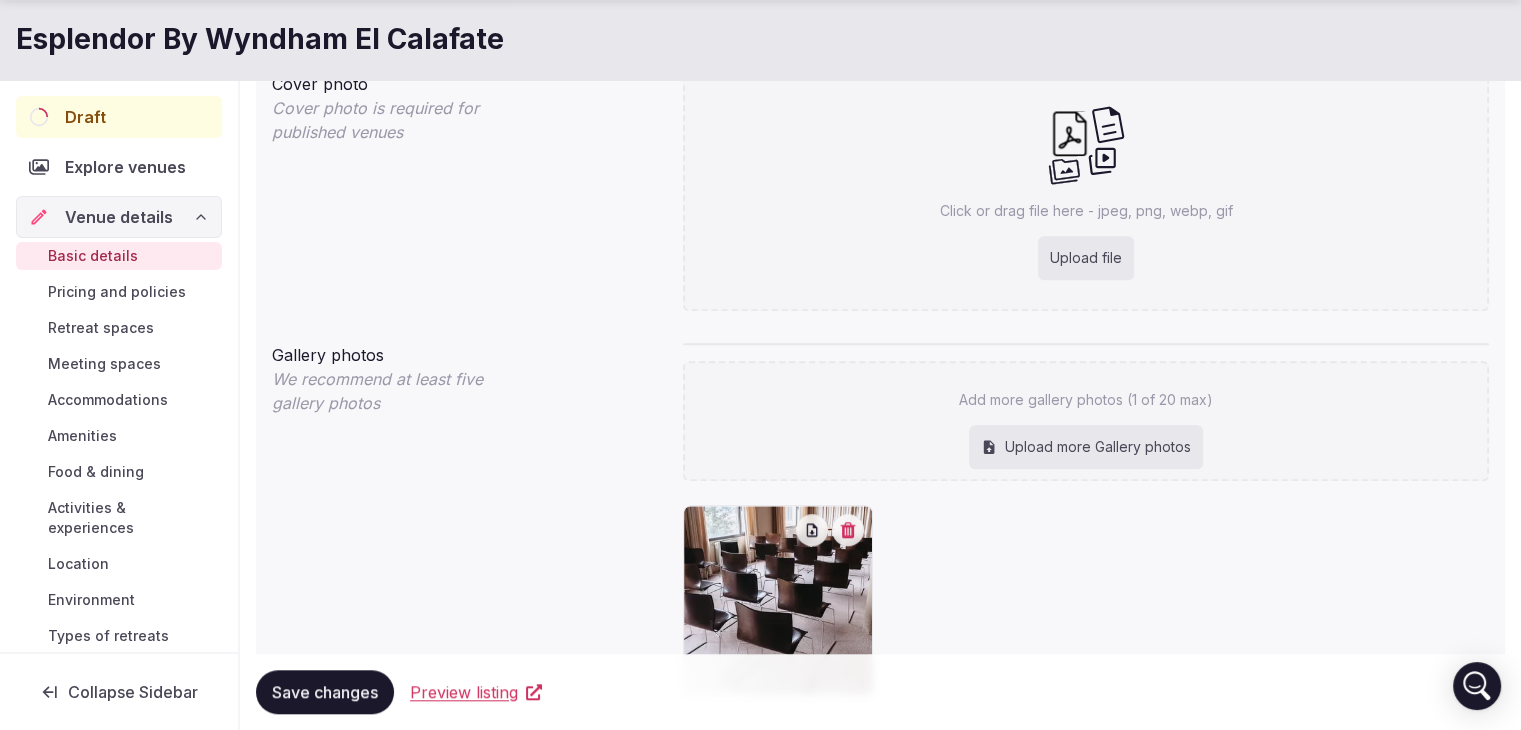 click on "Upload more Gallery photos" at bounding box center [1086, 447] 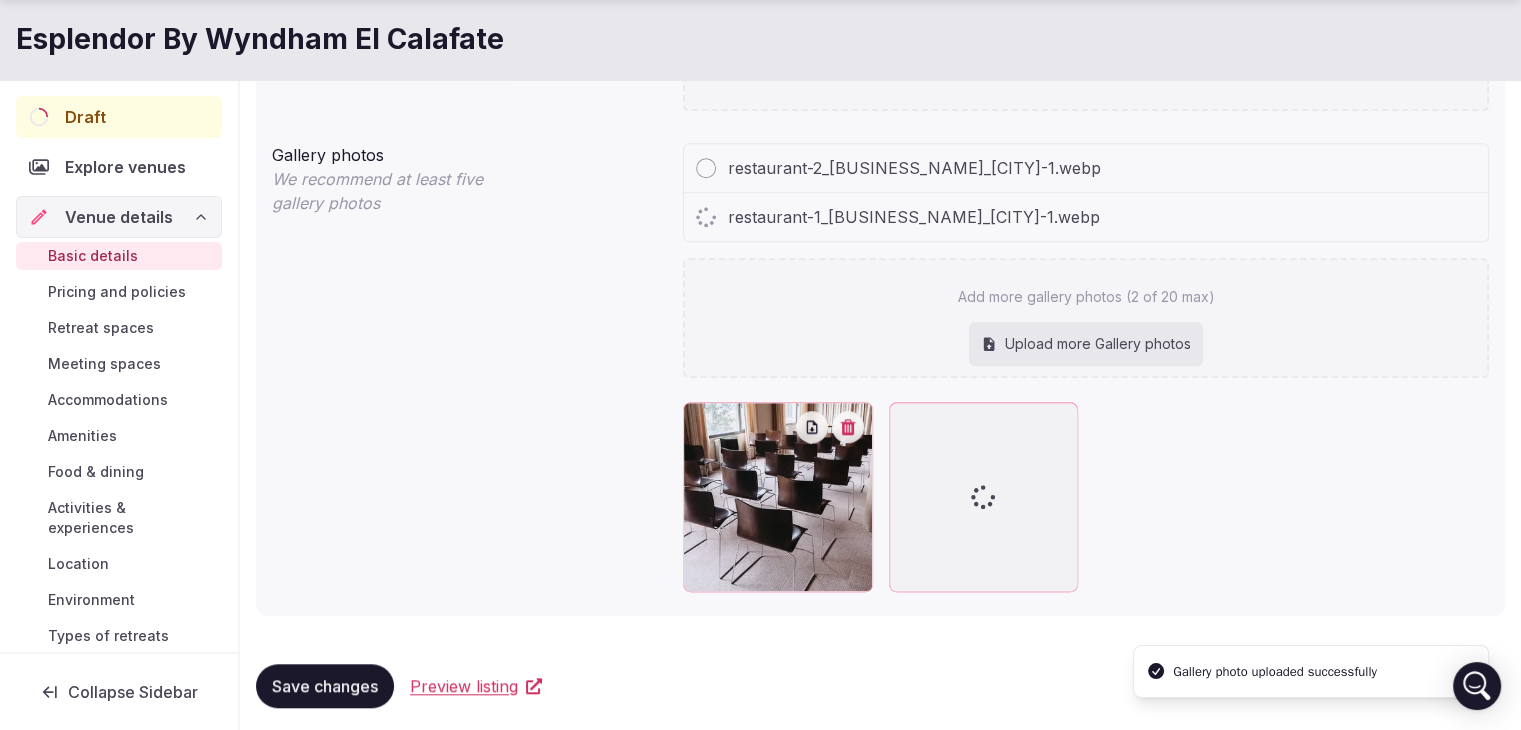 scroll, scrollTop: 1664, scrollLeft: 0, axis: vertical 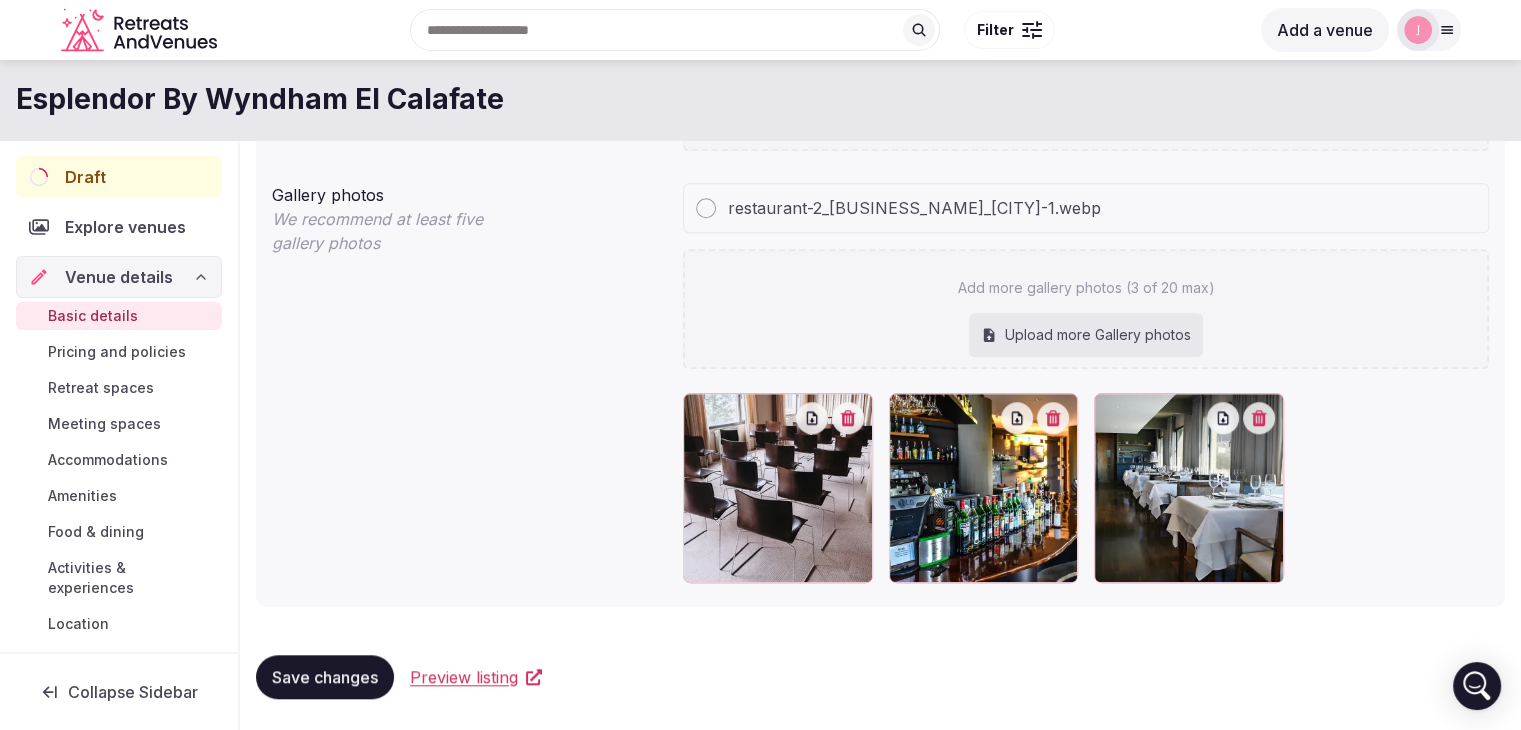 click on "Save changes" at bounding box center (325, 677) 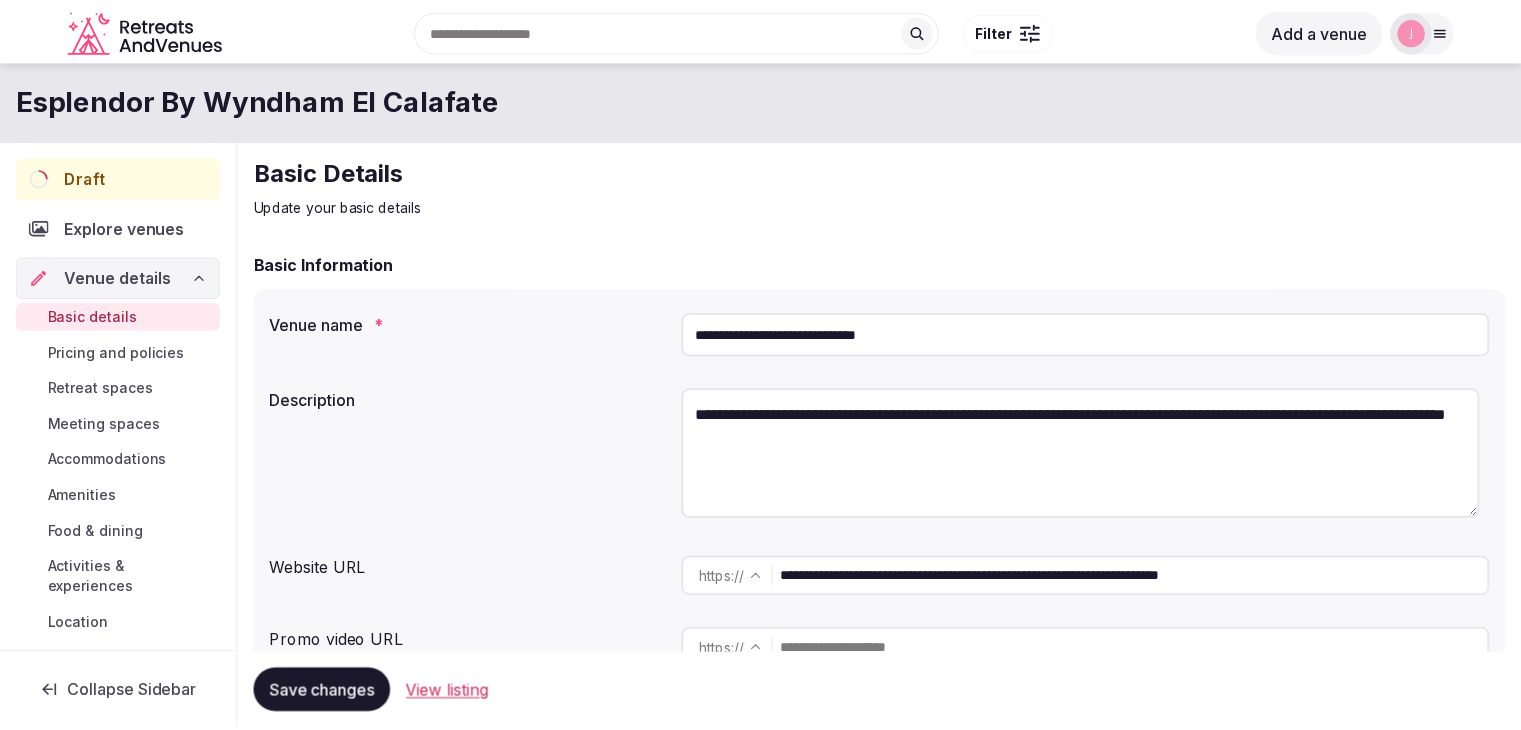 scroll, scrollTop: 0, scrollLeft: 0, axis: both 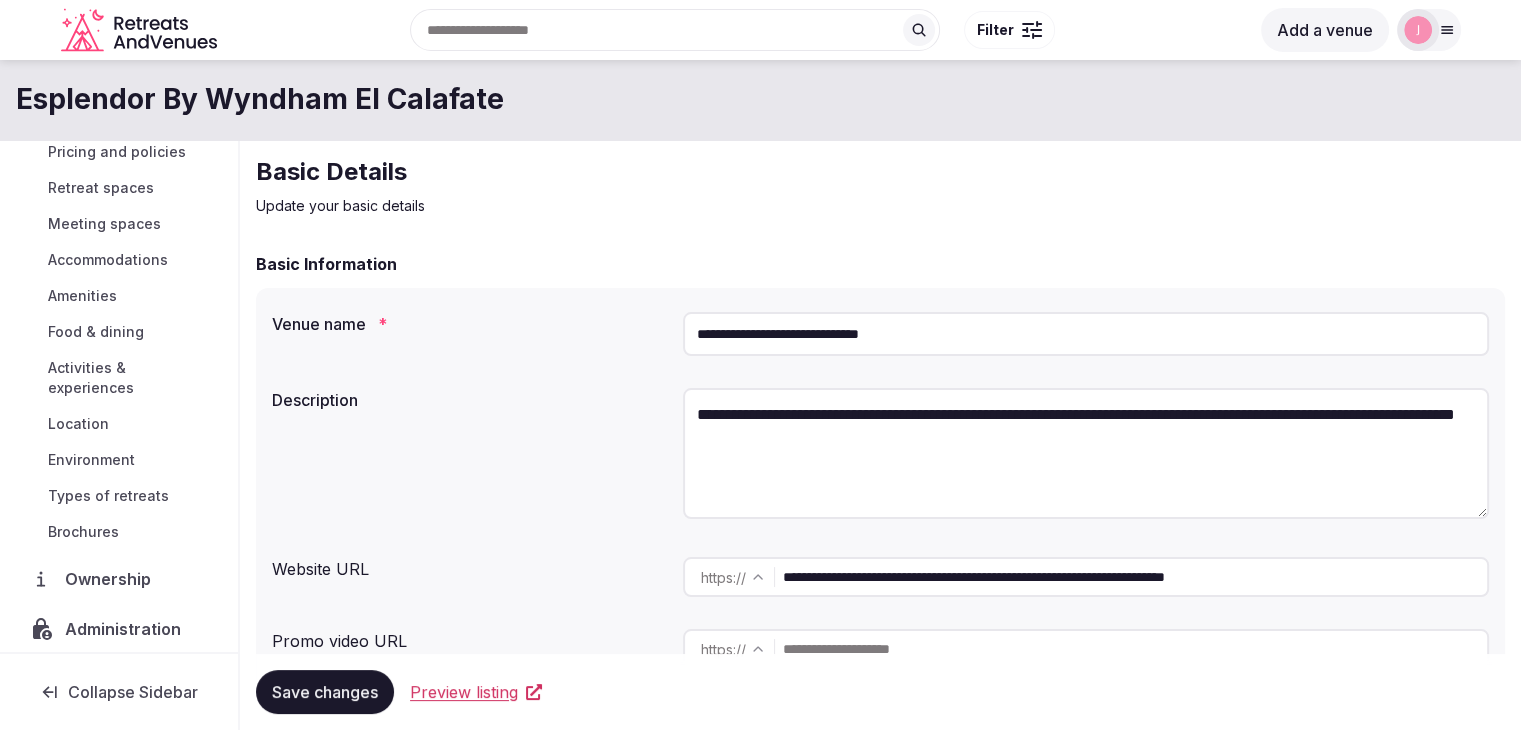 click on "Brochures" at bounding box center [83, 532] 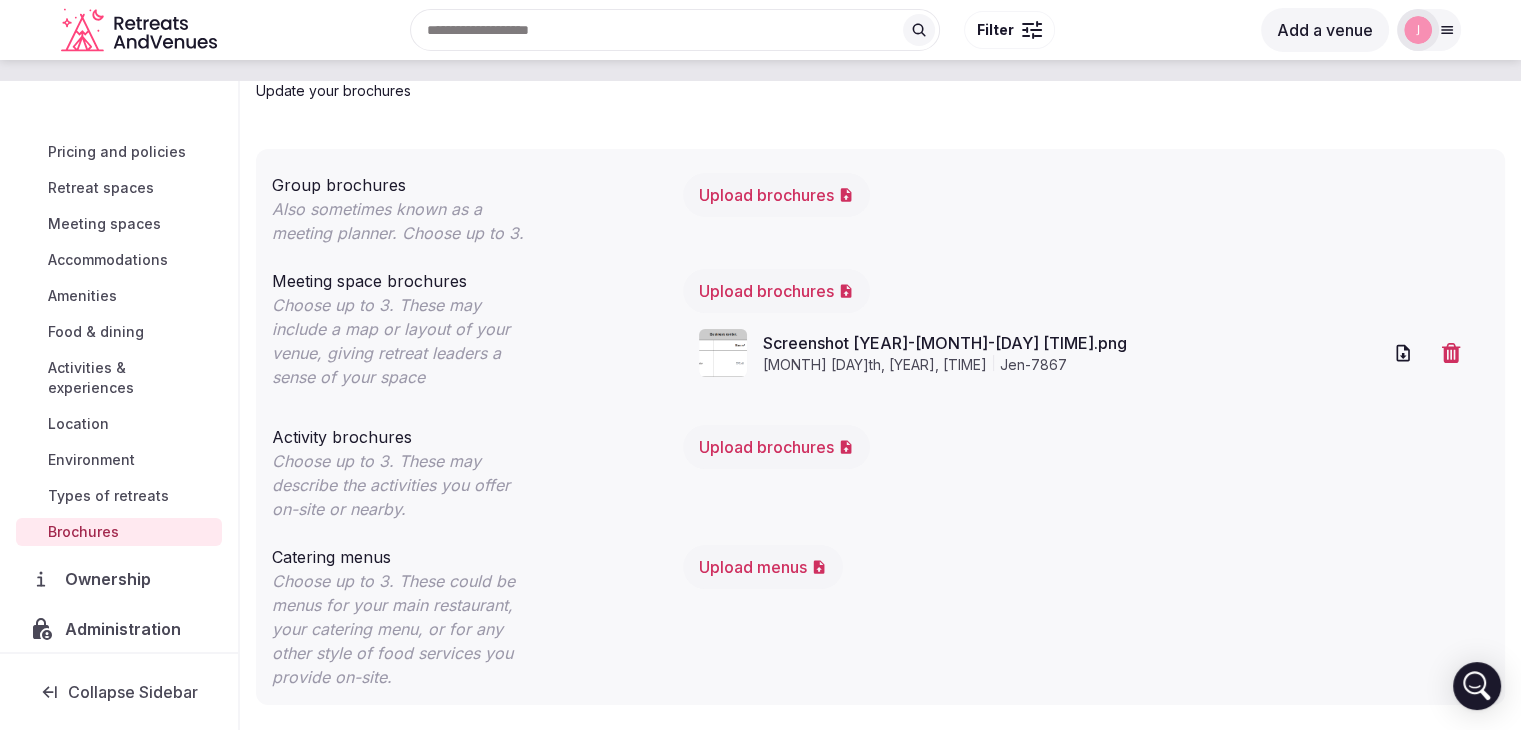 scroll, scrollTop: 126, scrollLeft: 0, axis: vertical 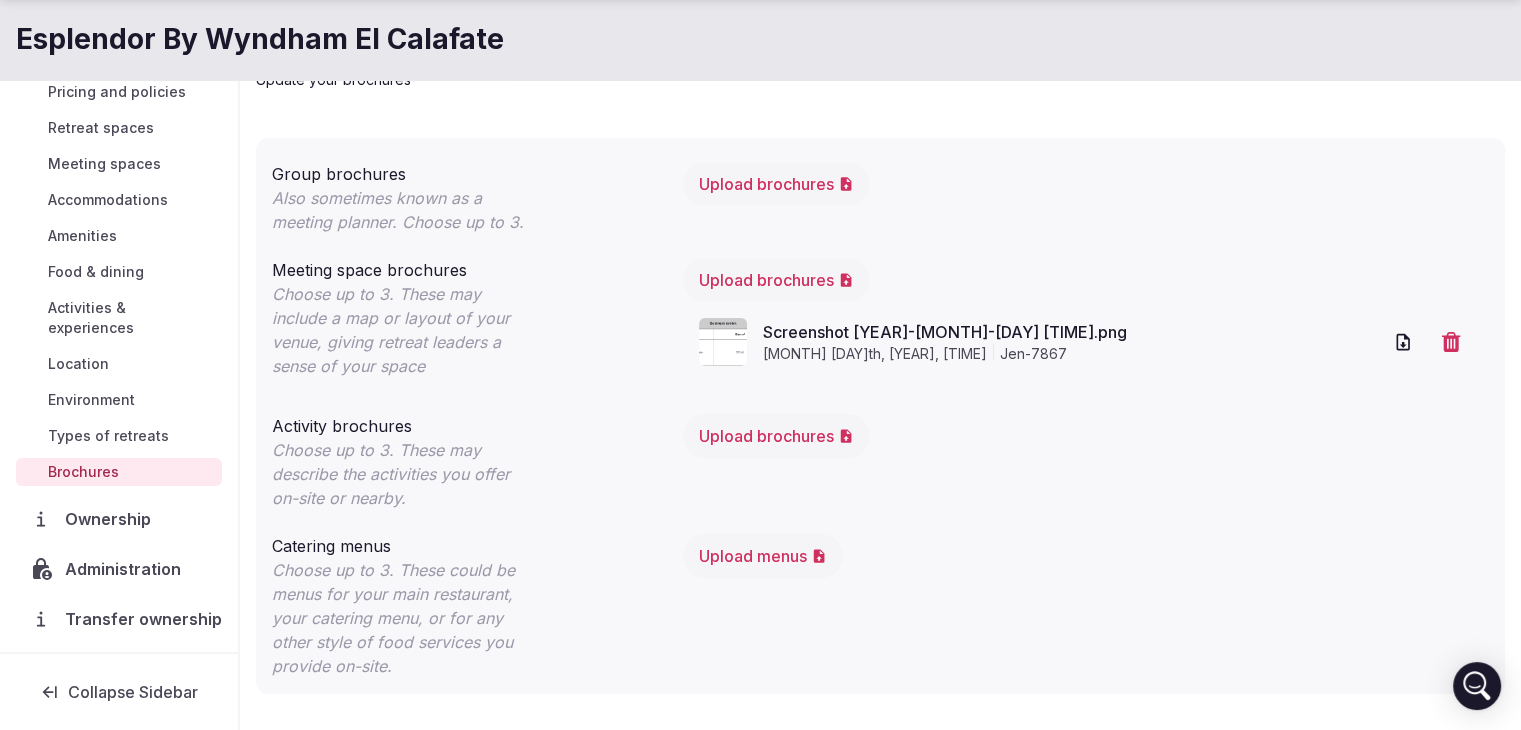 click on "Upload brochures" at bounding box center [776, 280] 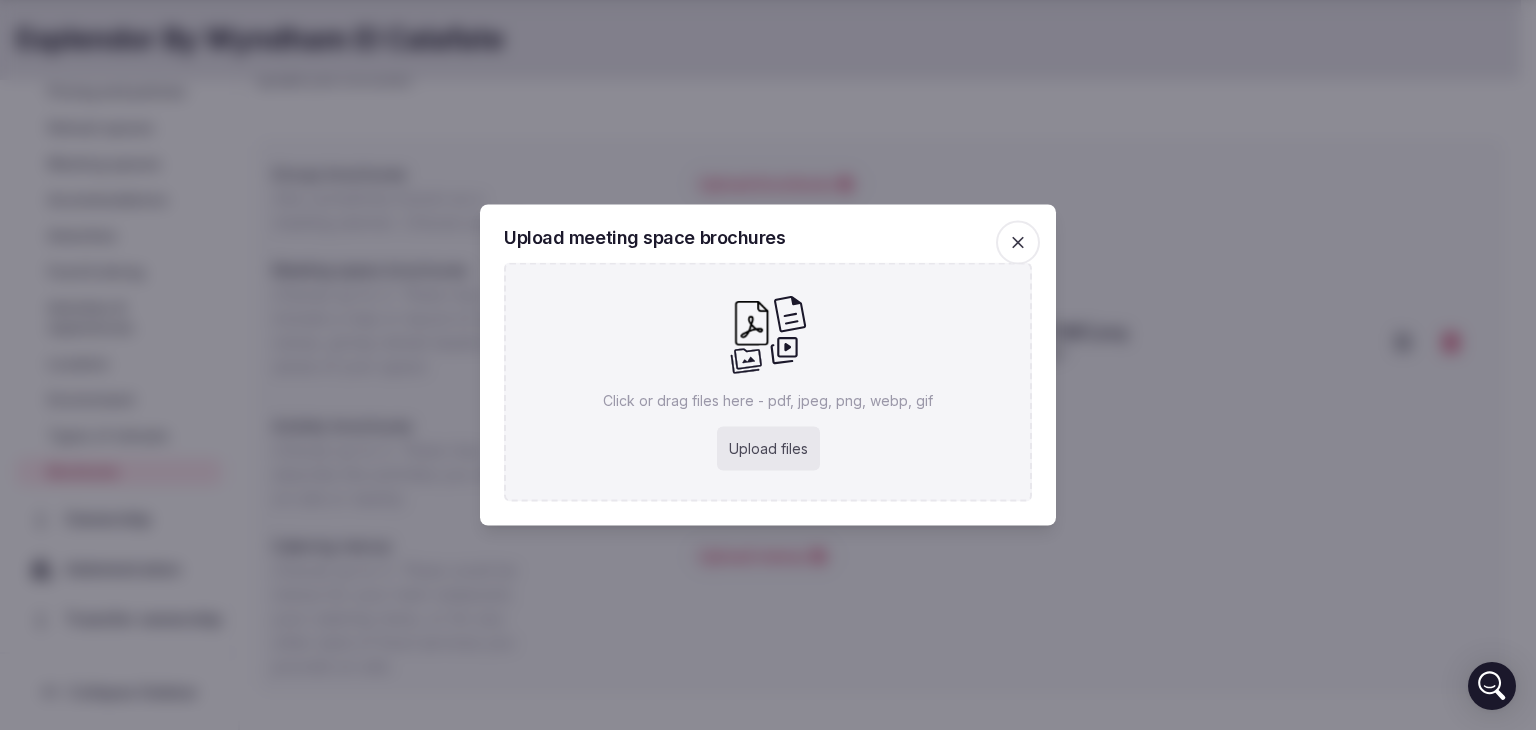 click on "Upload files" at bounding box center (768, 449) 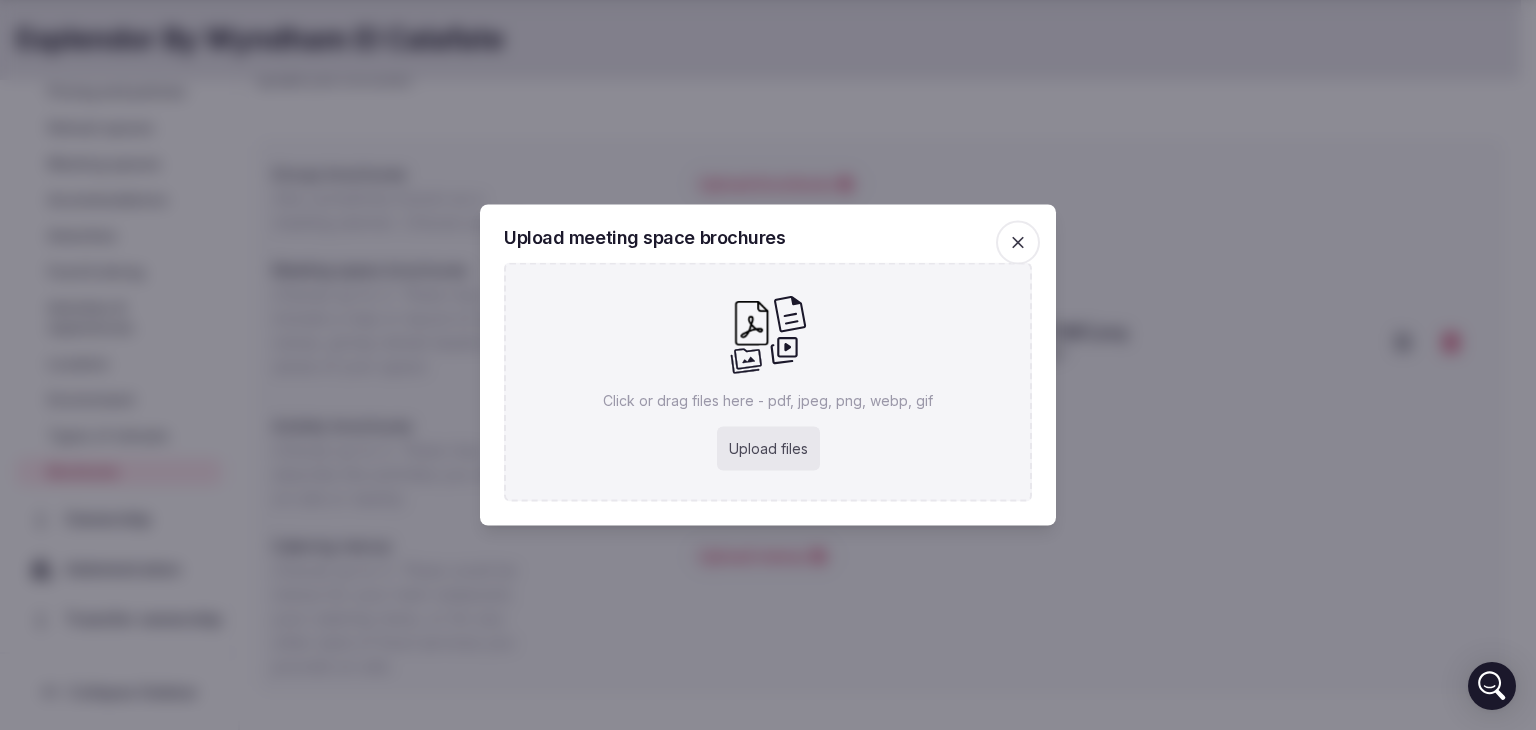 type on "**********" 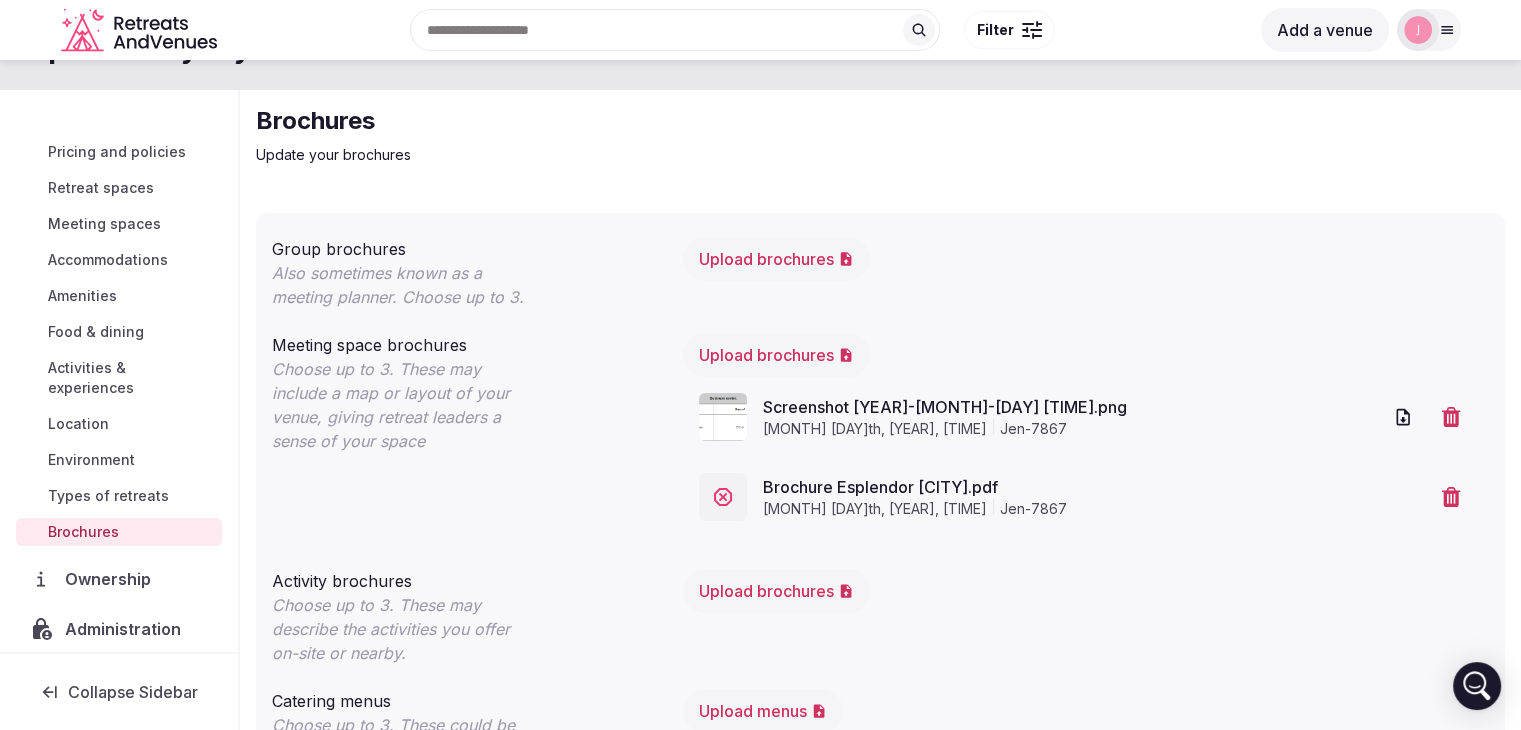 scroll, scrollTop: 206, scrollLeft: 0, axis: vertical 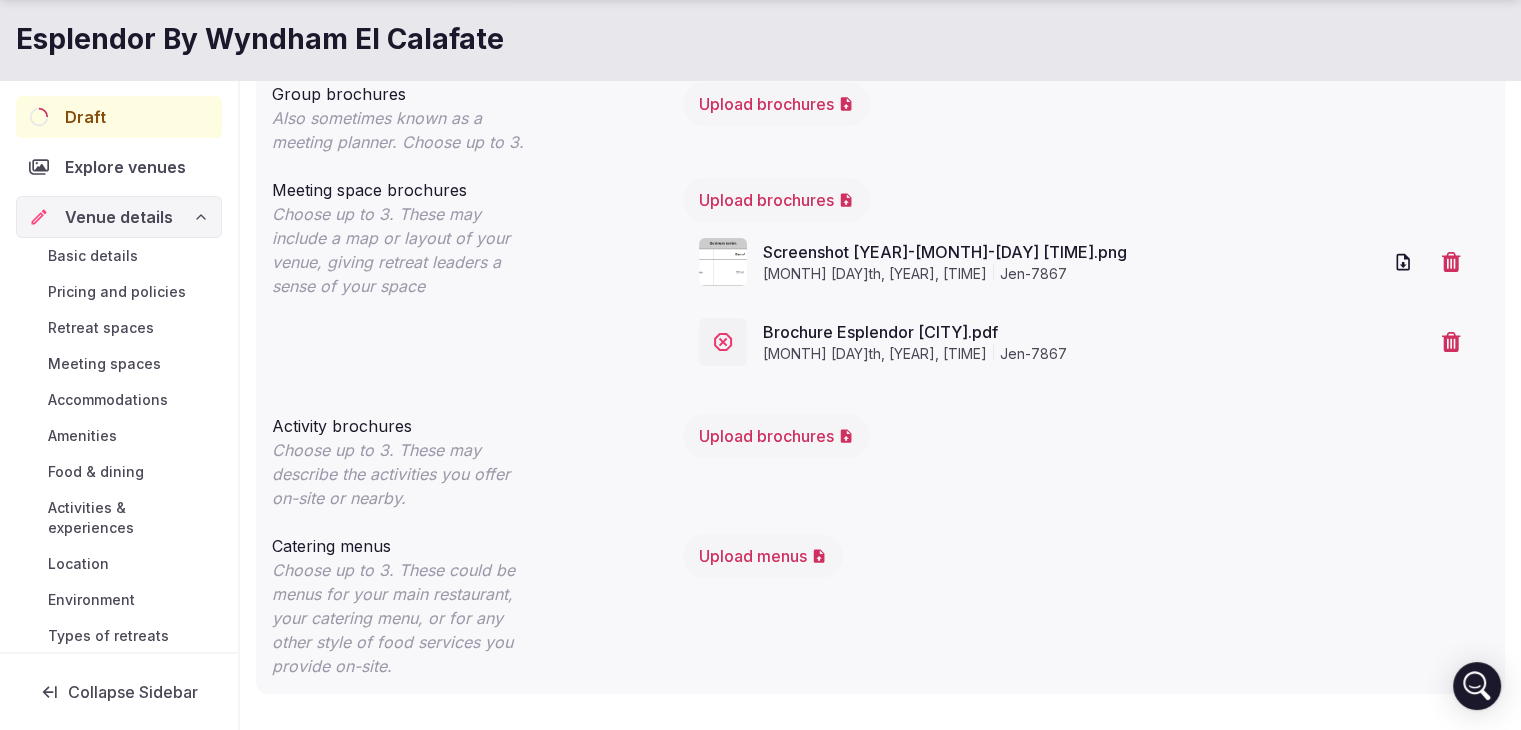 click on "Basic details" at bounding box center [93, 256] 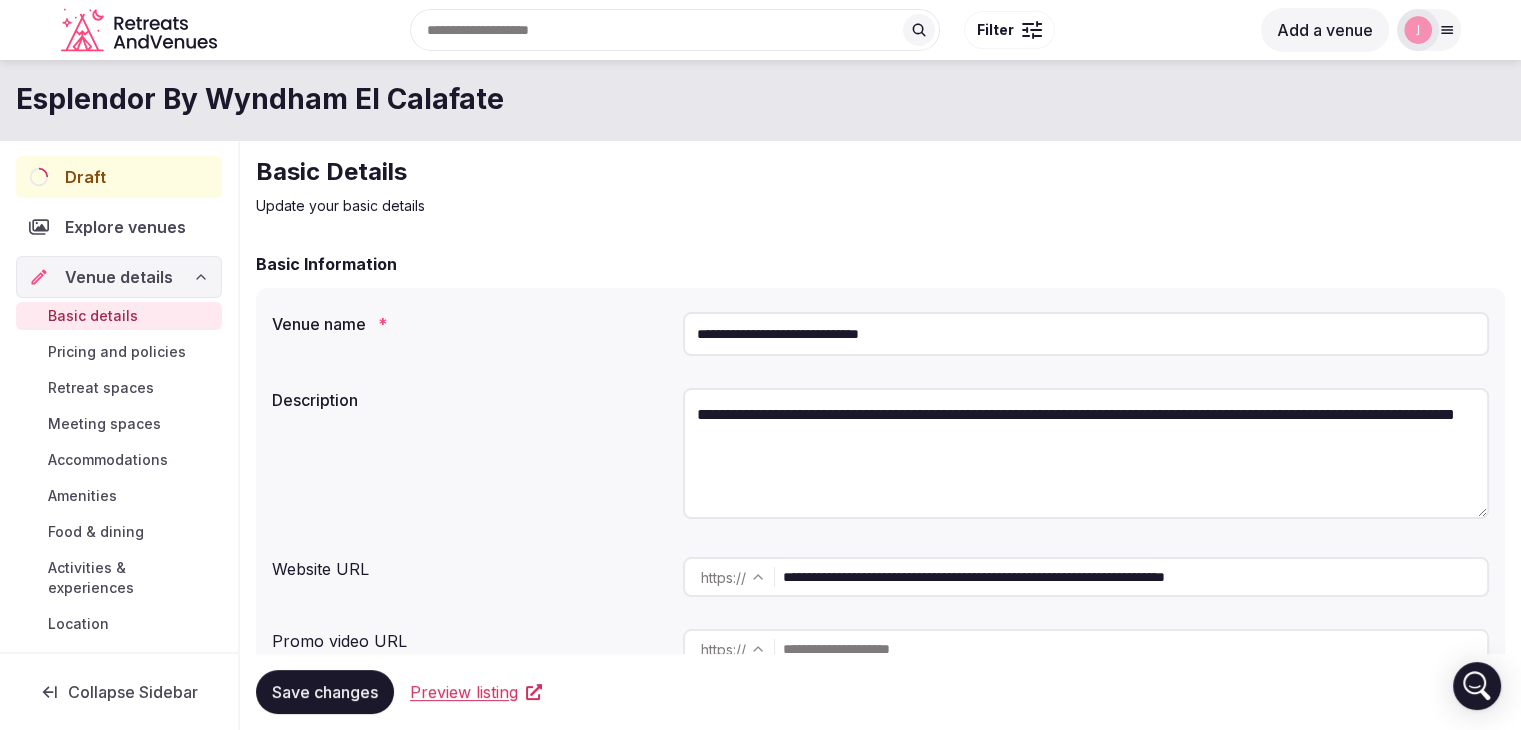 click on "Save changes" at bounding box center [325, 692] 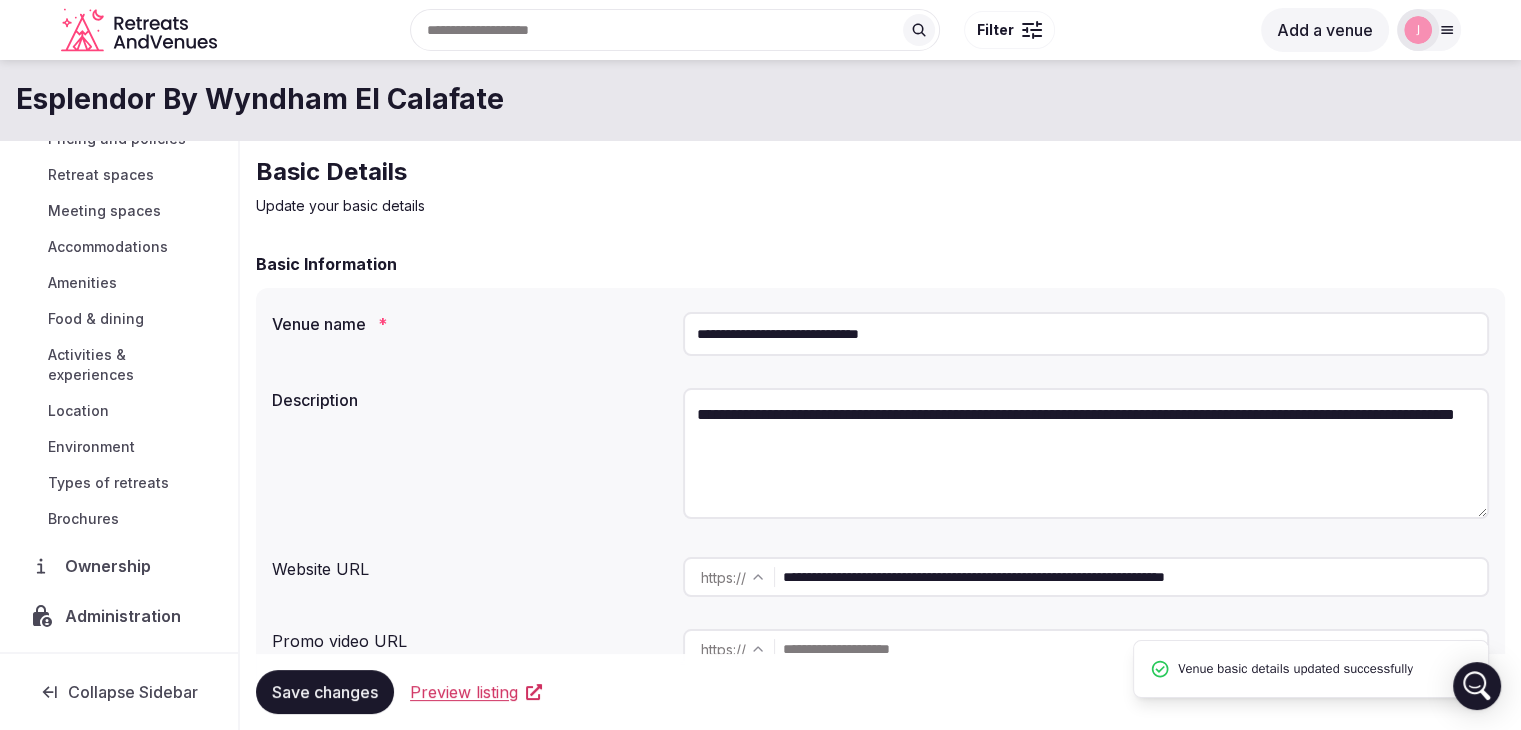 scroll, scrollTop: 261, scrollLeft: 0, axis: vertical 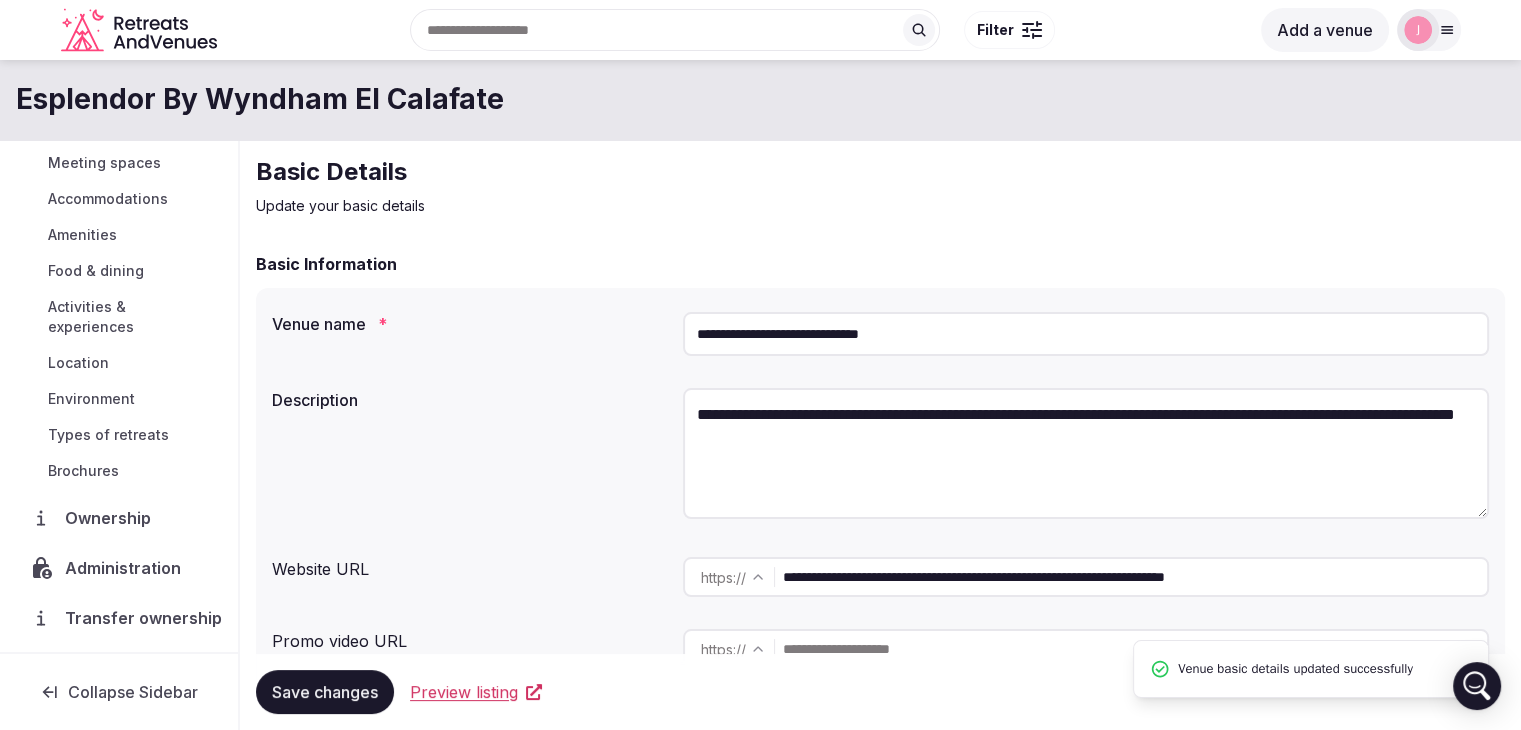 click on "Brochures" at bounding box center (83, 471) 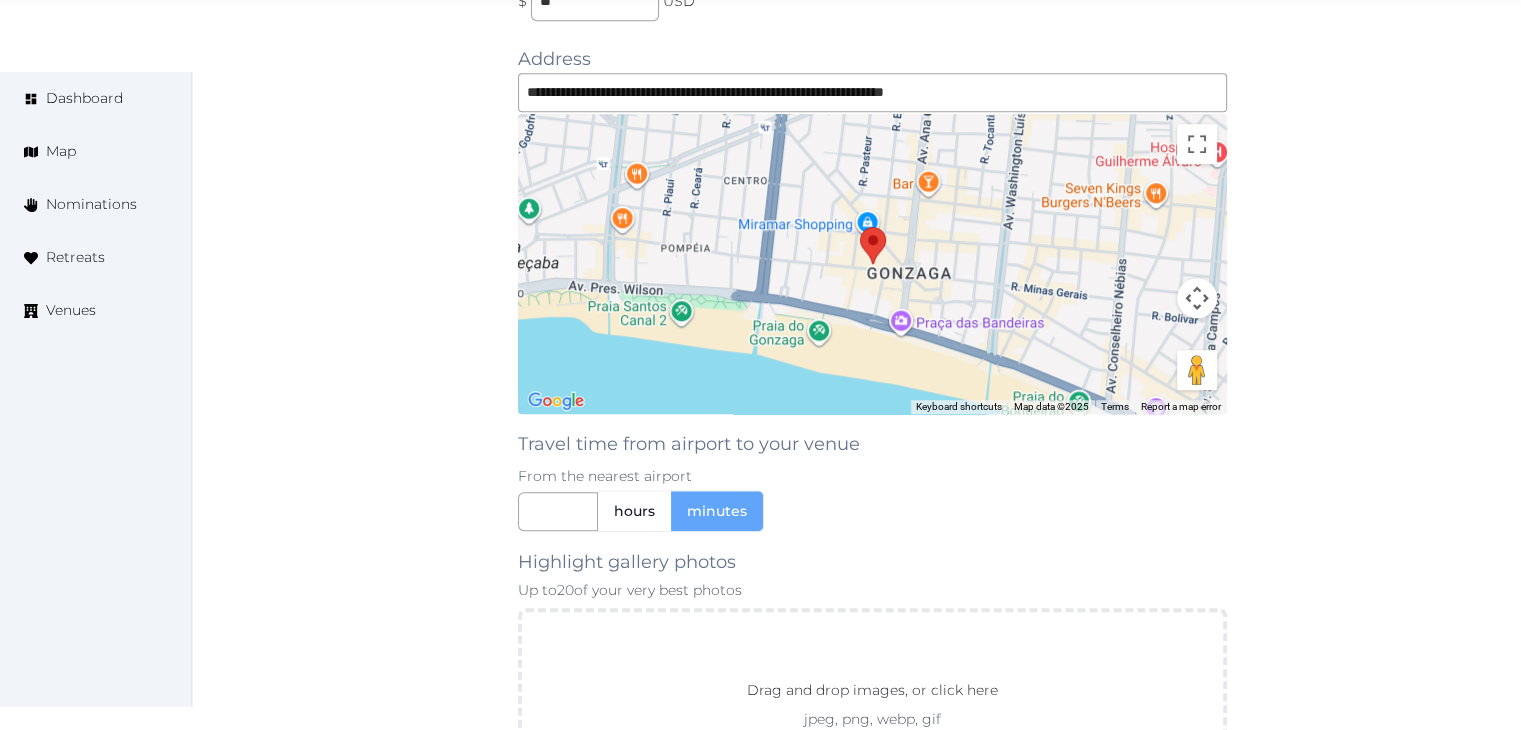 scroll, scrollTop: 1800, scrollLeft: 0, axis: vertical 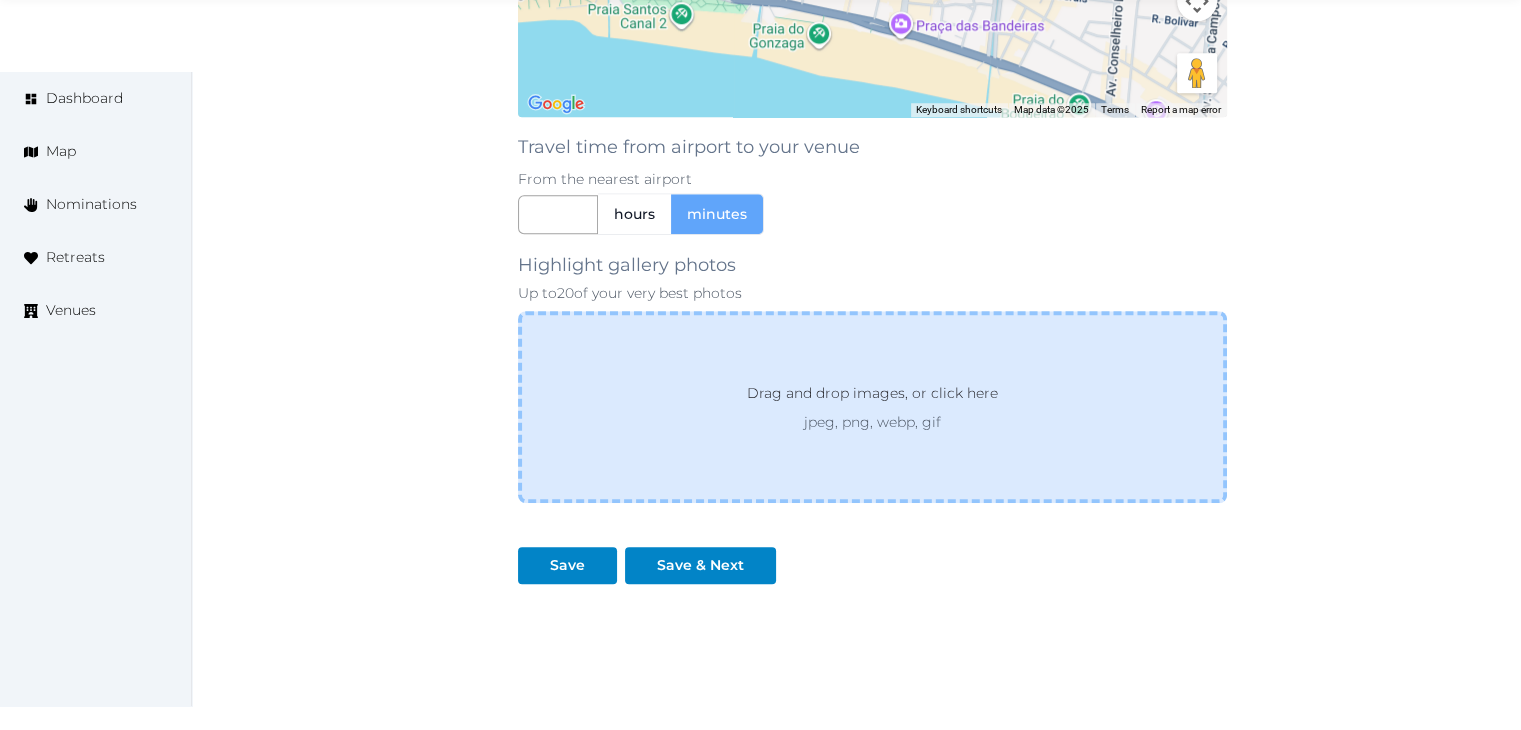 click on "Drag and drop images, or click here" at bounding box center [872, 397] 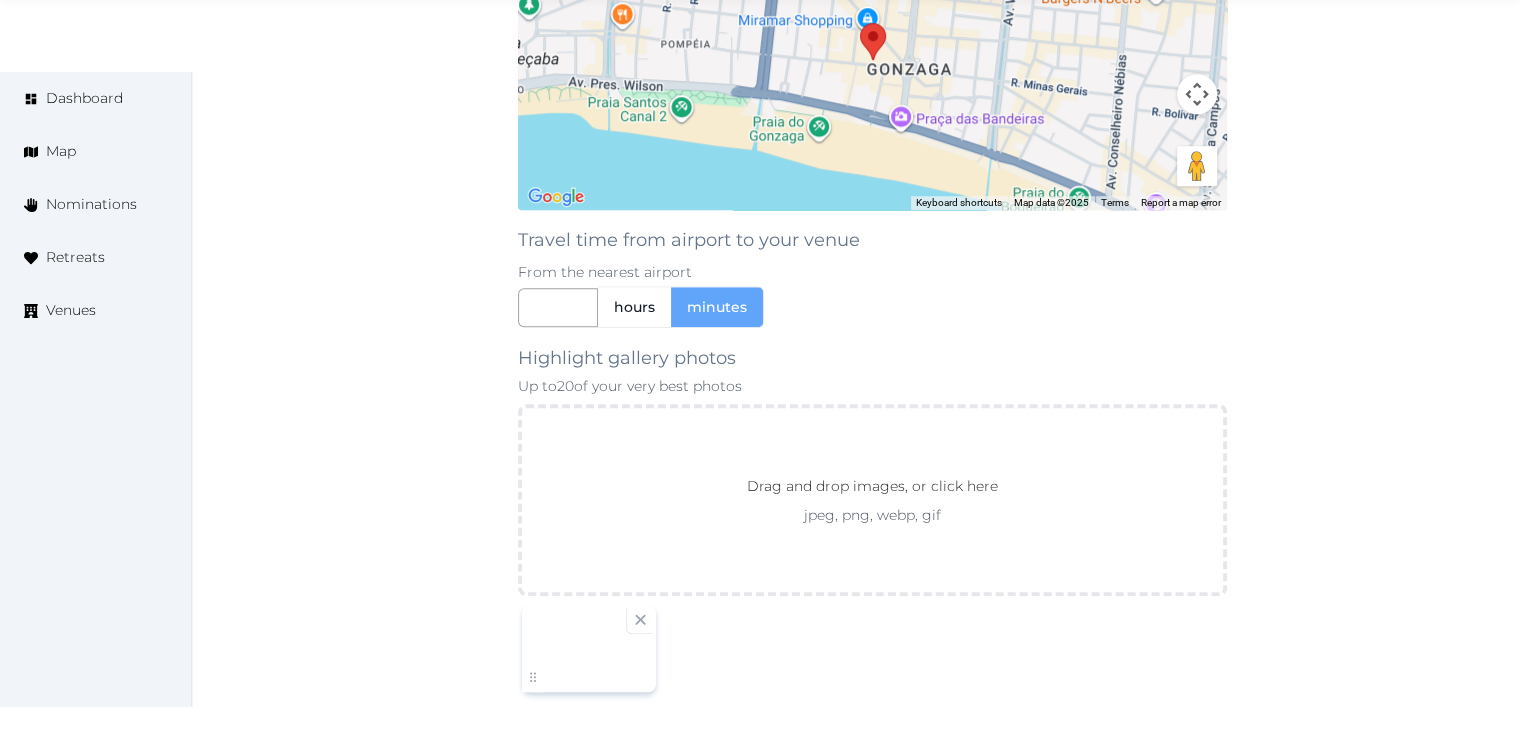 scroll, scrollTop: 1972, scrollLeft: 0, axis: vertical 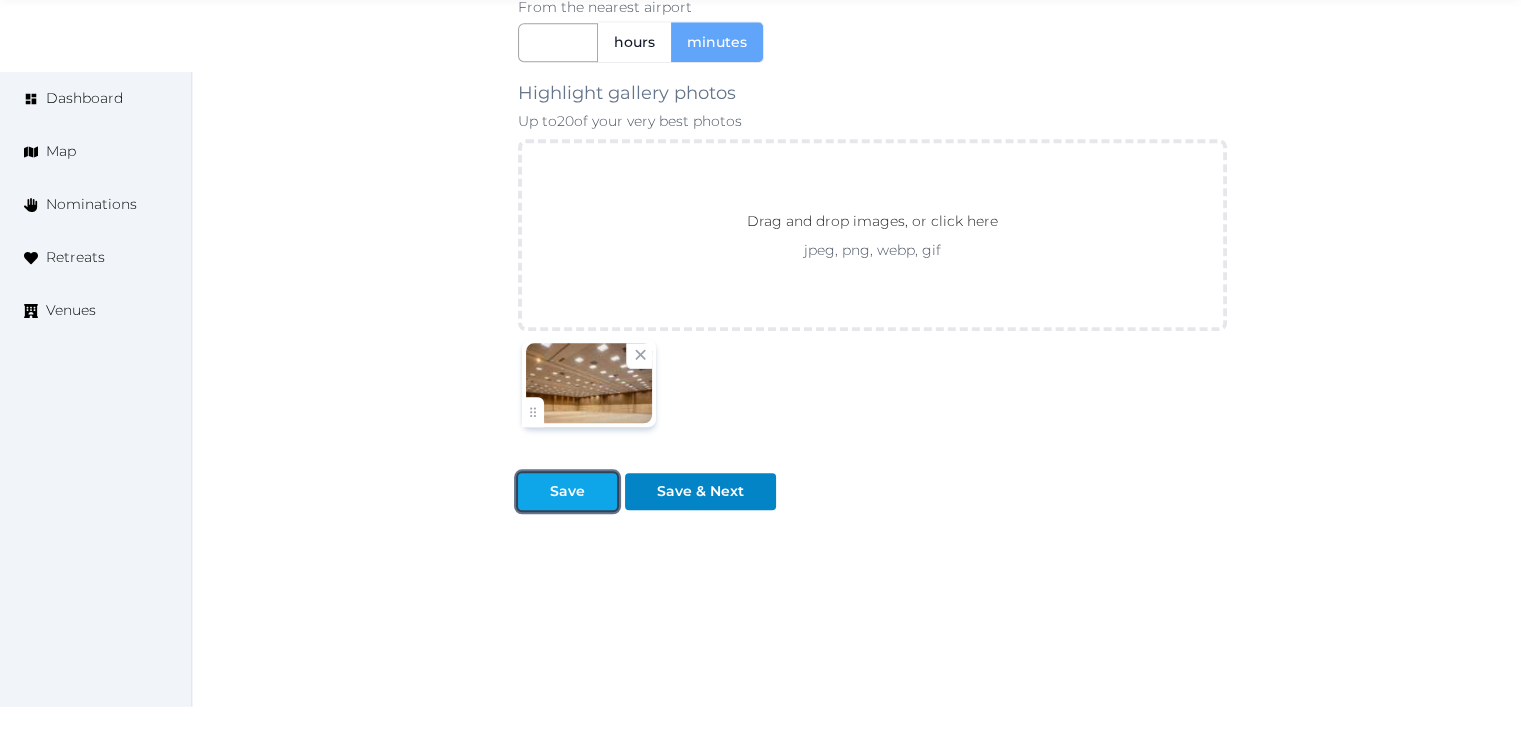 click at bounding box center [534, 491] 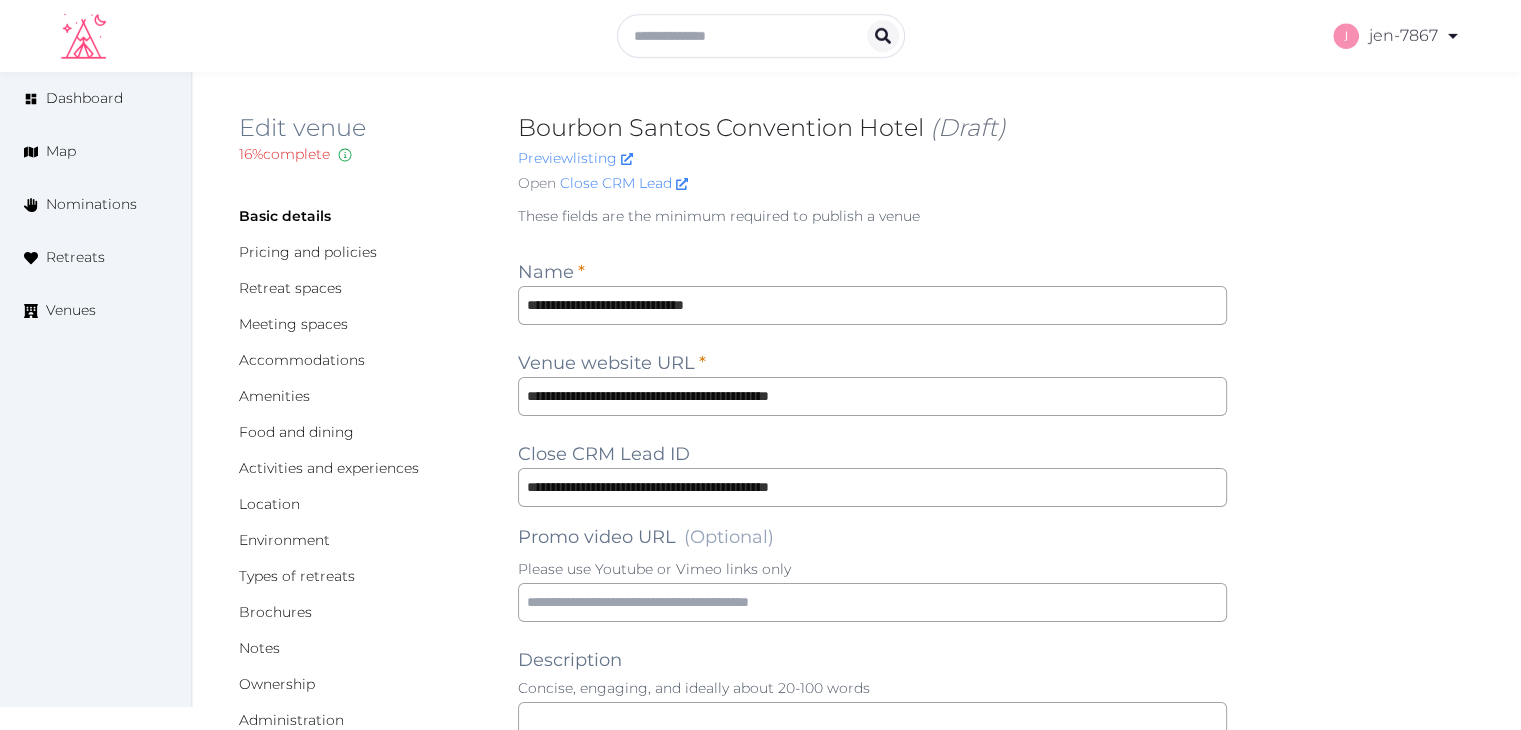 scroll, scrollTop: 0, scrollLeft: 0, axis: both 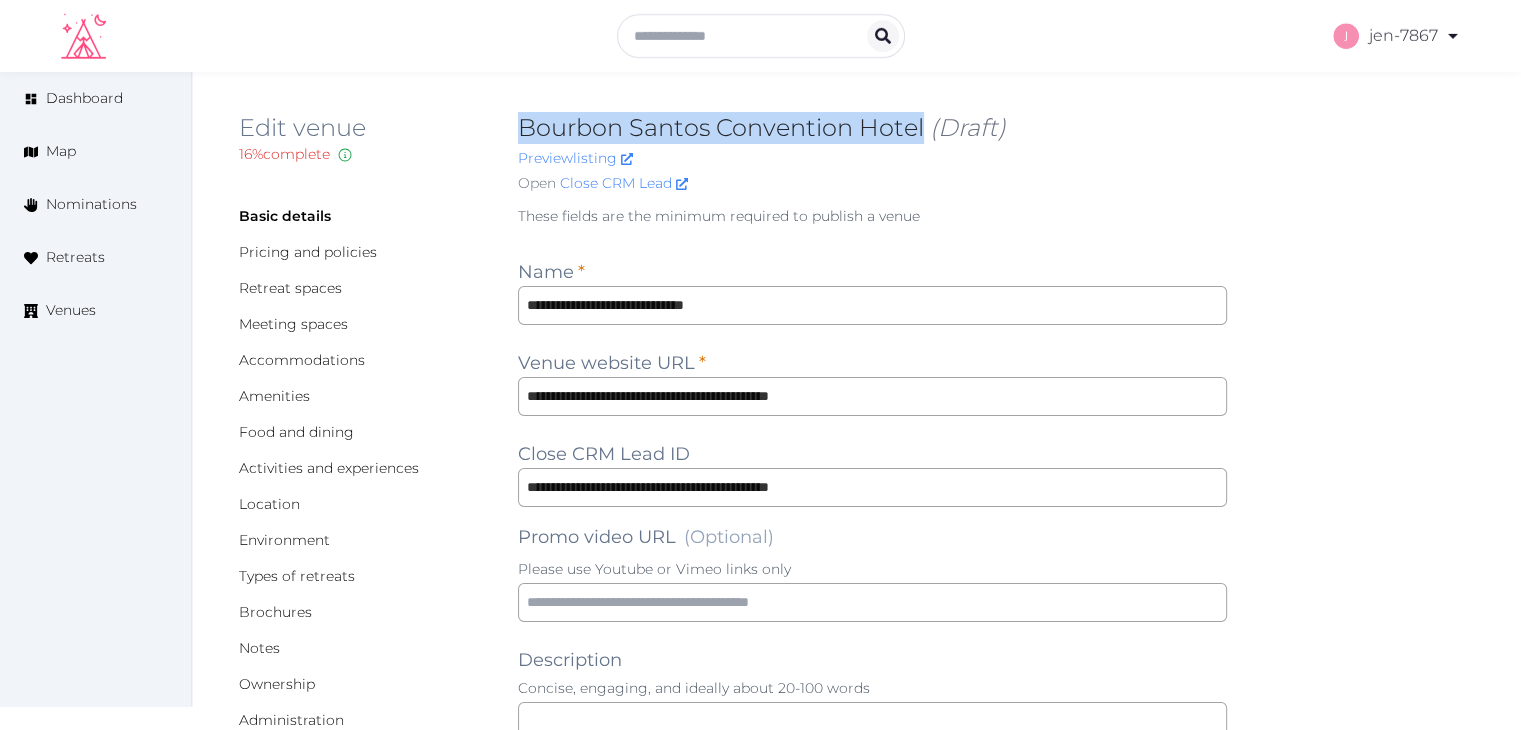 drag, startPoint x: 924, startPoint y: 125, endPoint x: 506, endPoint y: 97, distance: 418.93674 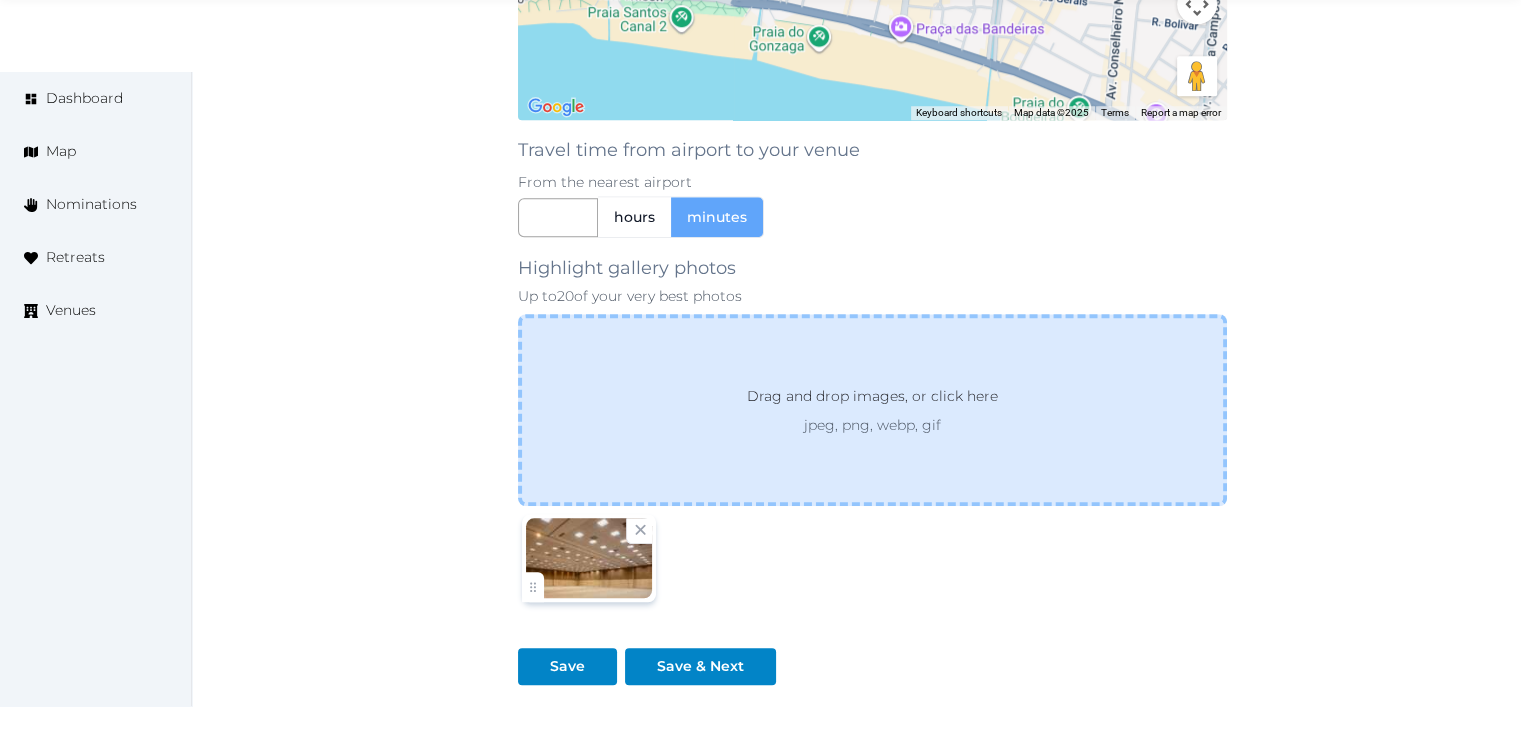scroll, scrollTop: 1972, scrollLeft: 0, axis: vertical 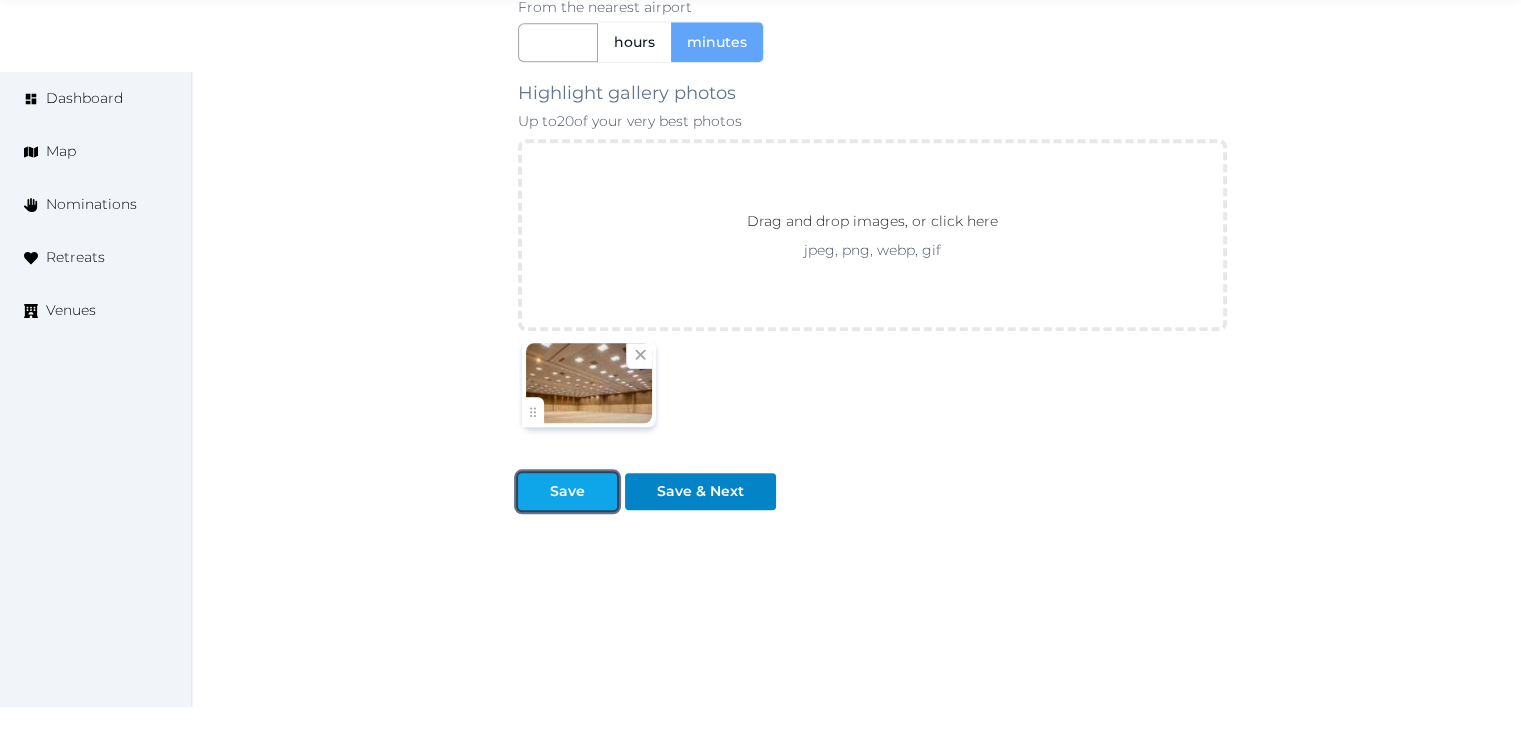 click at bounding box center (601, 491) 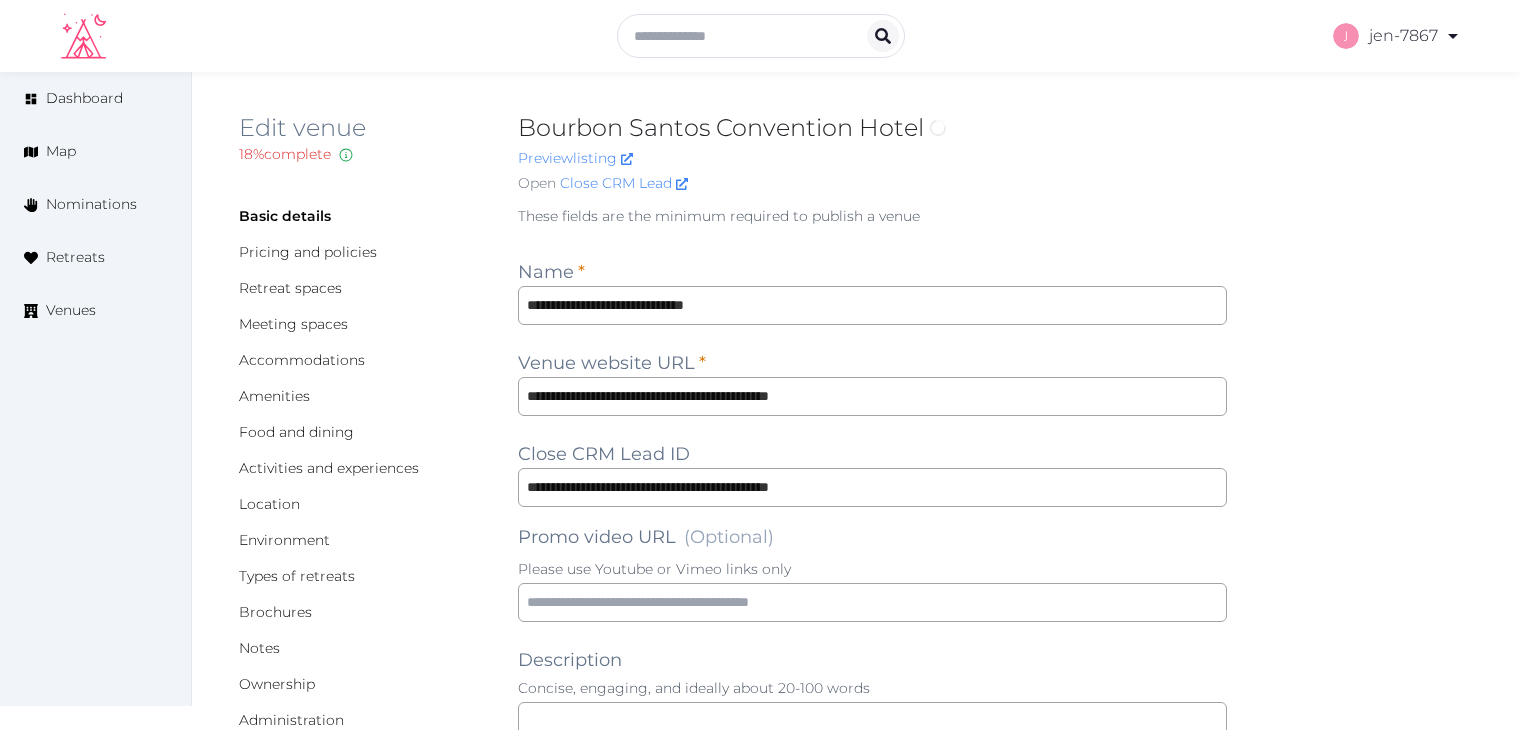 scroll, scrollTop: 0, scrollLeft: 0, axis: both 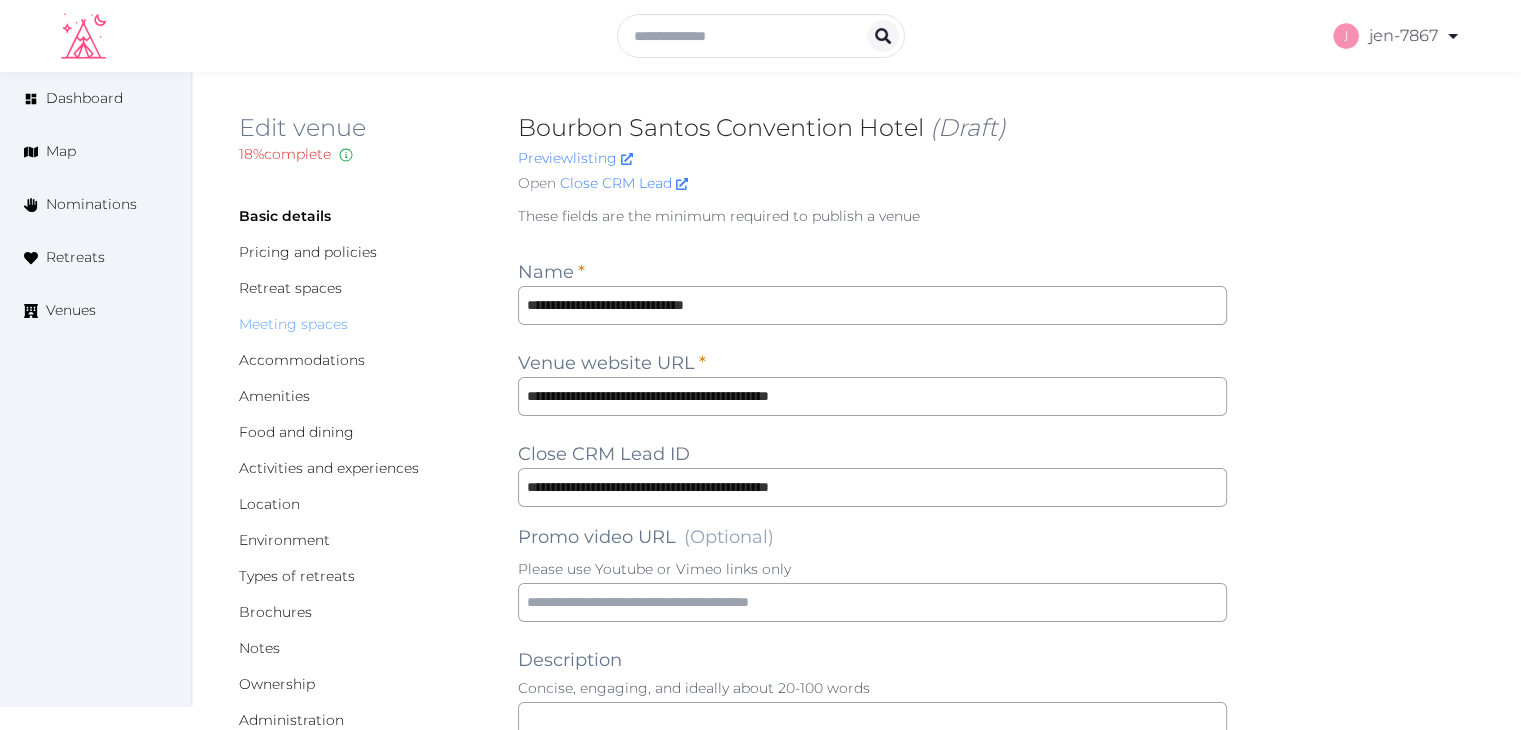 click on "Meeting spaces" at bounding box center [293, 324] 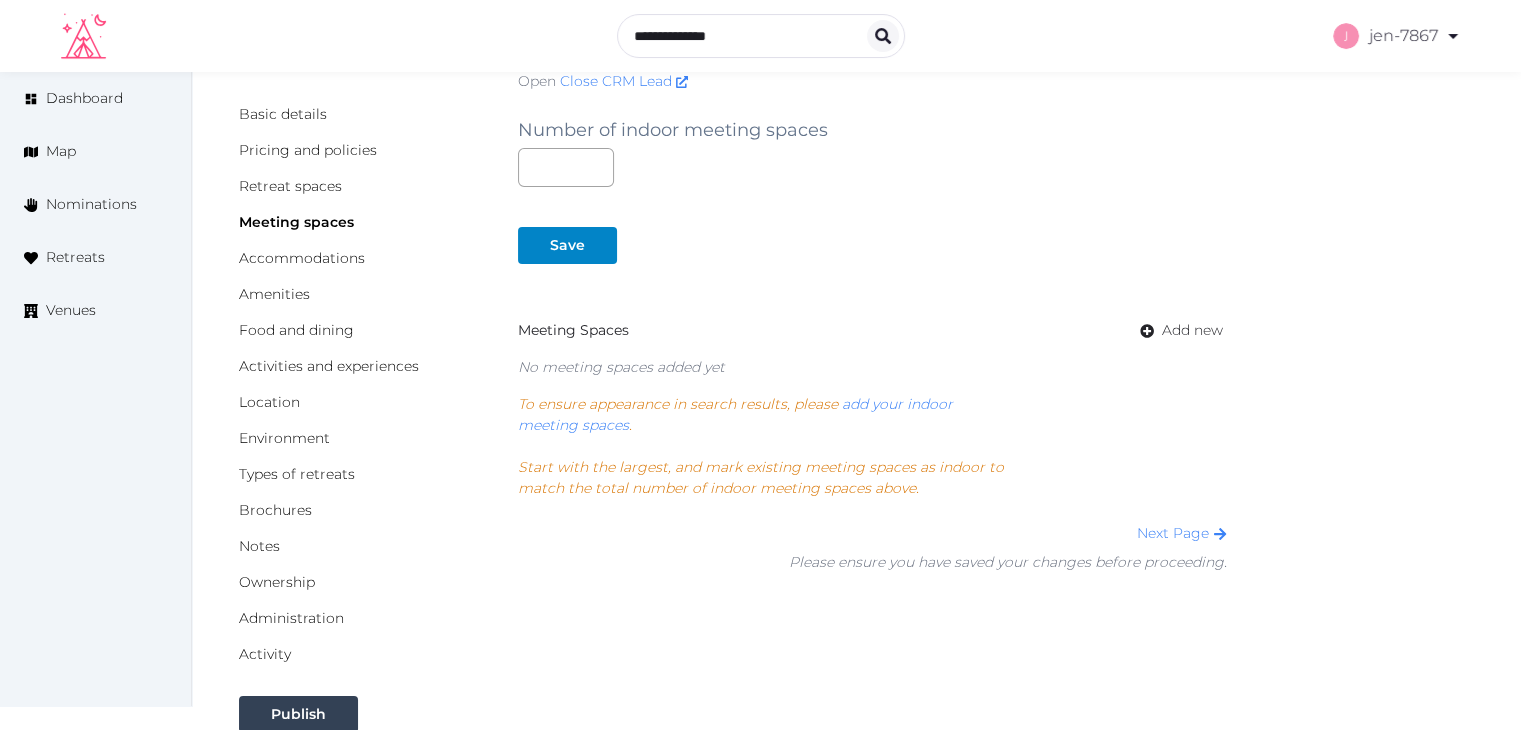 scroll, scrollTop: 100, scrollLeft: 0, axis: vertical 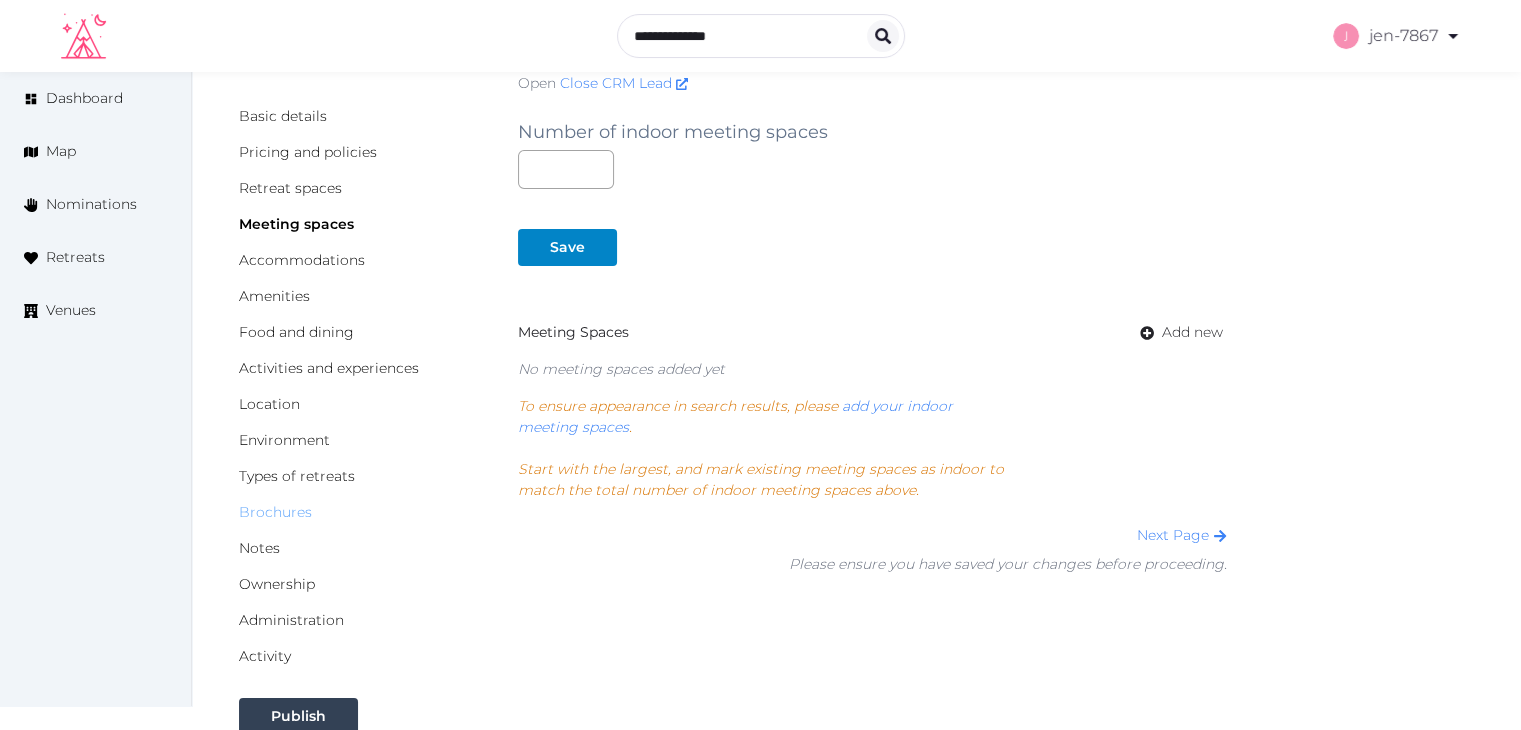 click on "Brochures" at bounding box center (275, 512) 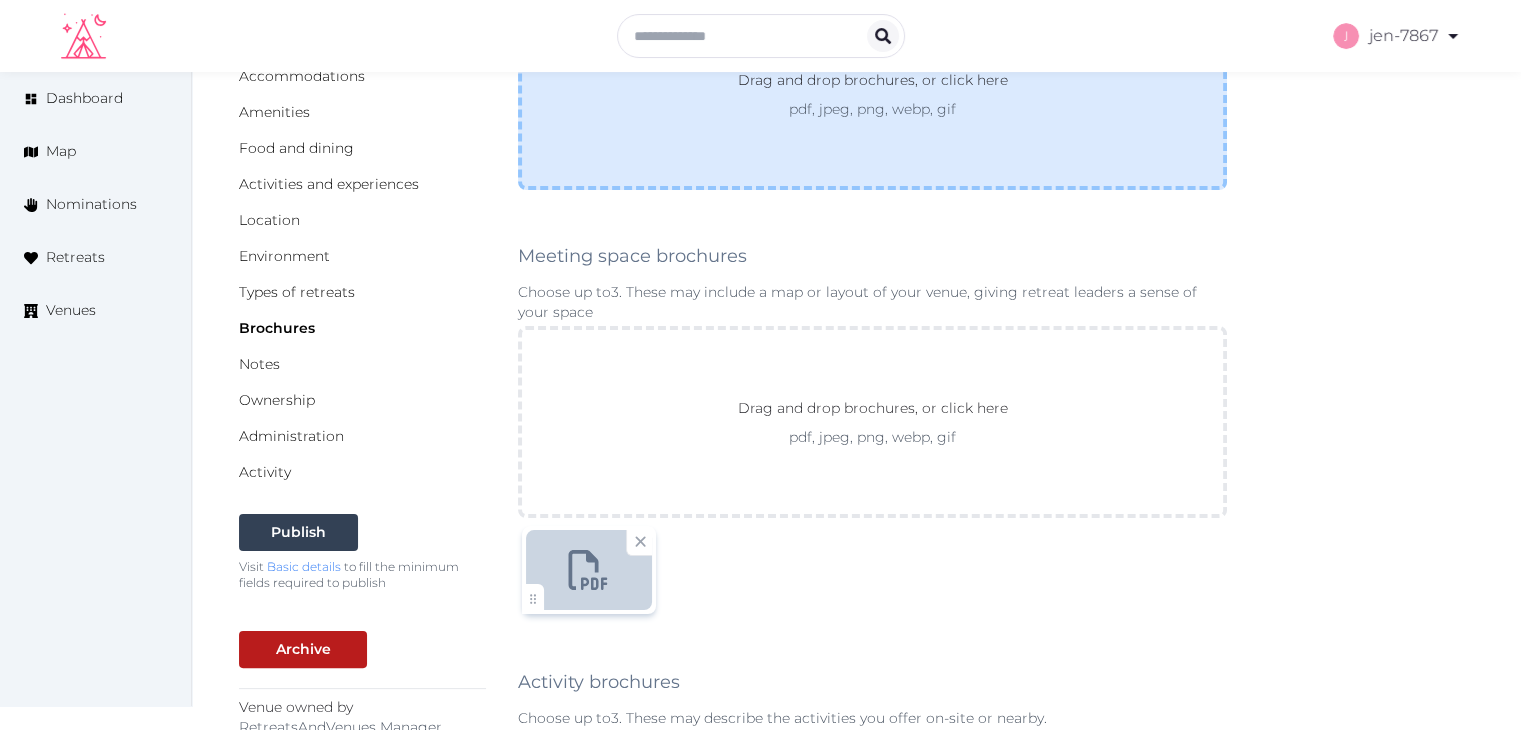 scroll, scrollTop: 400, scrollLeft: 0, axis: vertical 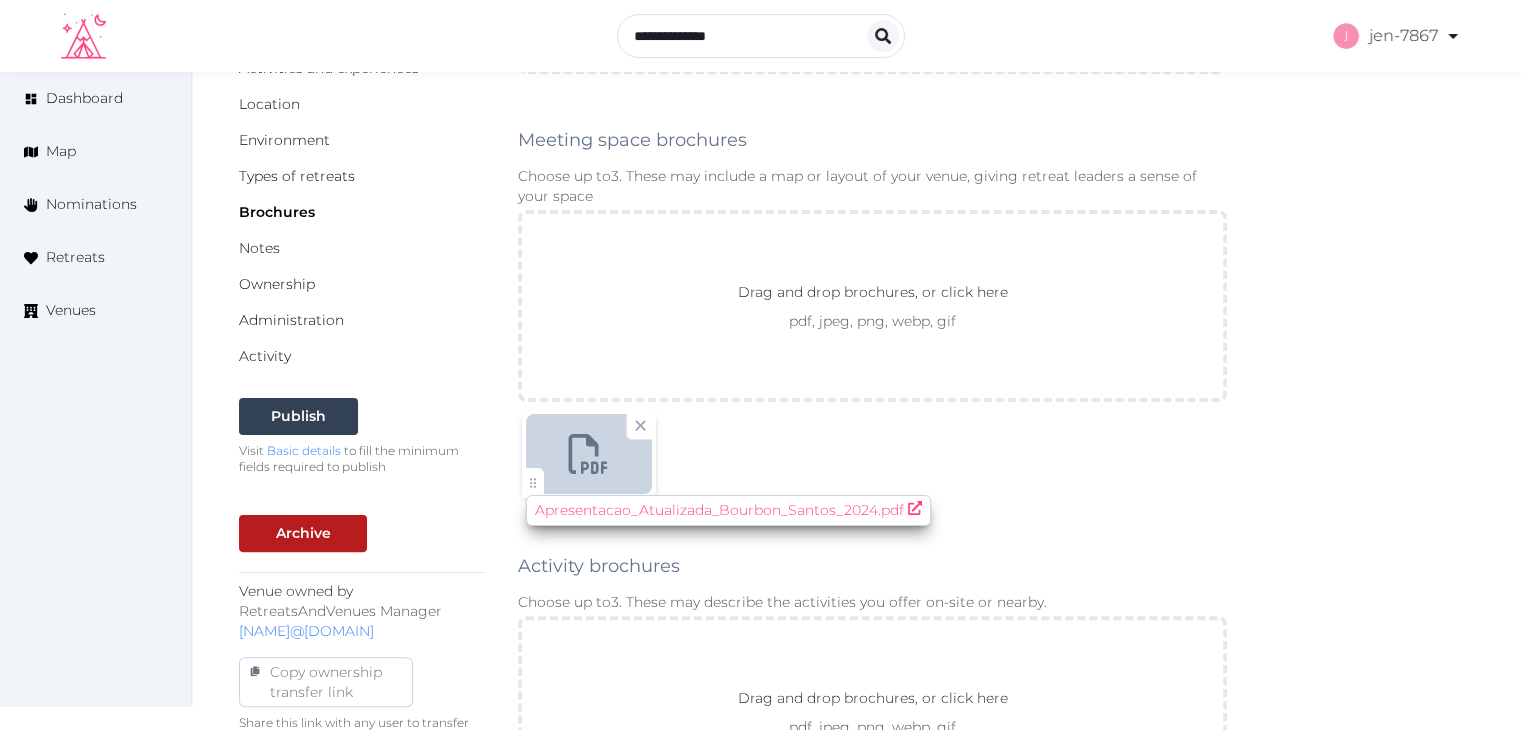 click on "Apresentacao_Atualizada_Bourbon_Santos_2024.pdf" at bounding box center (719, 510) 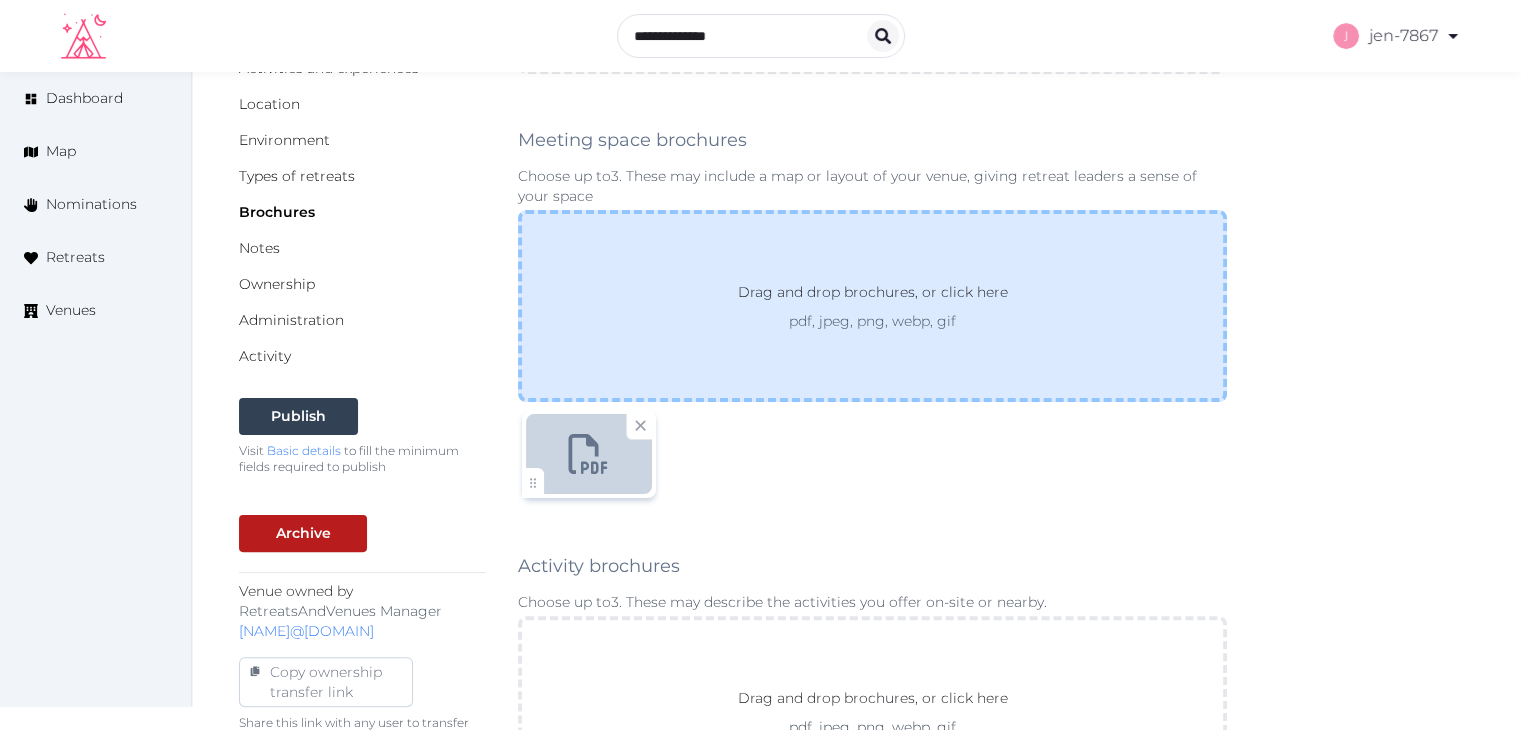 scroll, scrollTop: 0, scrollLeft: 0, axis: both 